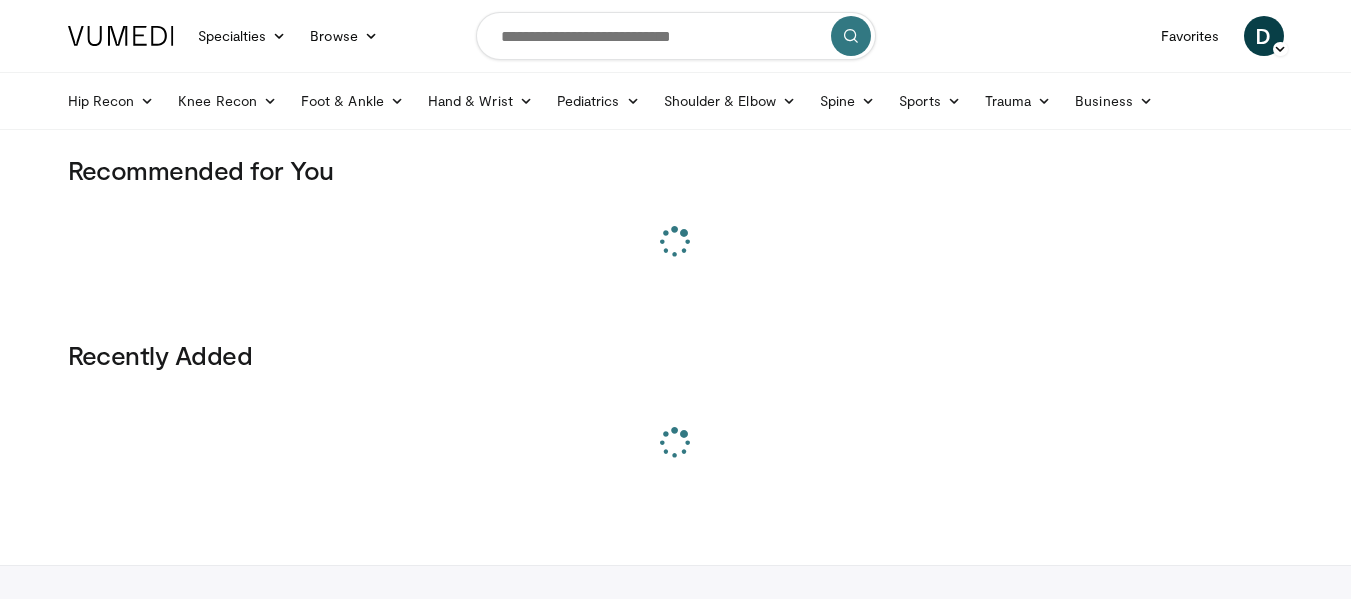 scroll, scrollTop: 0, scrollLeft: 0, axis: both 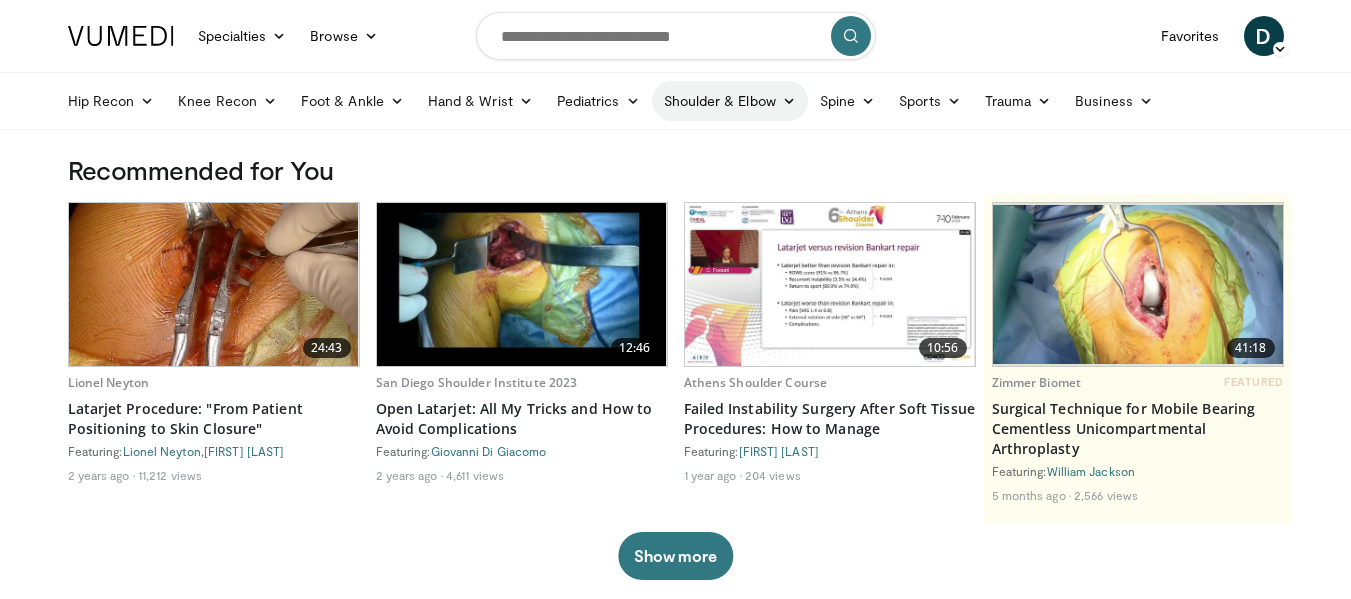 click at bounding box center [789, 101] 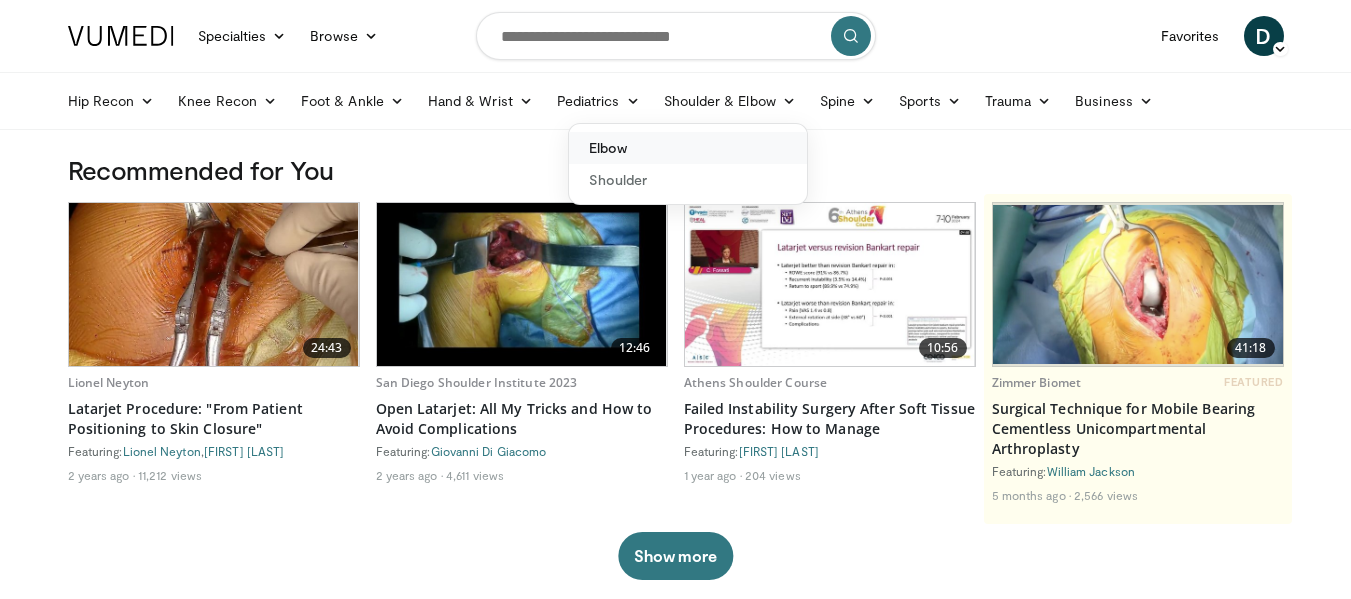 click on "Elbow" at bounding box center (688, 148) 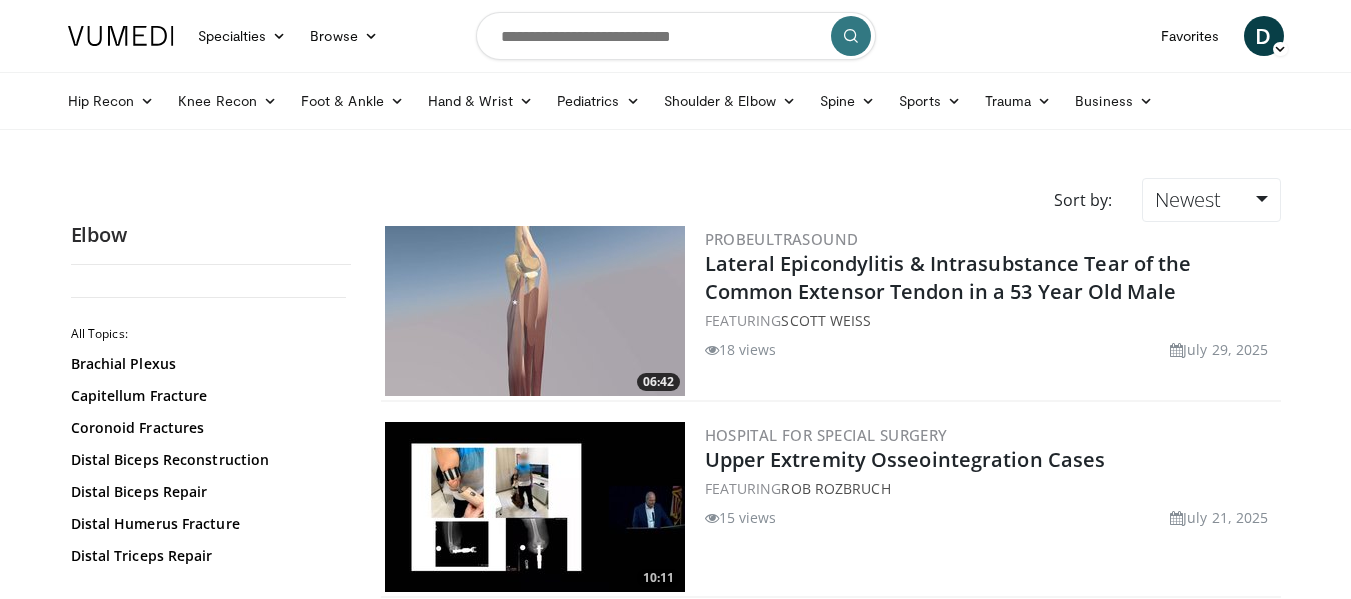 scroll, scrollTop: 0, scrollLeft: 0, axis: both 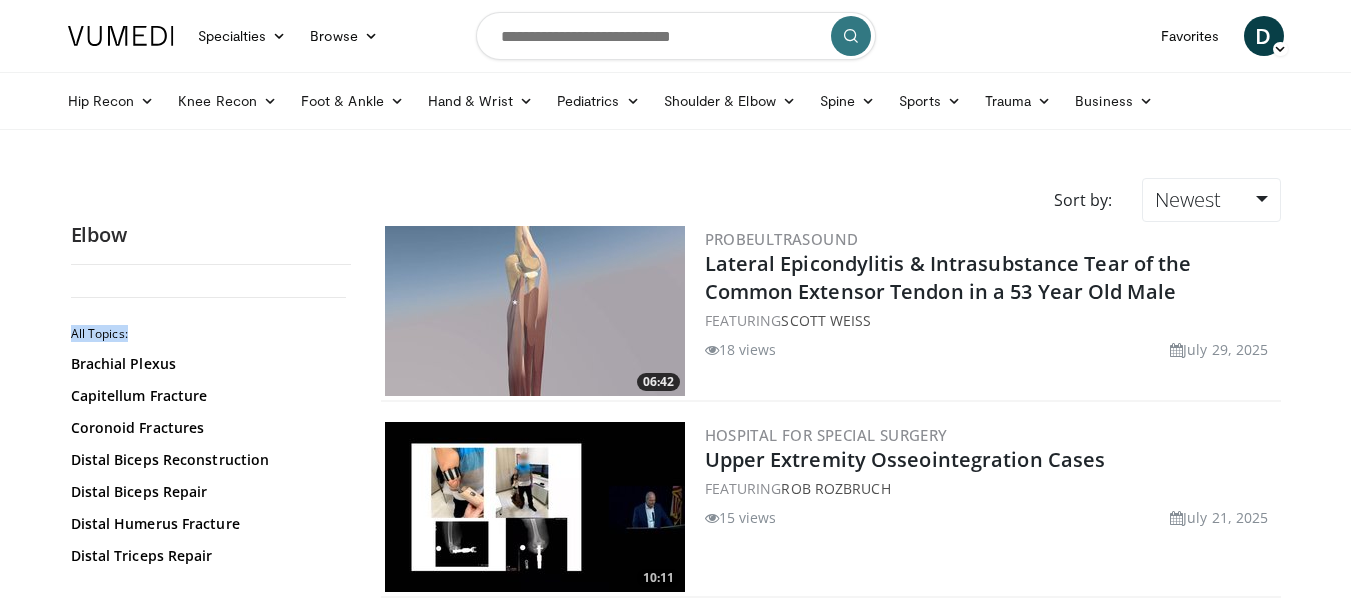 drag, startPoint x: 343, startPoint y: 305, endPoint x: 342, endPoint y: 323, distance: 18.027756 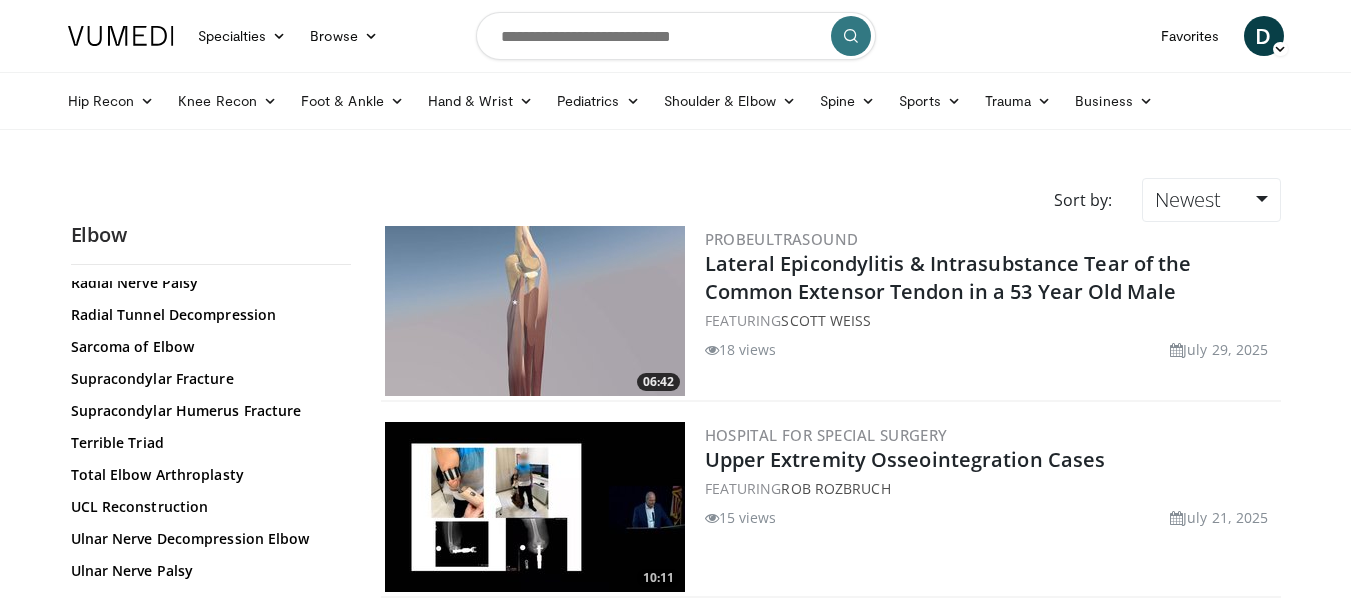 scroll, scrollTop: 1685, scrollLeft: 0, axis: vertical 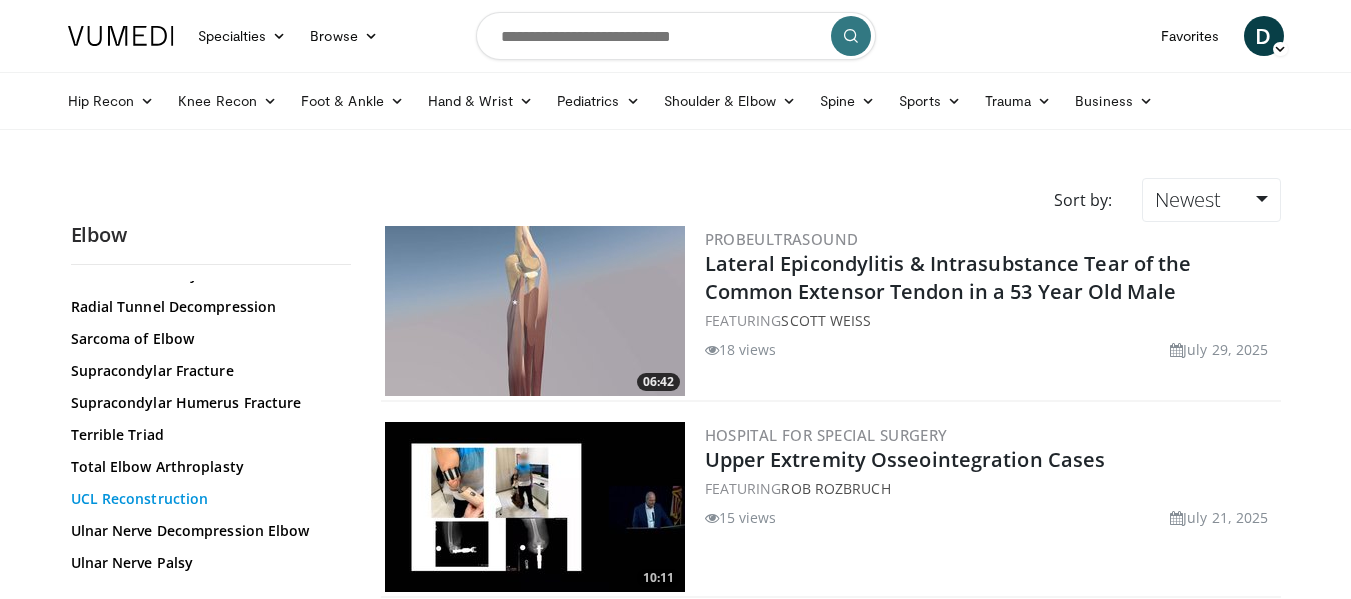 click on "UCL Reconstruction" at bounding box center [206, 499] 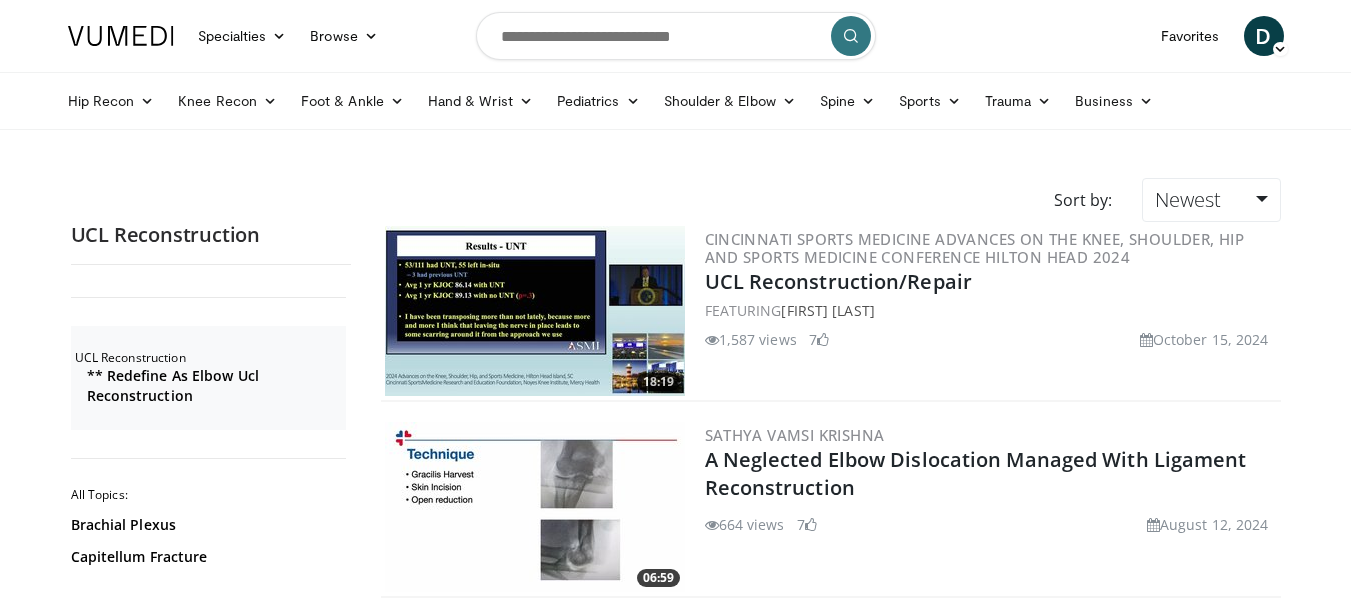 scroll, scrollTop: 0, scrollLeft: 0, axis: both 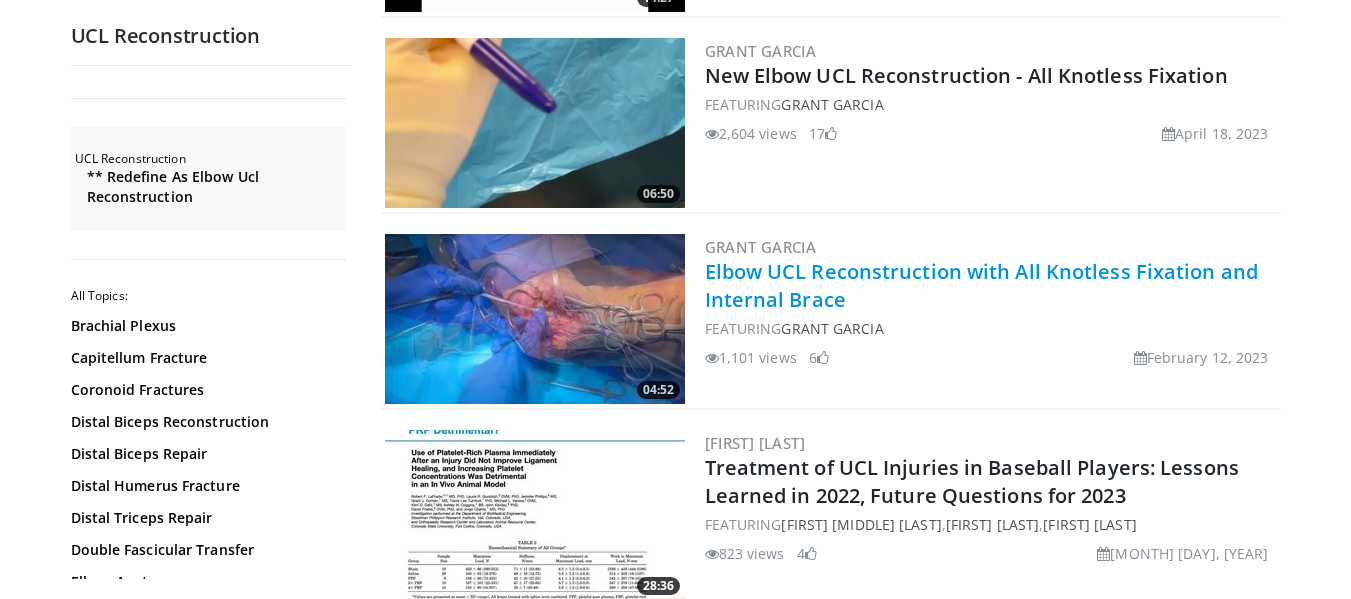 click on "Elbow UCL Reconstruction with All Knotless Fixation and Internal Brace" at bounding box center [982, 285] 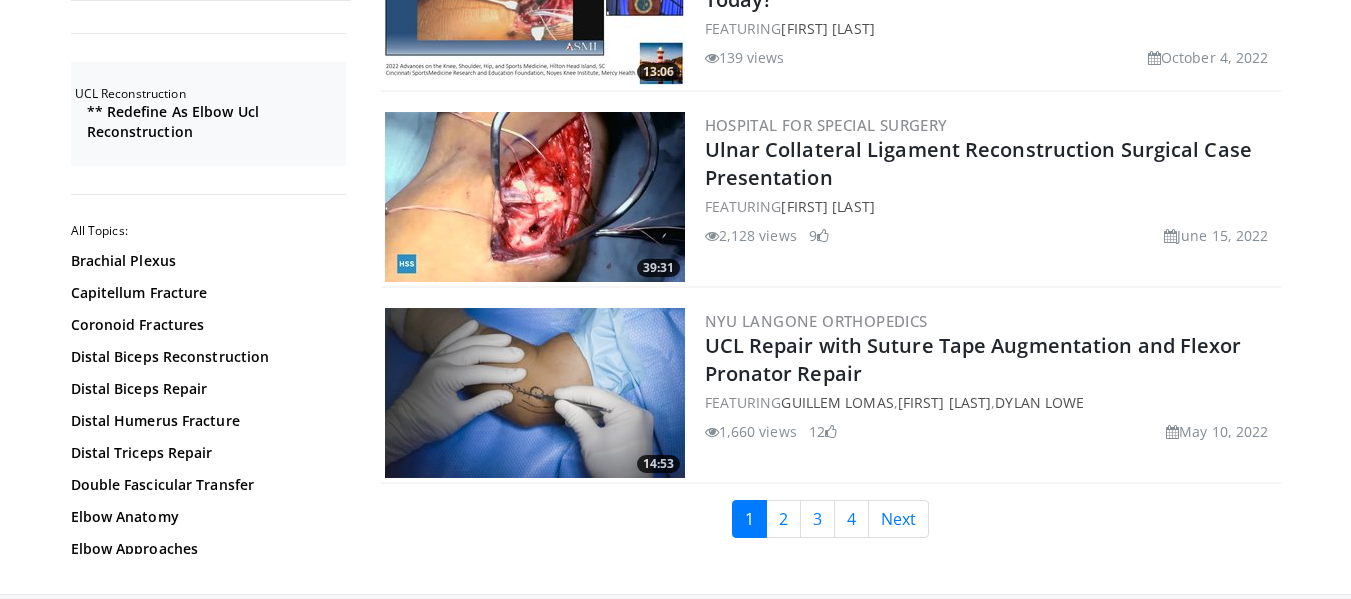 scroll, scrollTop: 4641, scrollLeft: 0, axis: vertical 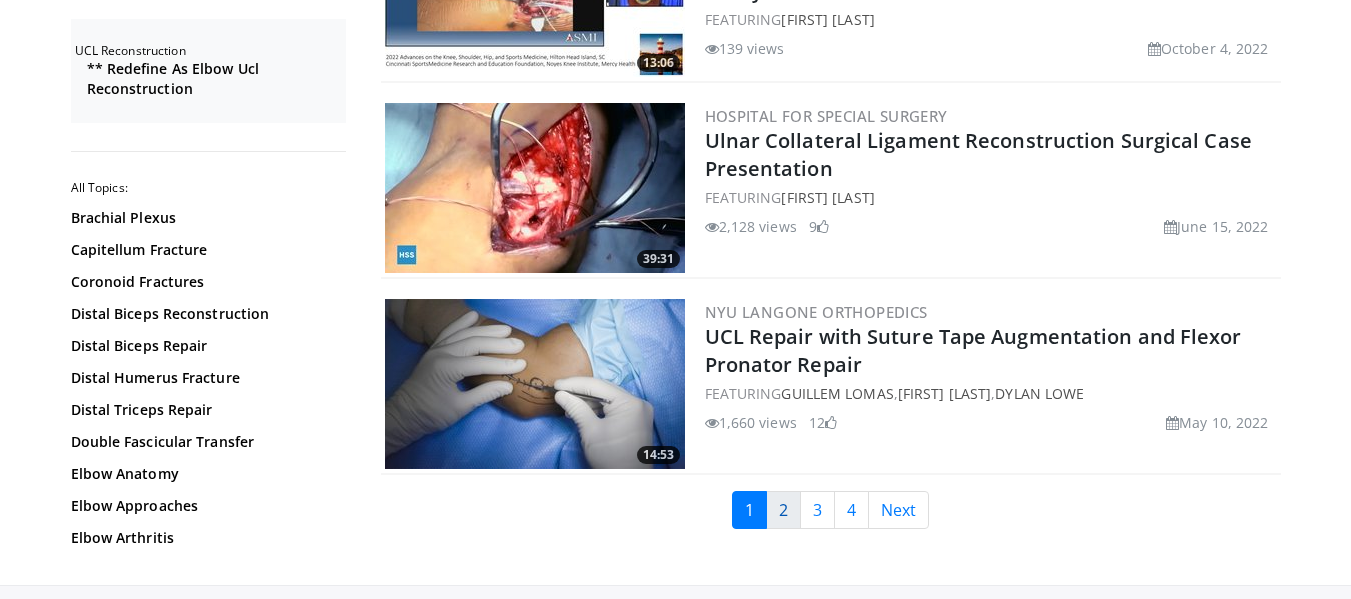 click on "2" at bounding box center (783, 510) 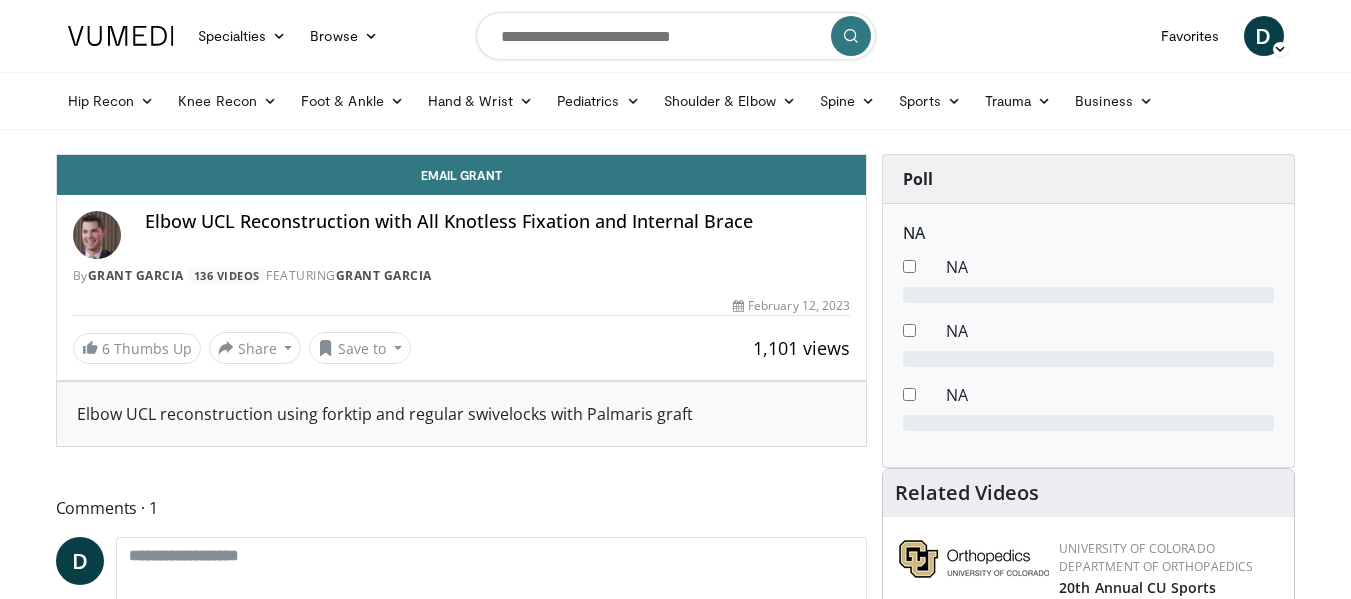 scroll, scrollTop: 0, scrollLeft: 0, axis: both 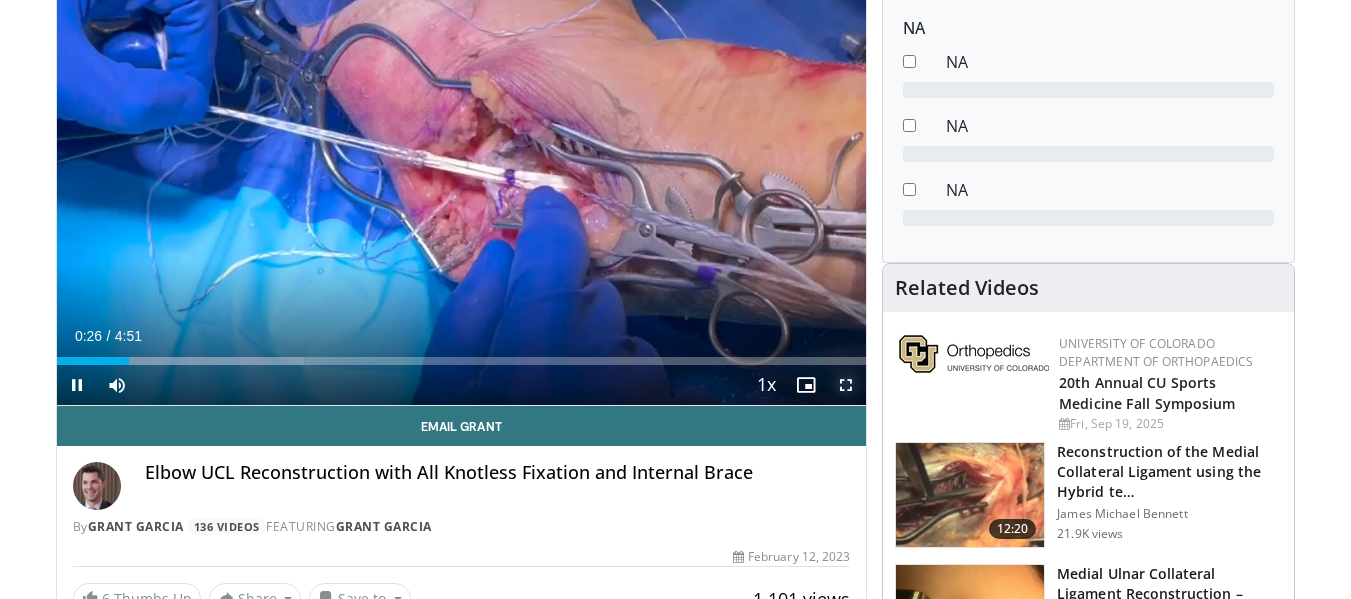 click at bounding box center (846, 385) 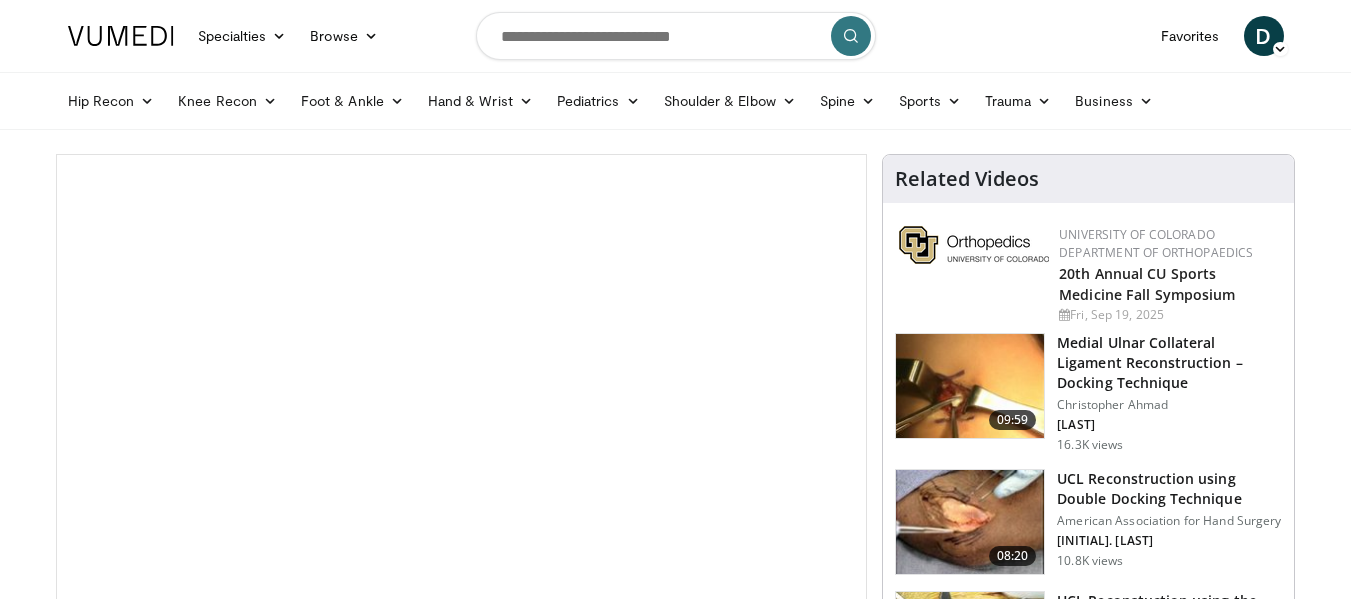 scroll, scrollTop: 0, scrollLeft: 0, axis: both 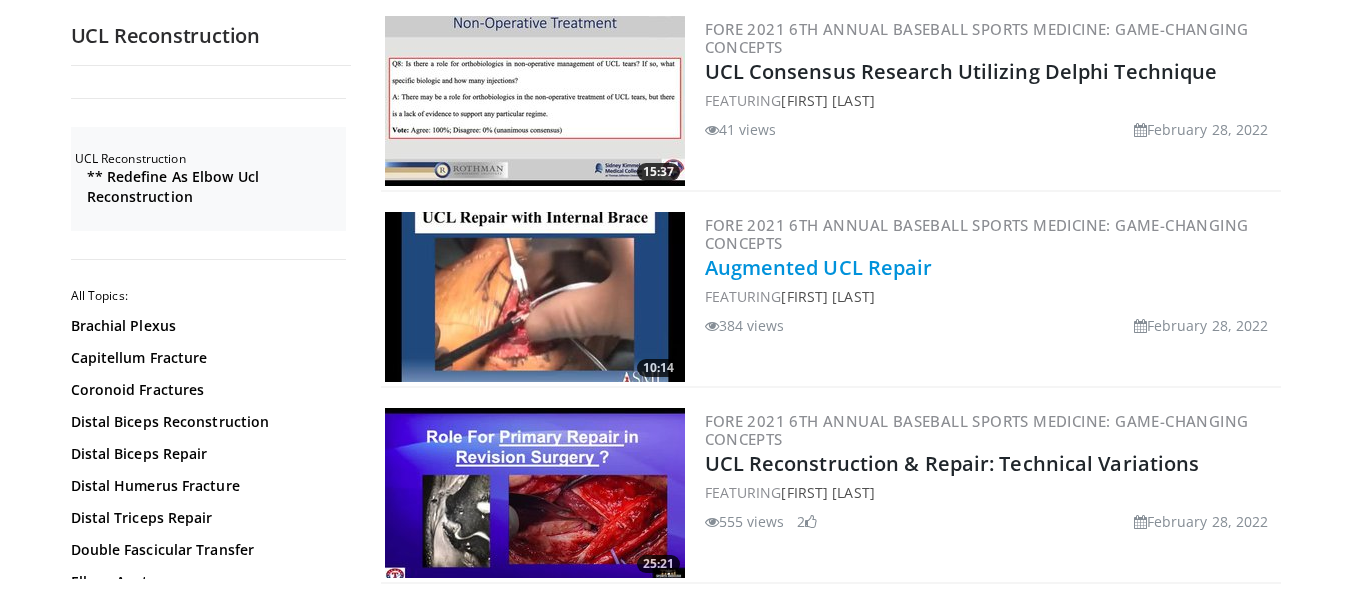 click on "Augmented UCL Repair" at bounding box center [819, 267] 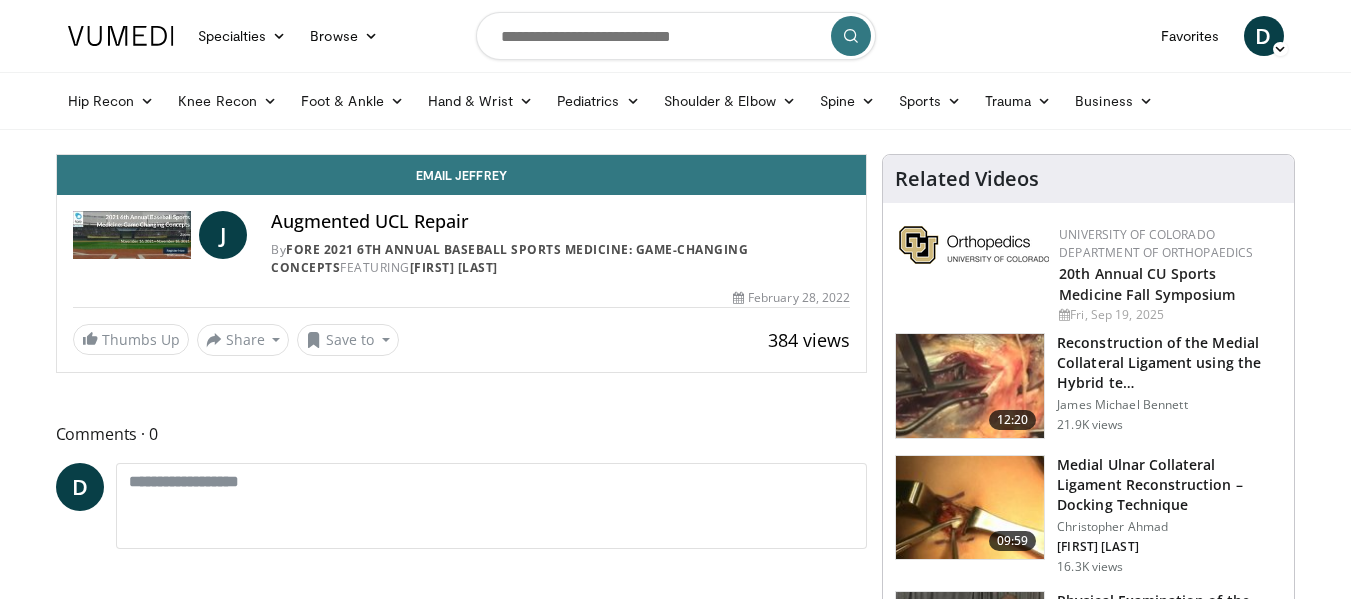 scroll, scrollTop: 0, scrollLeft: 0, axis: both 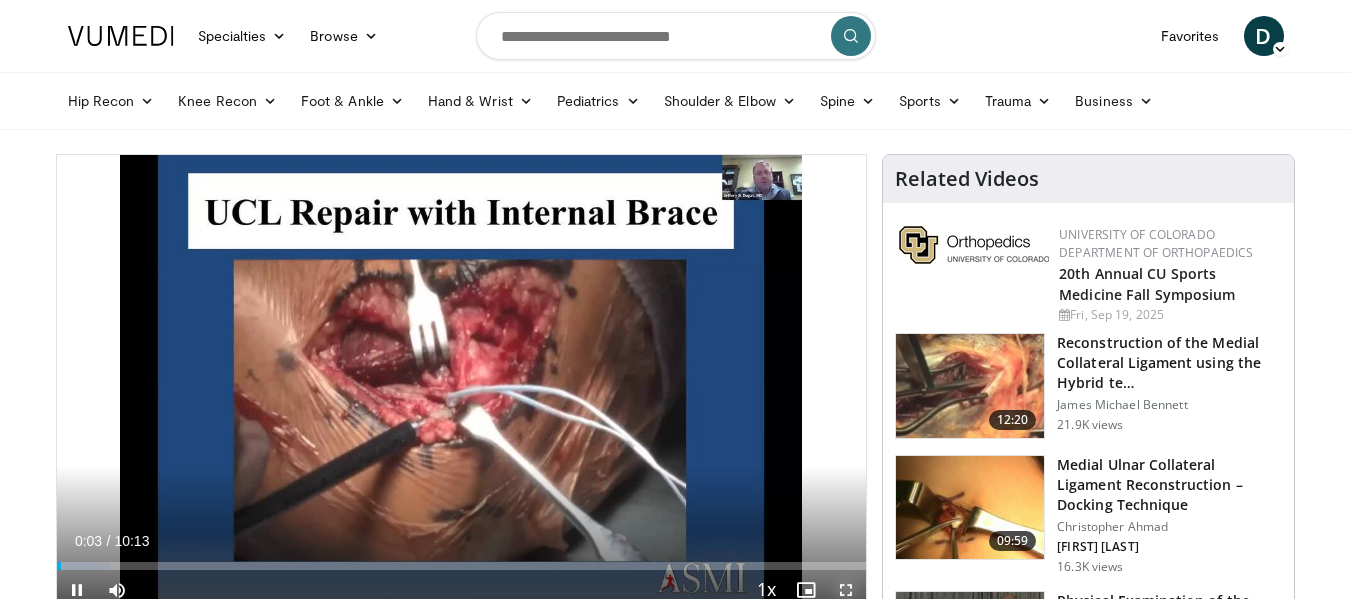 click at bounding box center [846, 590] 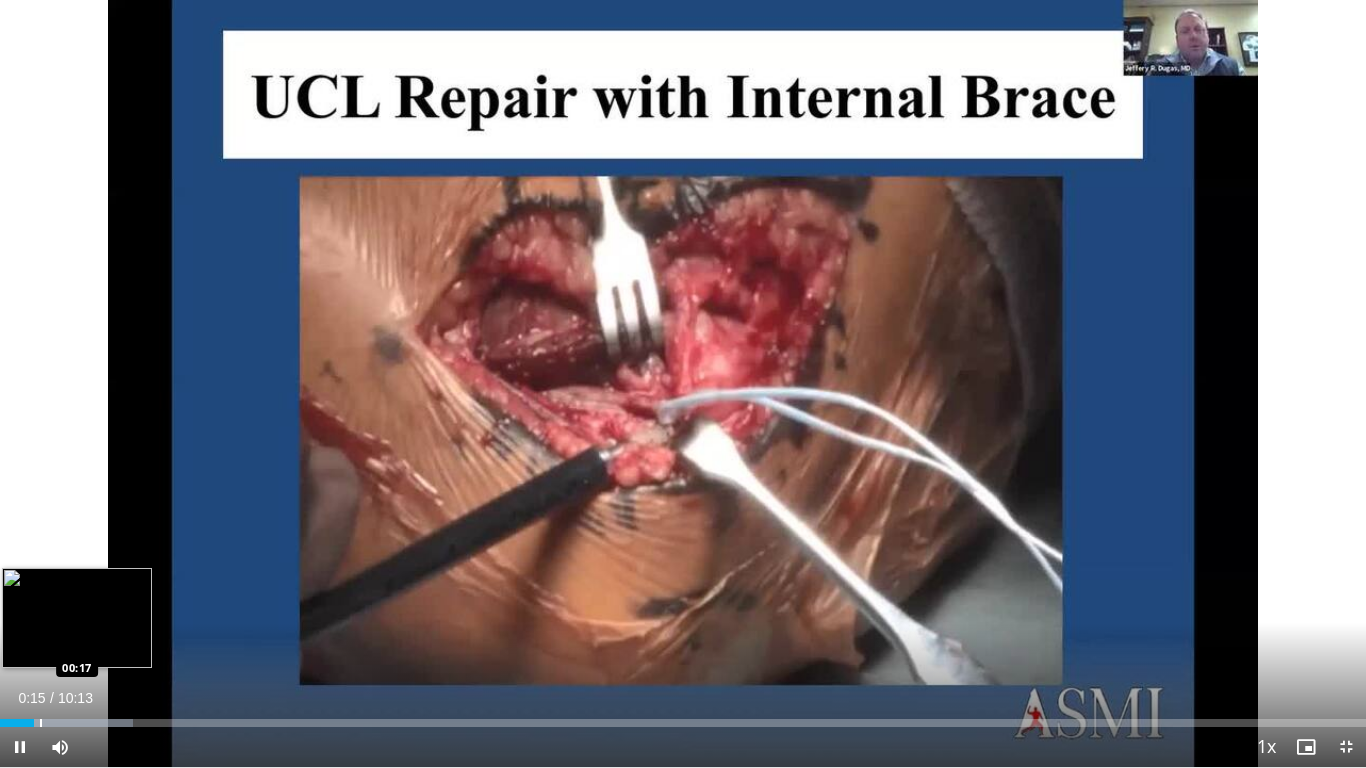 click on "Loaded :  9.70% 00:17 00:17" at bounding box center [683, 723] 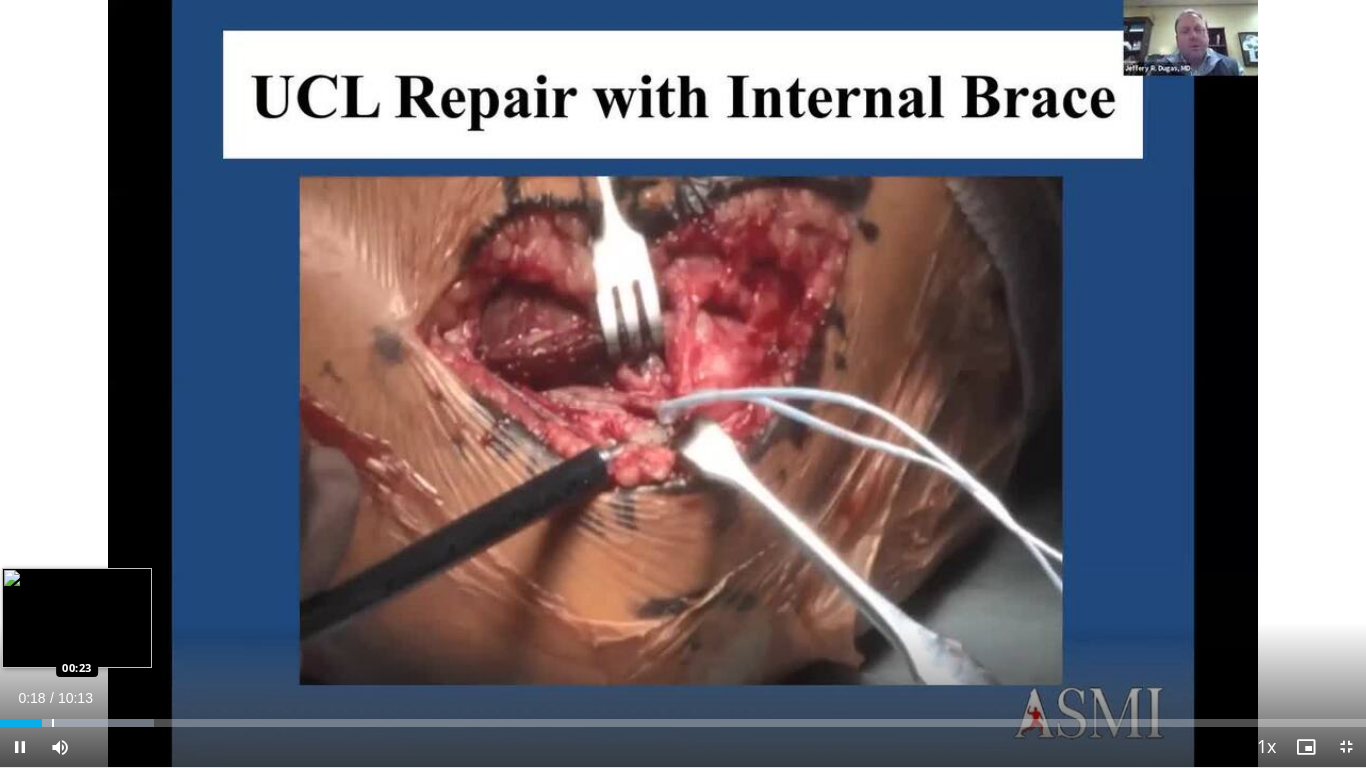 click at bounding box center [53, 723] 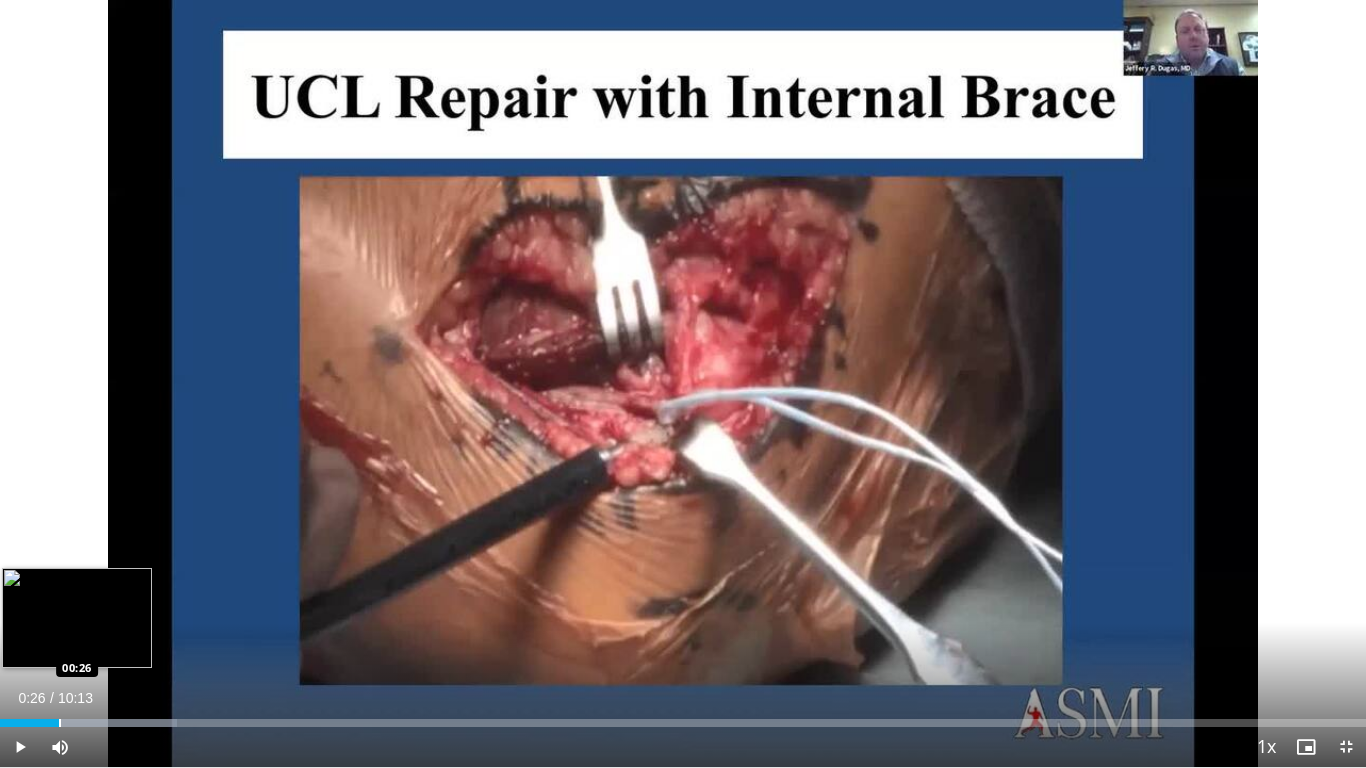 click at bounding box center (60, 723) 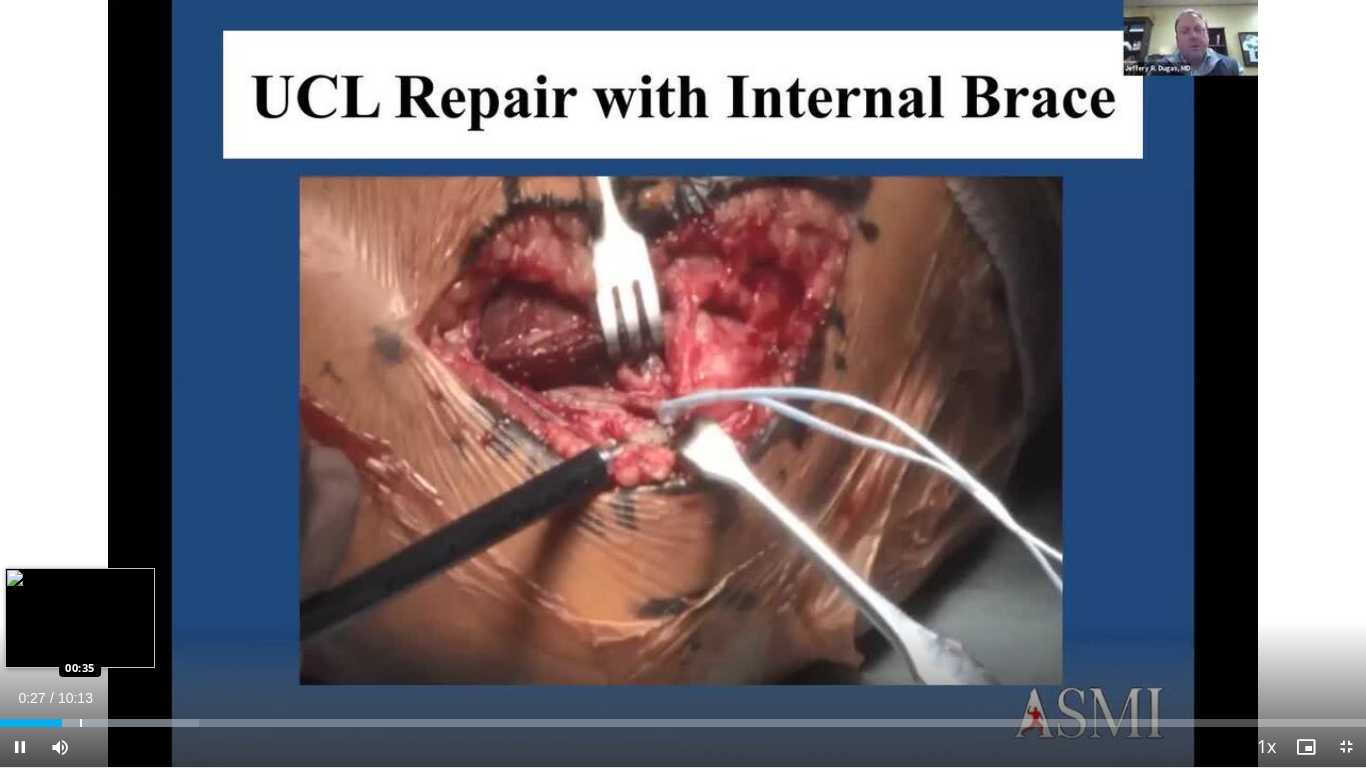 click at bounding box center (81, 723) 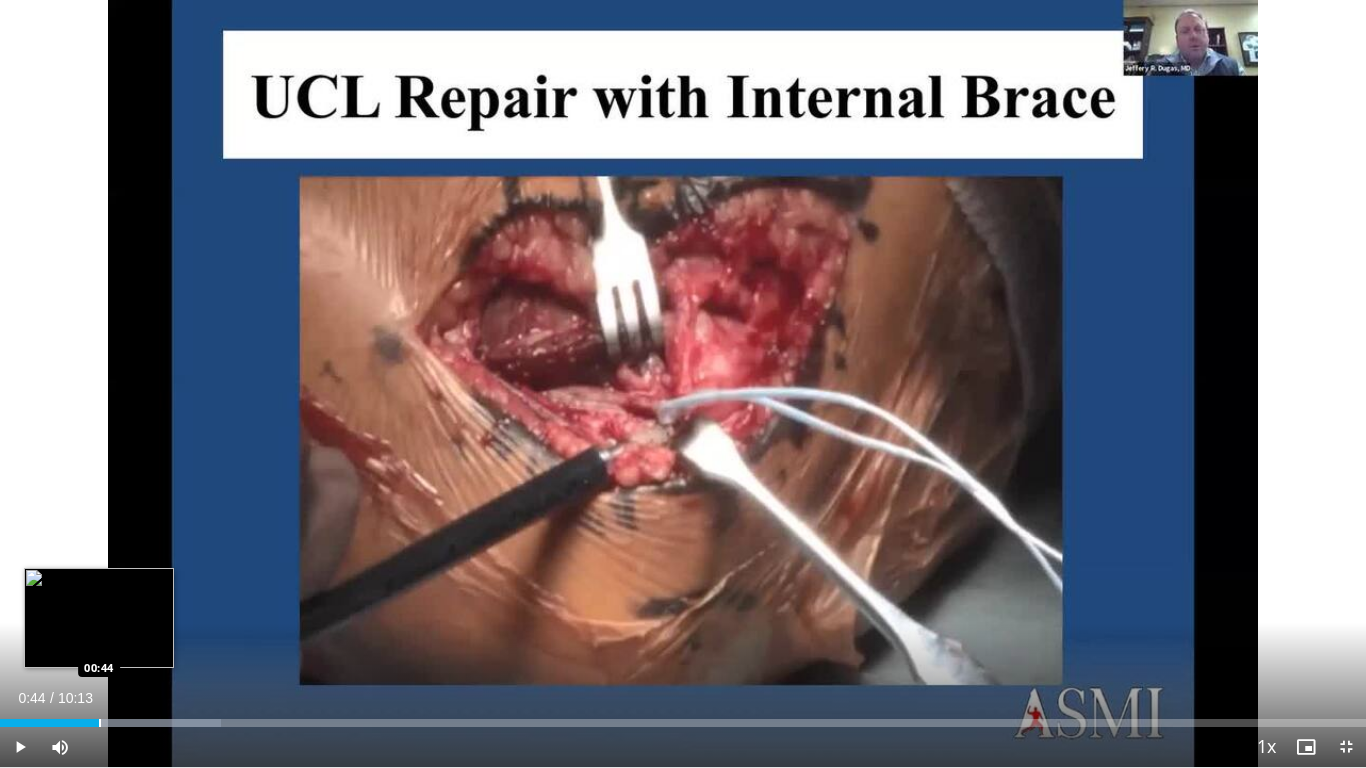 click at bounding box center [100, 723] 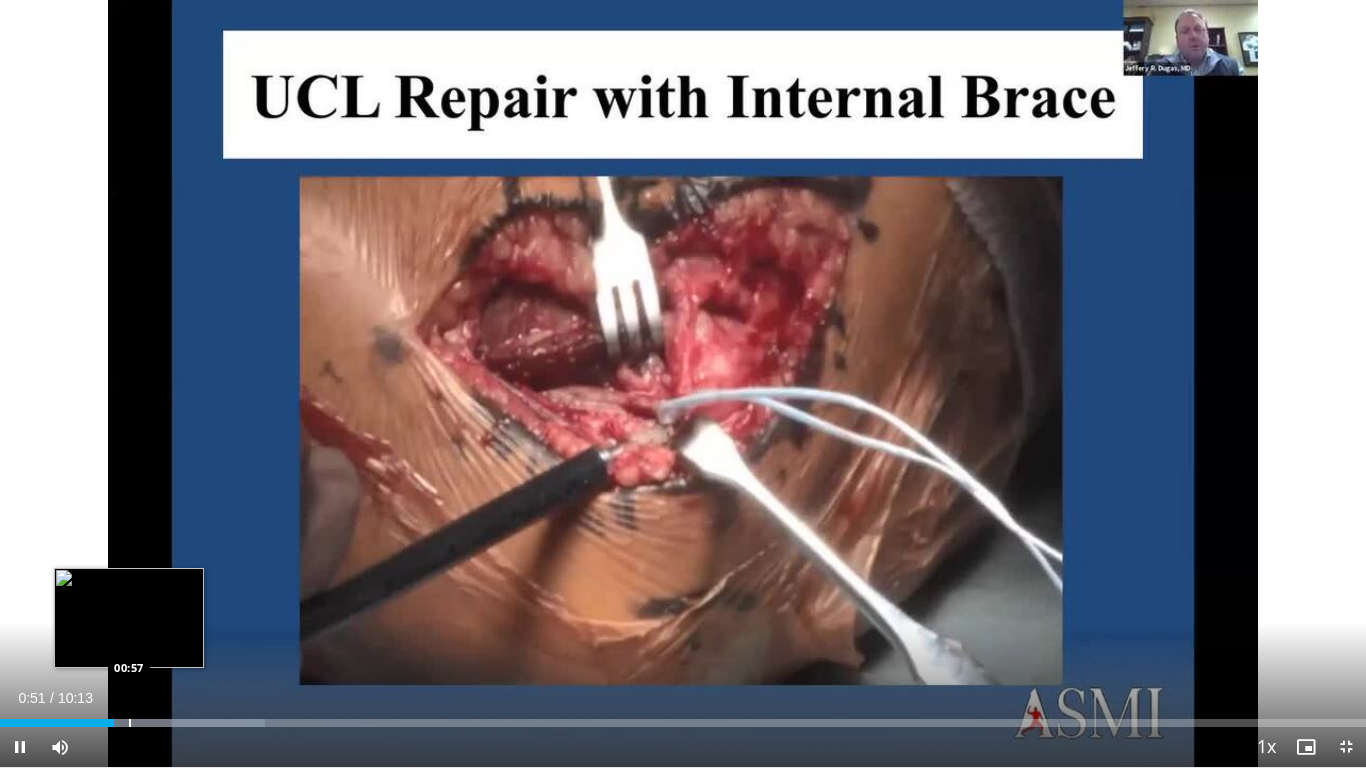 click at bounding box center (130, 723) 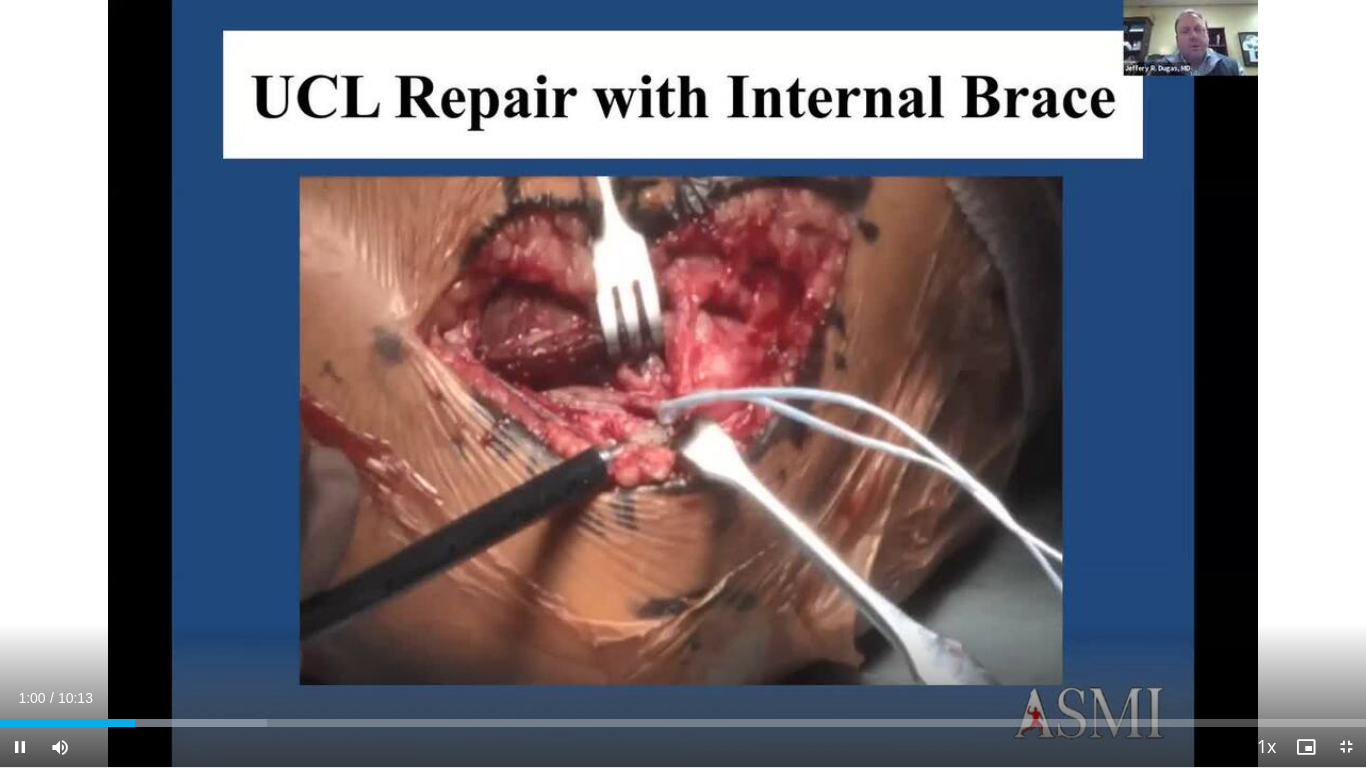 click on "Current Time  1:00 / Duration  10:13 Pause Skip Backward Skip Forward Mute Loaded :  19.58% 01:00 01:02 Stream Type  LIVE Seek to live, currently behind live LIVE   1x Playback Rate 0.5x 0.75x 1x , selected 1.25x 1.5x 1.75x 2x Chapters Chapters Descriptions descriptions off , selected Captions captions settings , opens captions settings dialog captions off , selected Audio Track en (Main) , selected Exit Fullscreen Enable picture-in-picture mode" at bounding box center (683, 747) 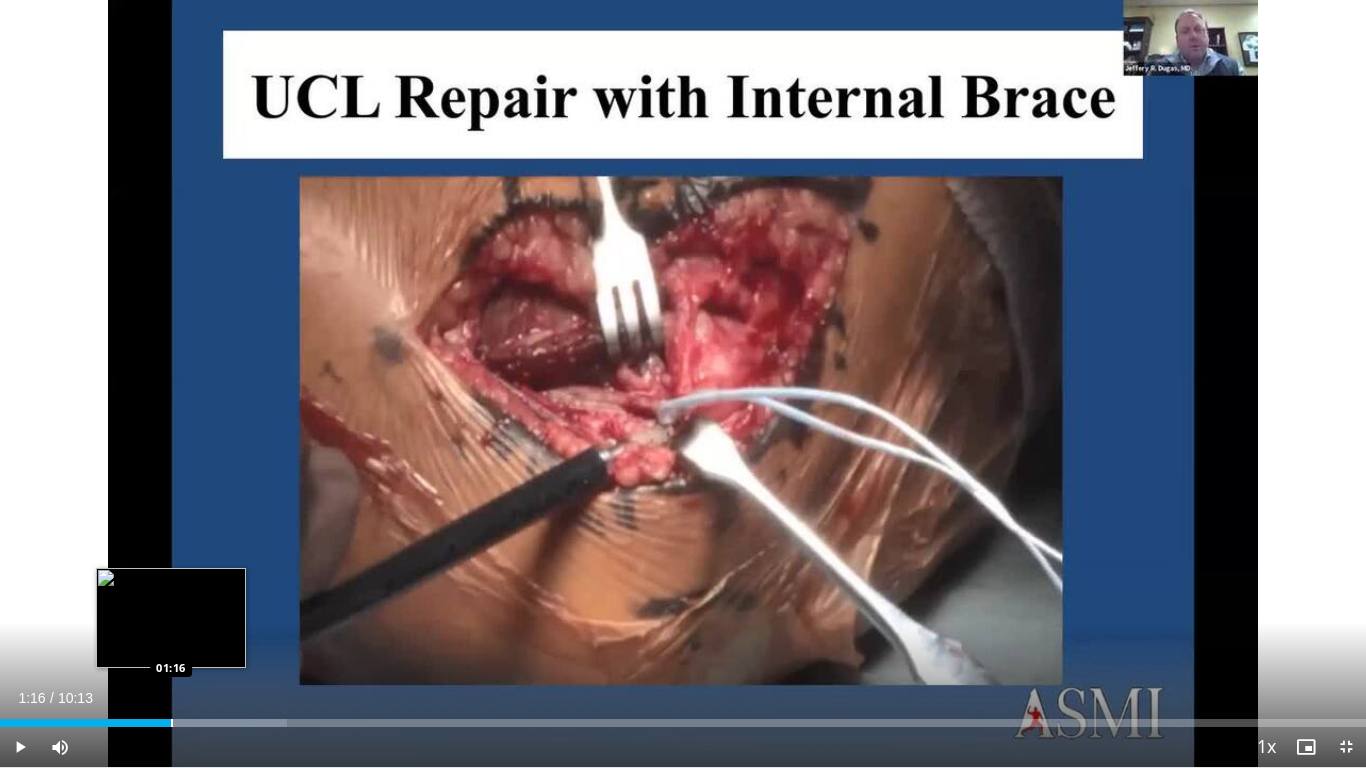 click at bounding box center [172, 723] 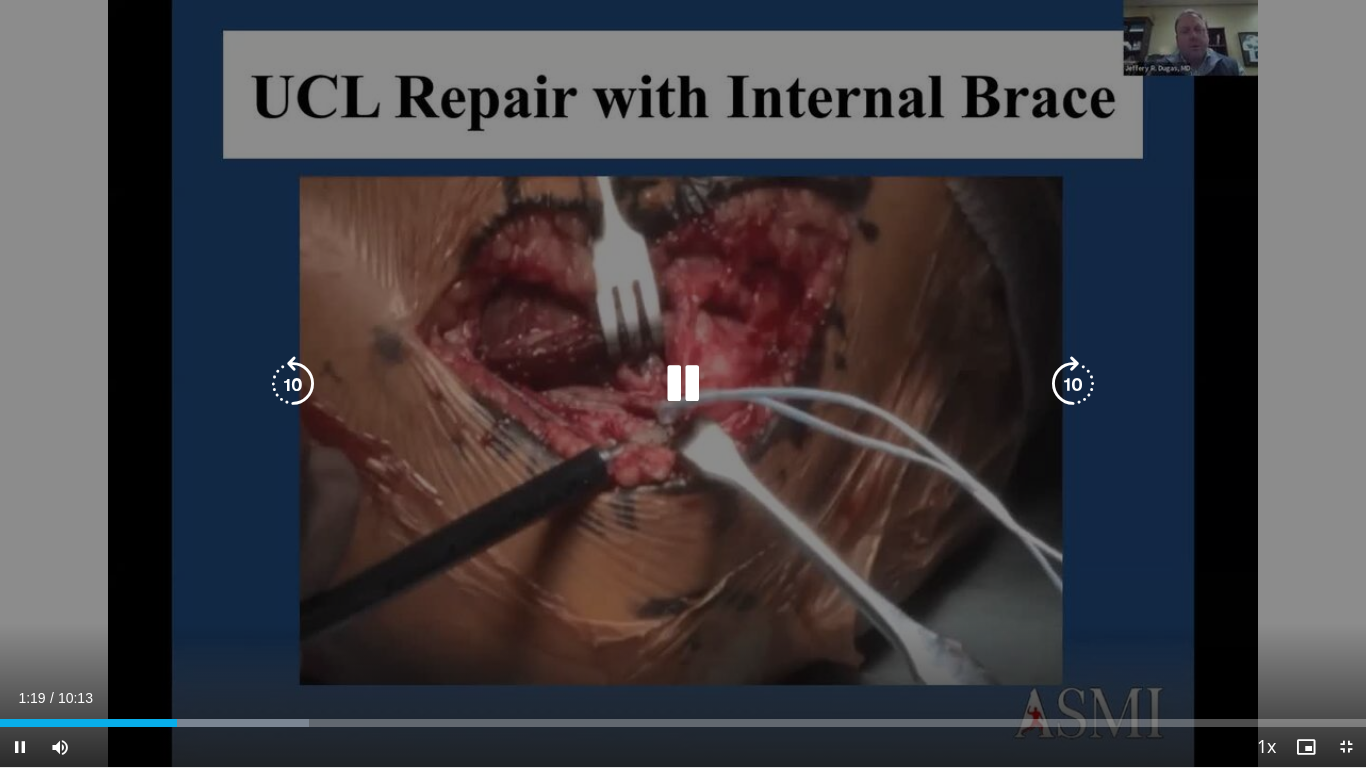 click at bounding box center (209, 723) 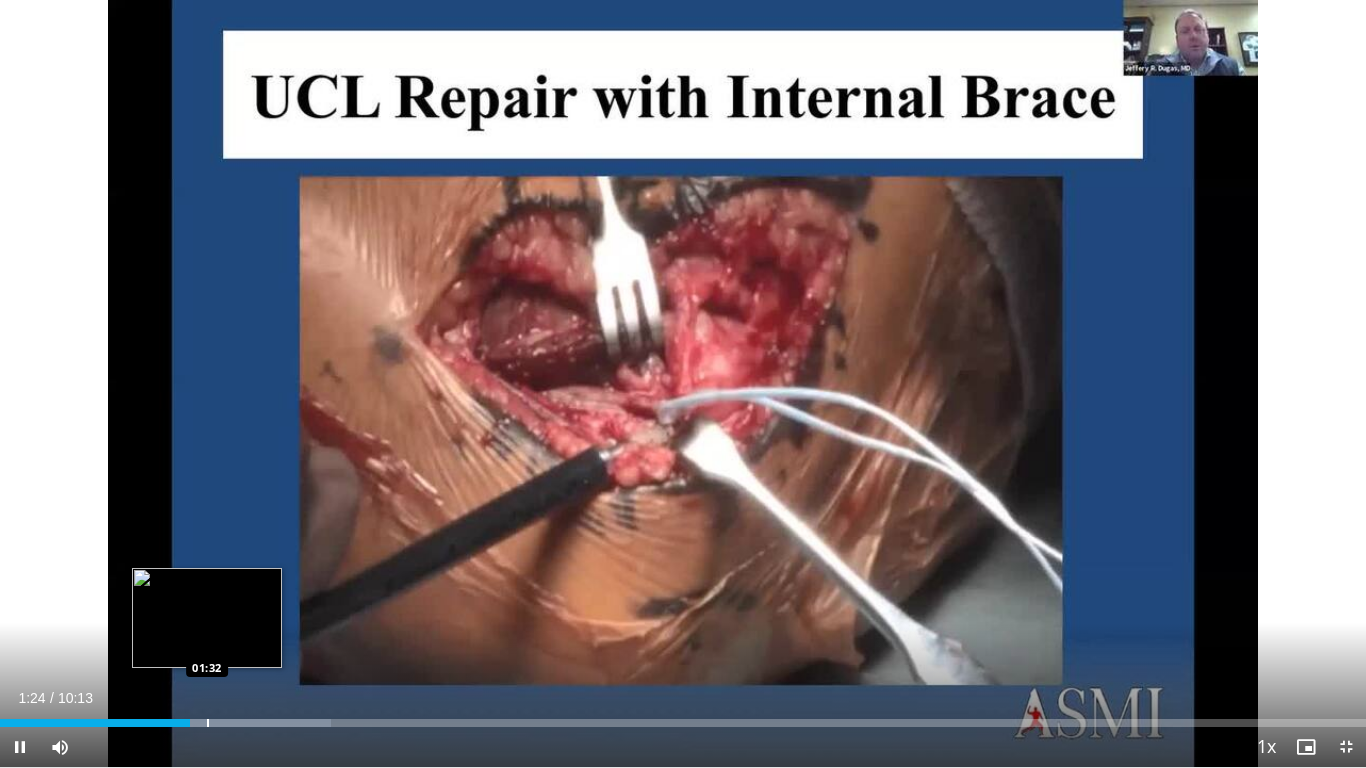 click at bounding box center (208, 723) 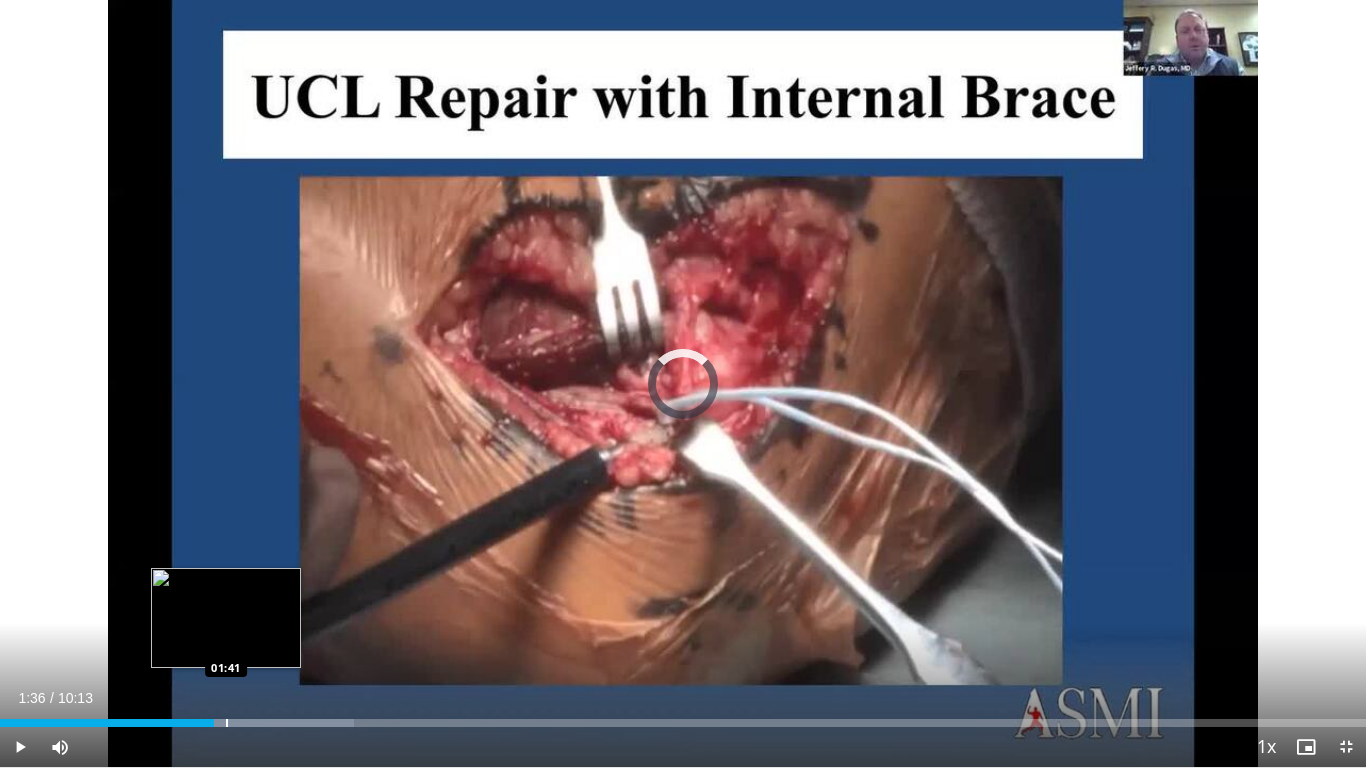 click at bounding box center (227, 723) 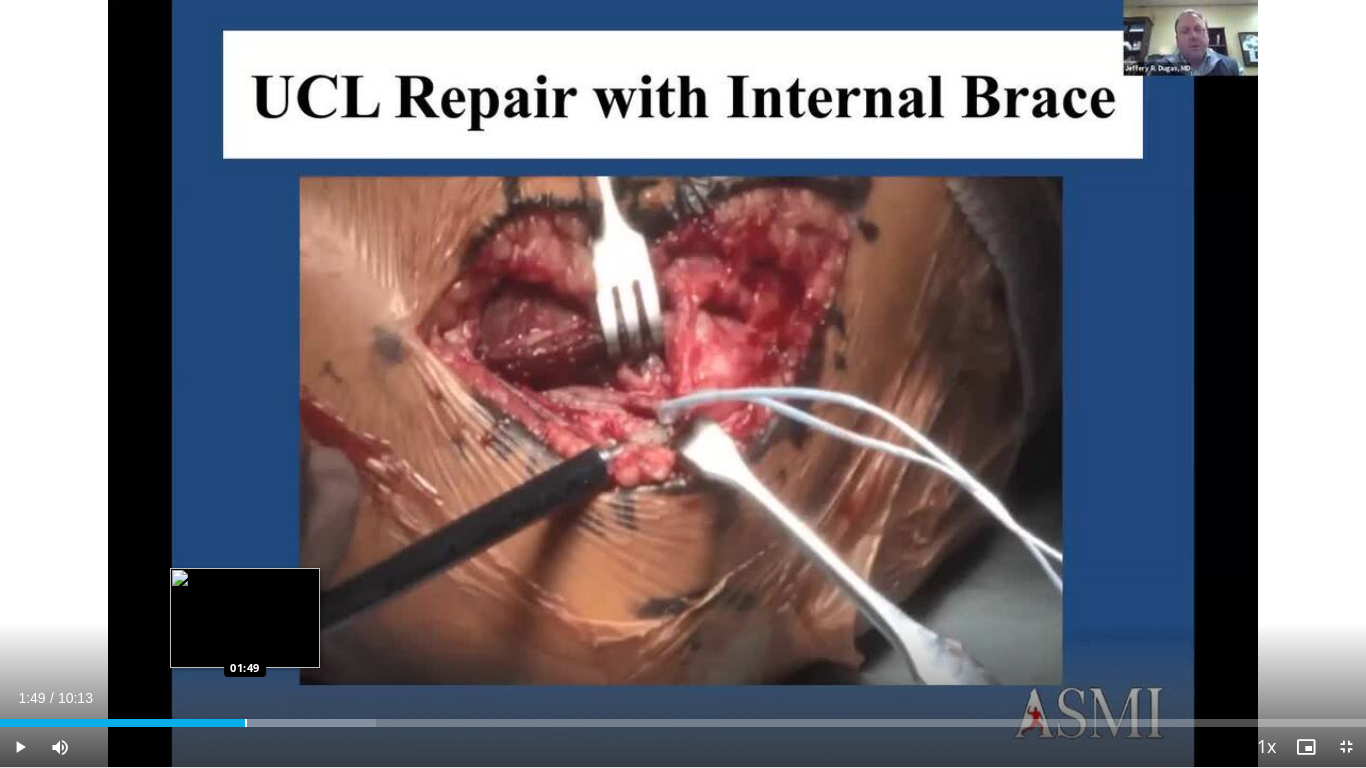 click at bounding box center [246, 723] 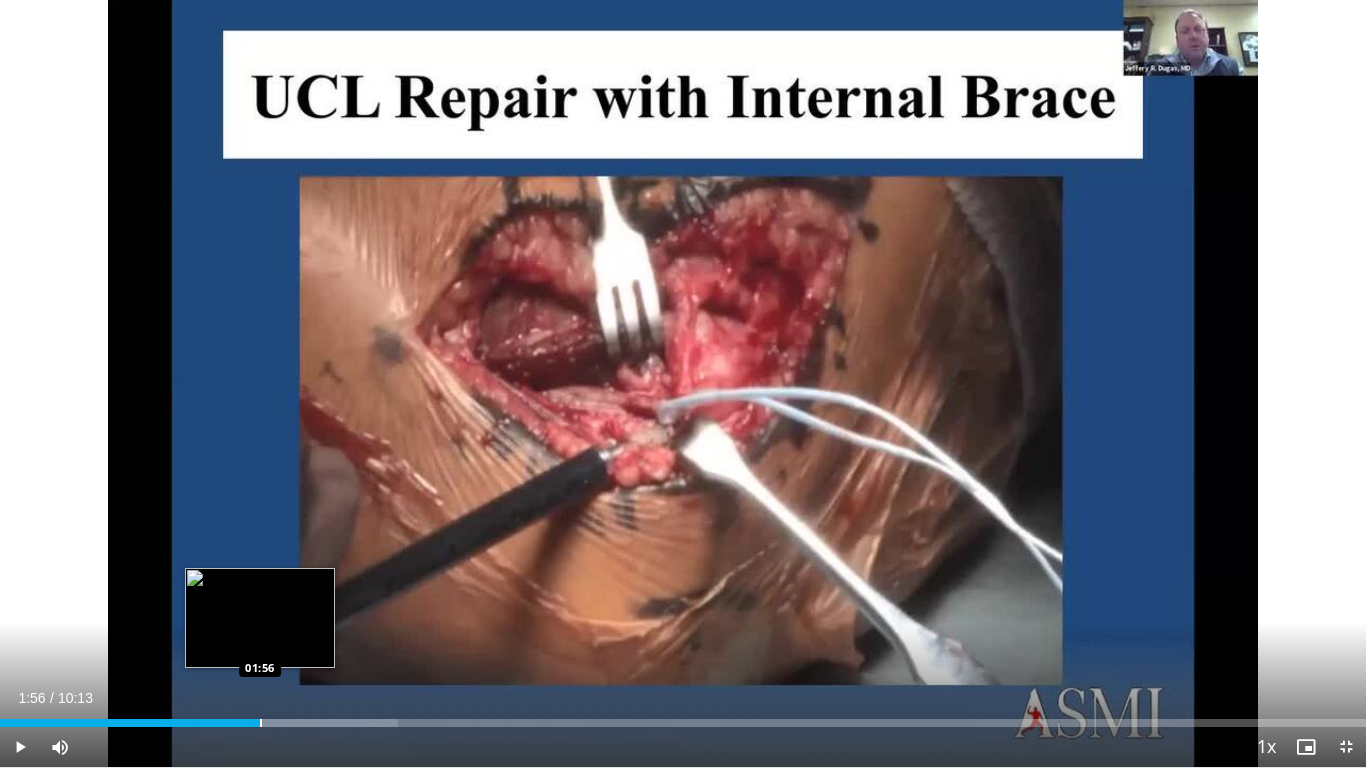 click on "Loaded :  29.12% 01:56 01:56" at bounding box center [683, 723] 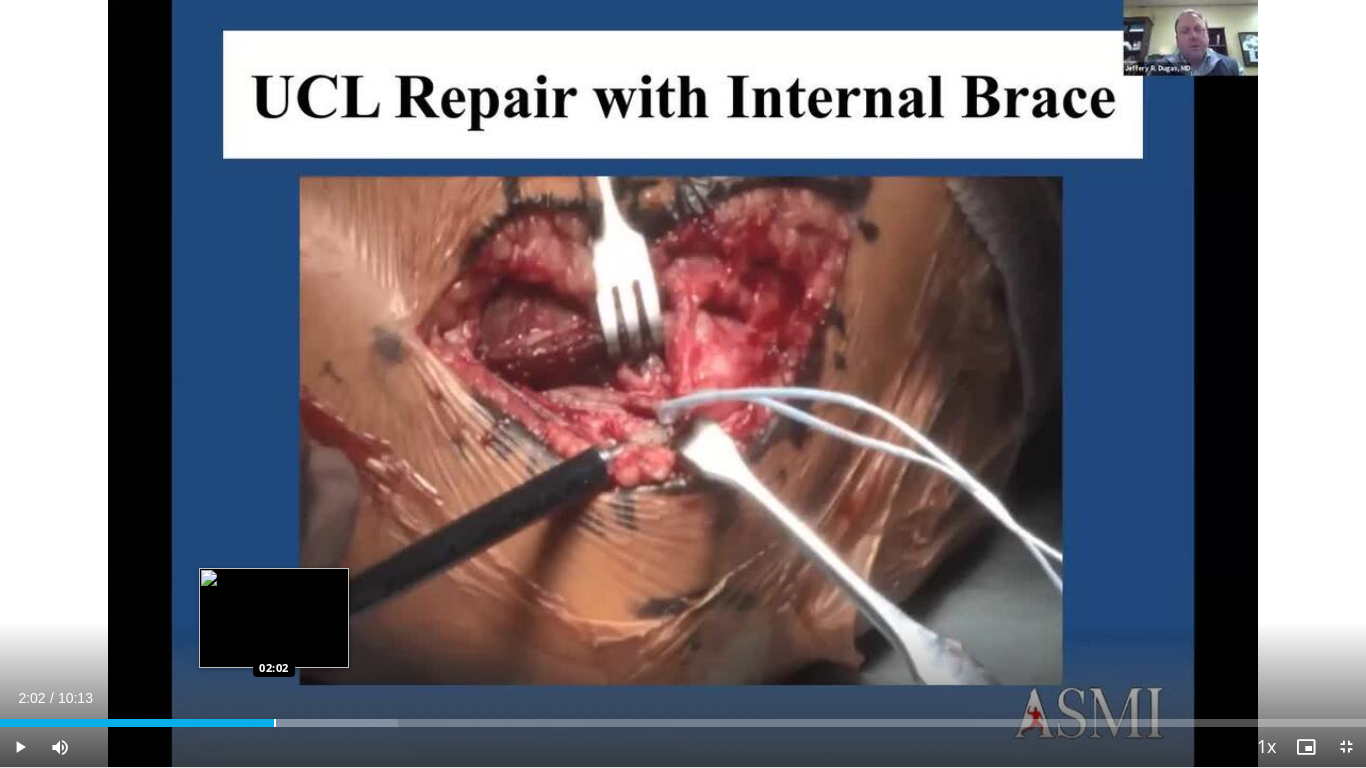 click on "Loaded :  29.12% 02:02 02:02" at bounding box center (683, 723) 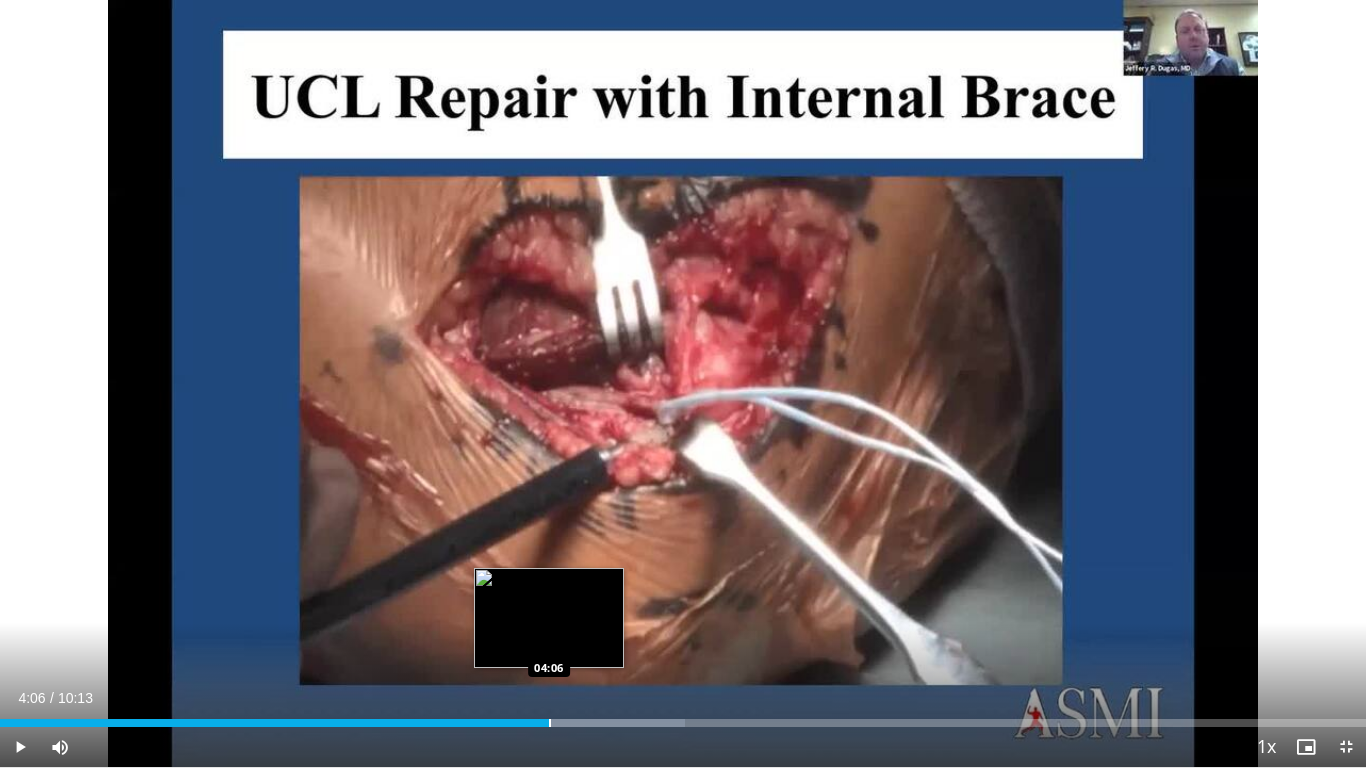 click at bounding box center (550, 723) 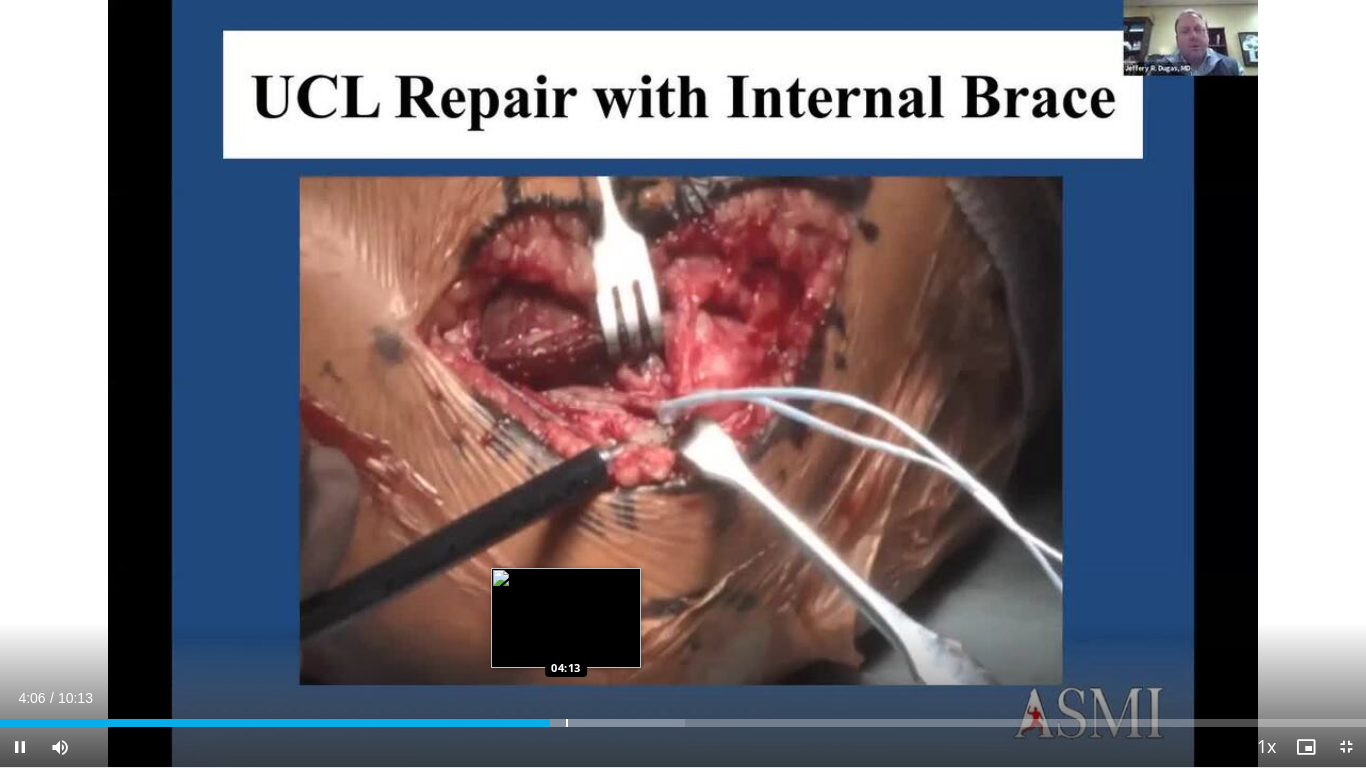 click at bounding box center [567, 723] 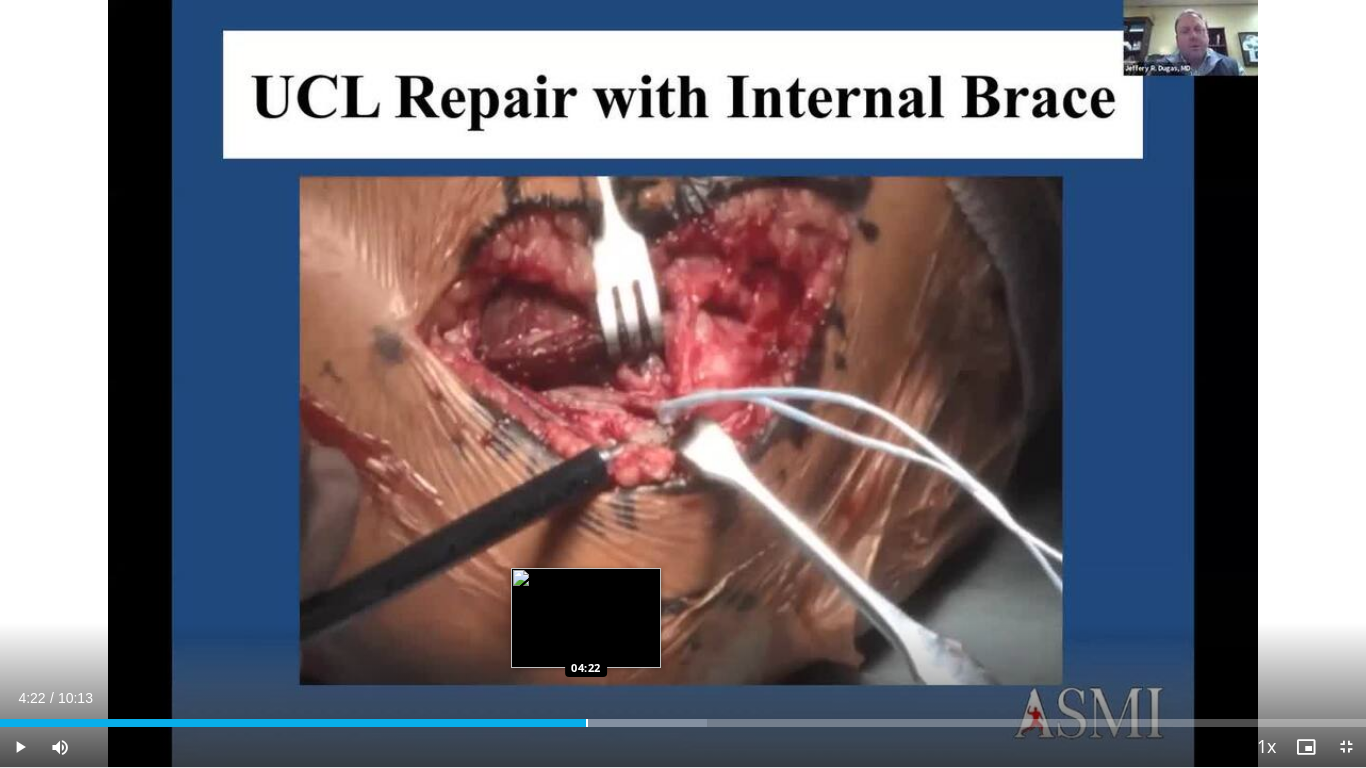 click at bounding box center (587, 723) 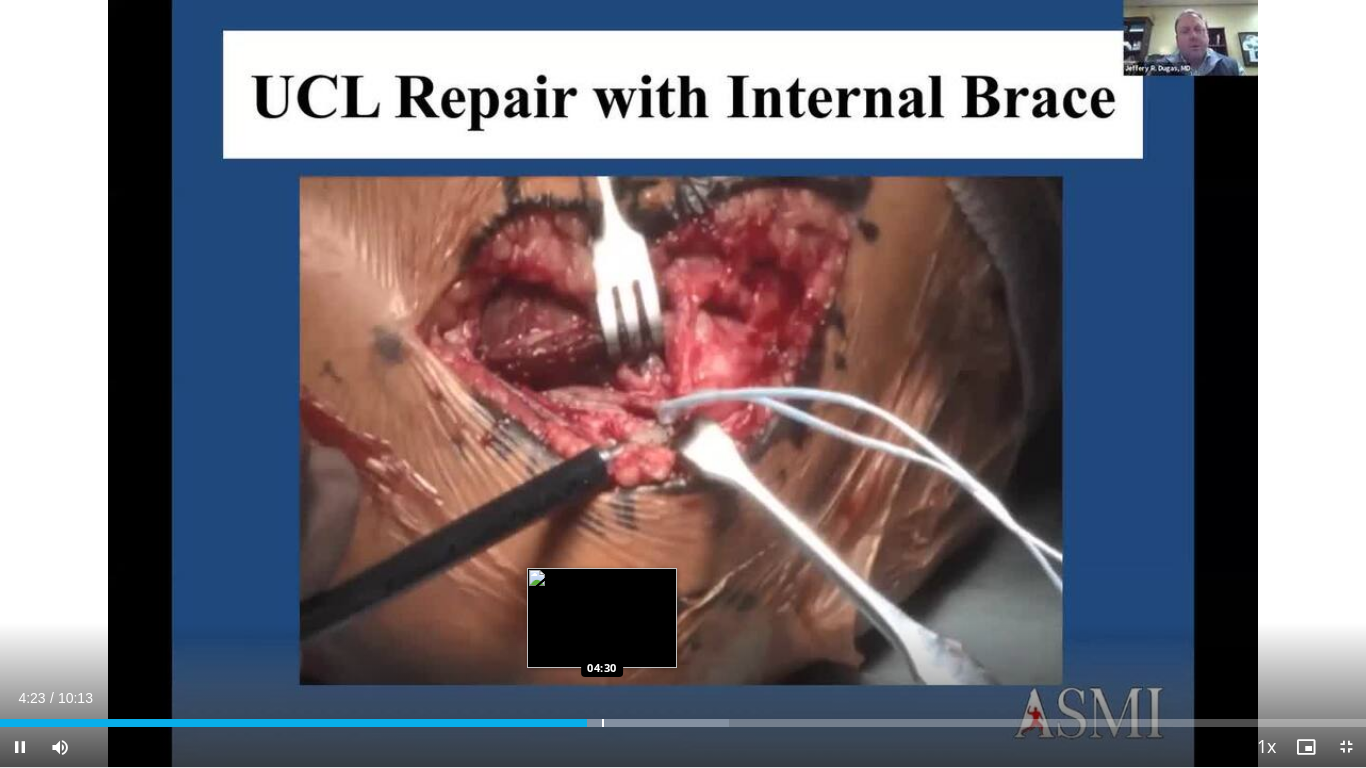 click at bounding box center [603, 723] 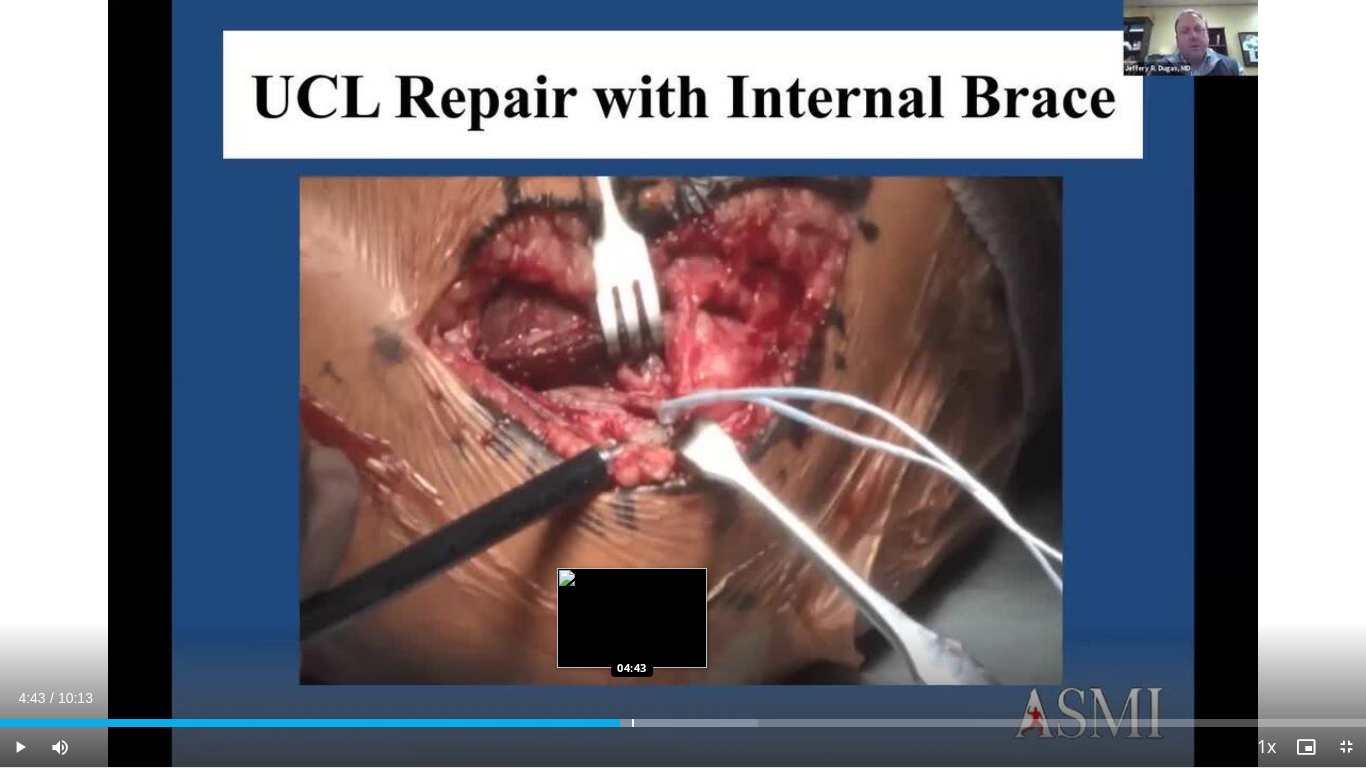 click at bounding box center [633, 723] 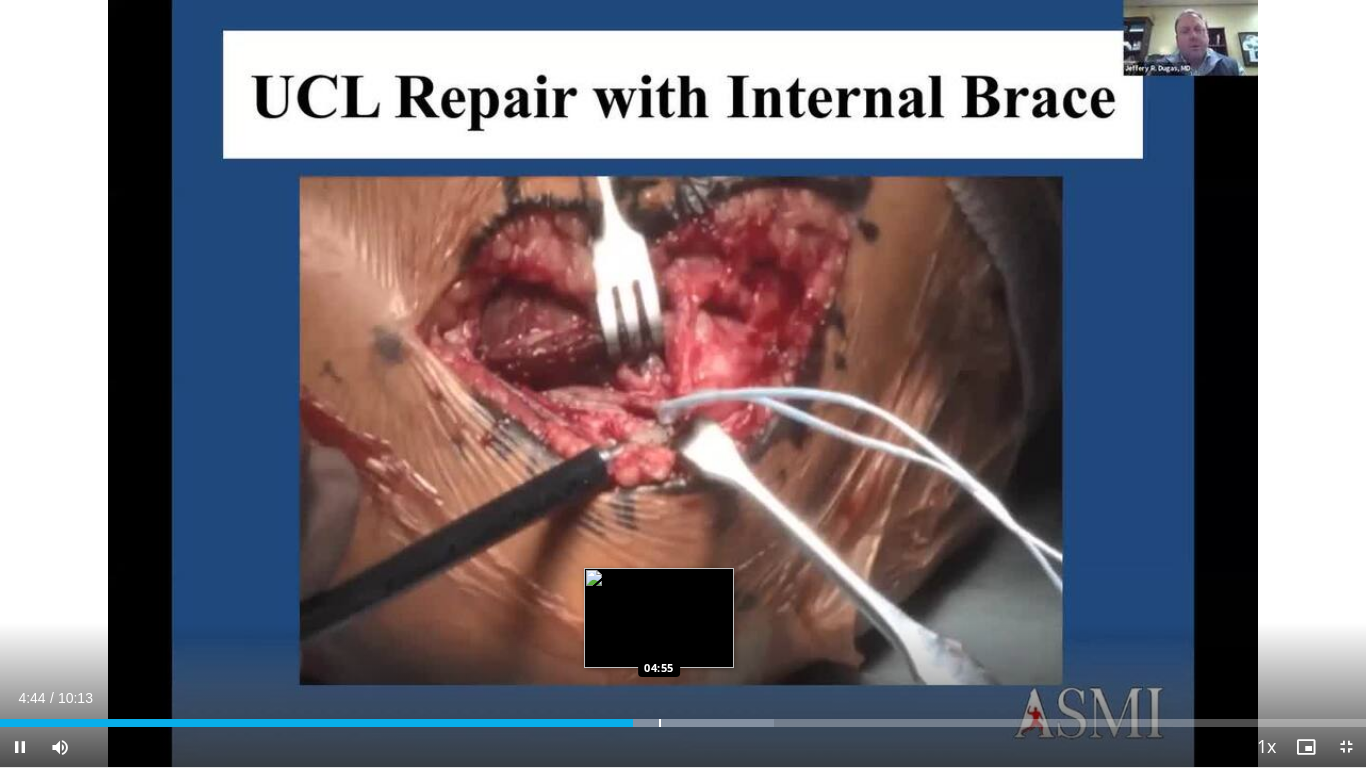 click at bounding box center [660, 723] 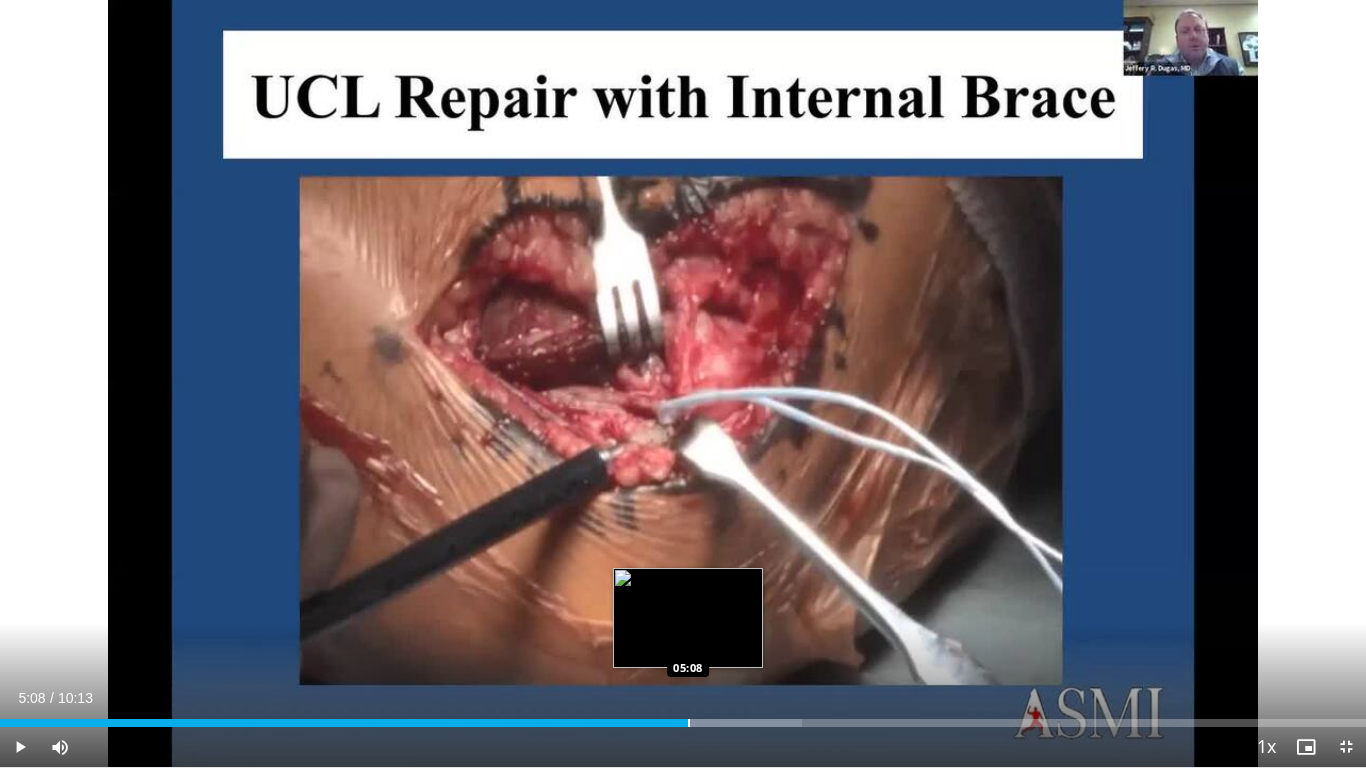 click at bounding box center (689, 723) 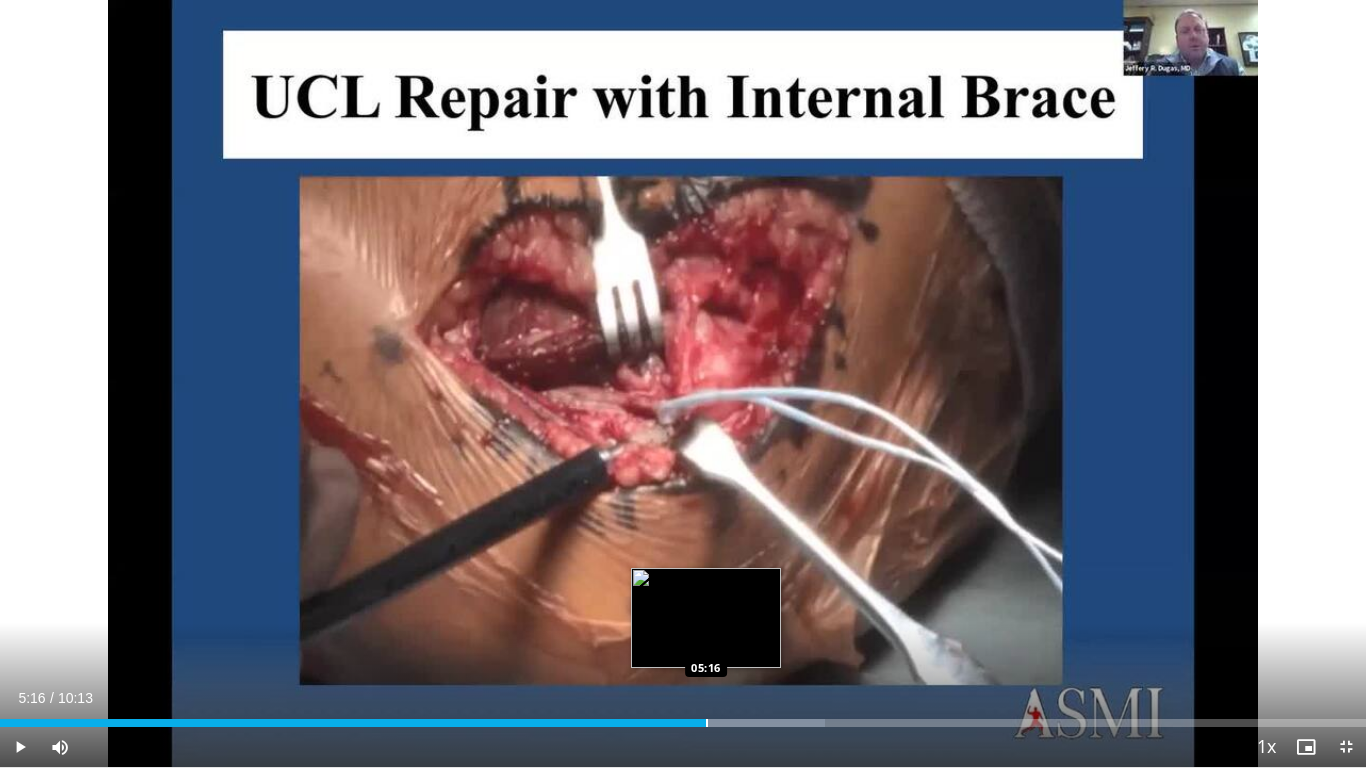 click at bounding box center (707, 723) 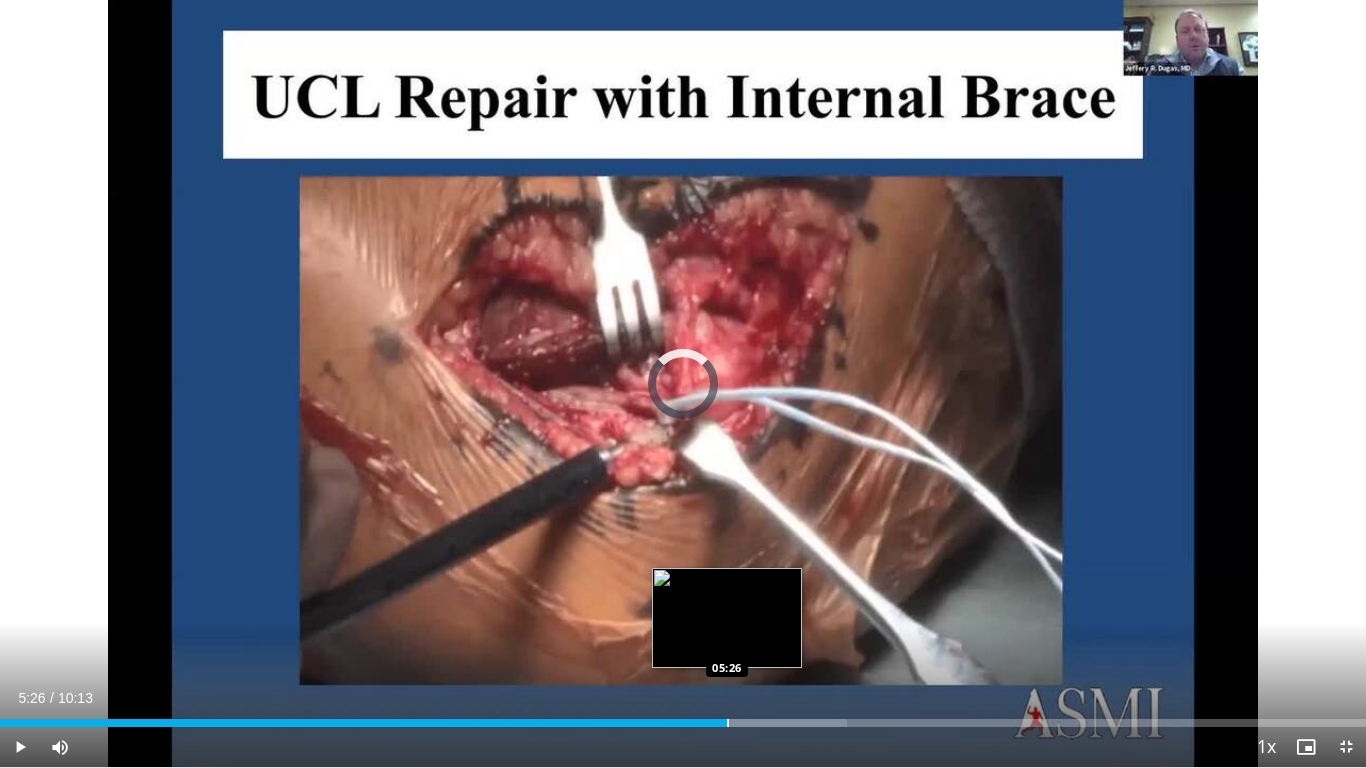 click at bounding box center [728, 723] 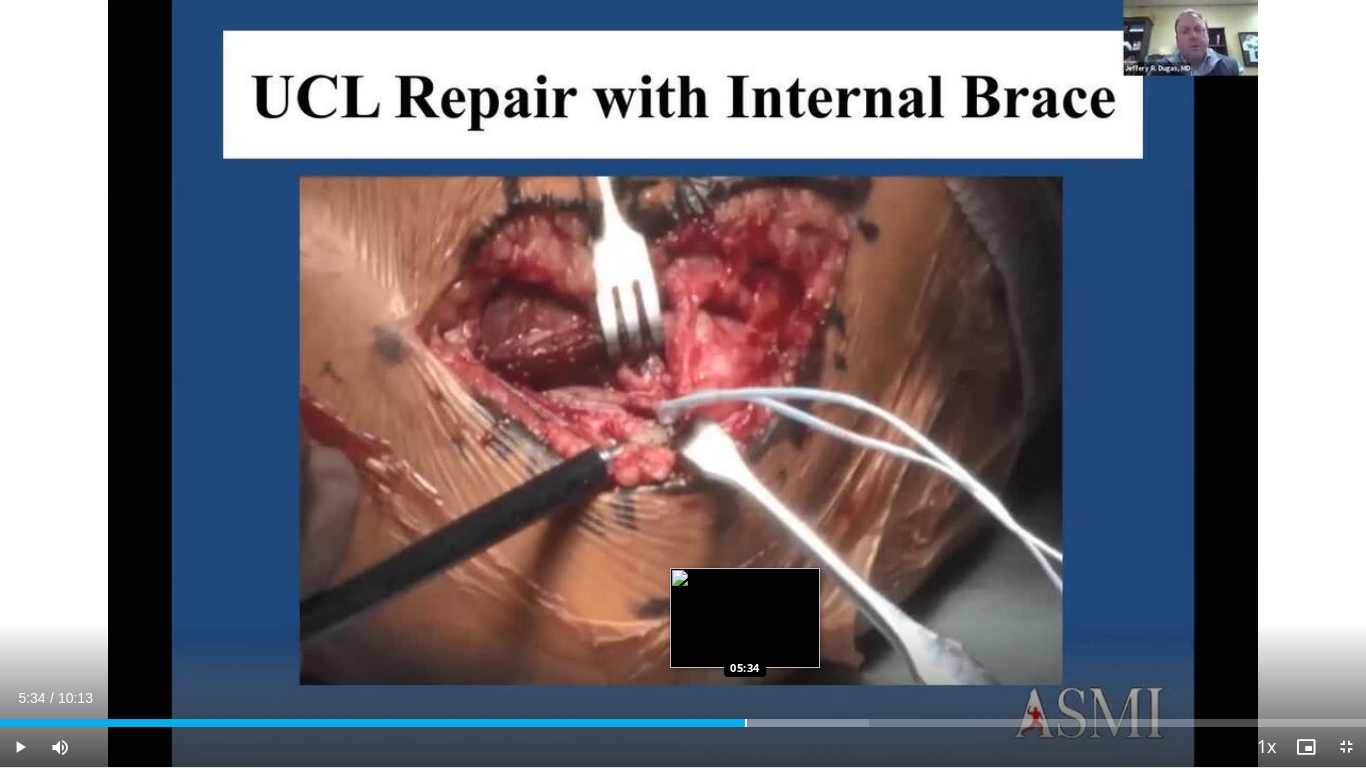 click at bounding box center (746, 723) 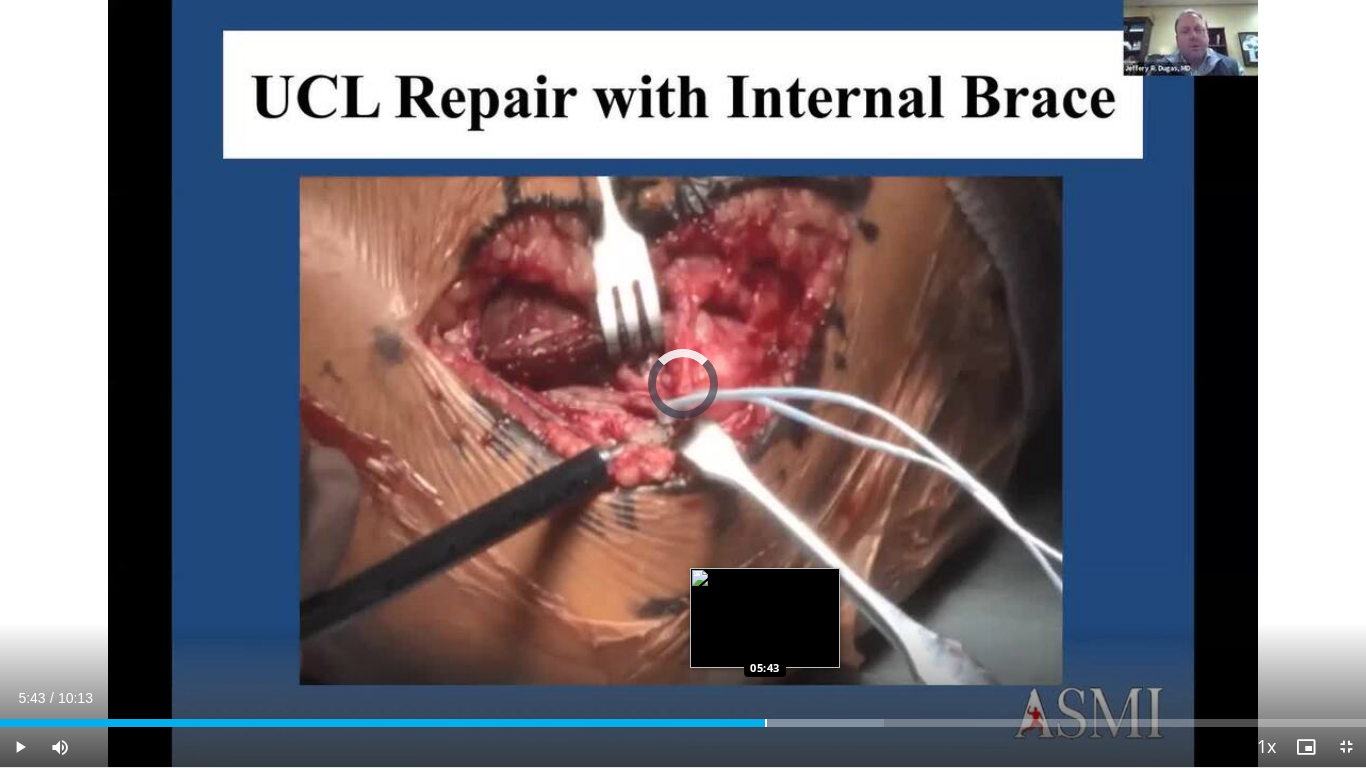click at bounding box center (766, 723) 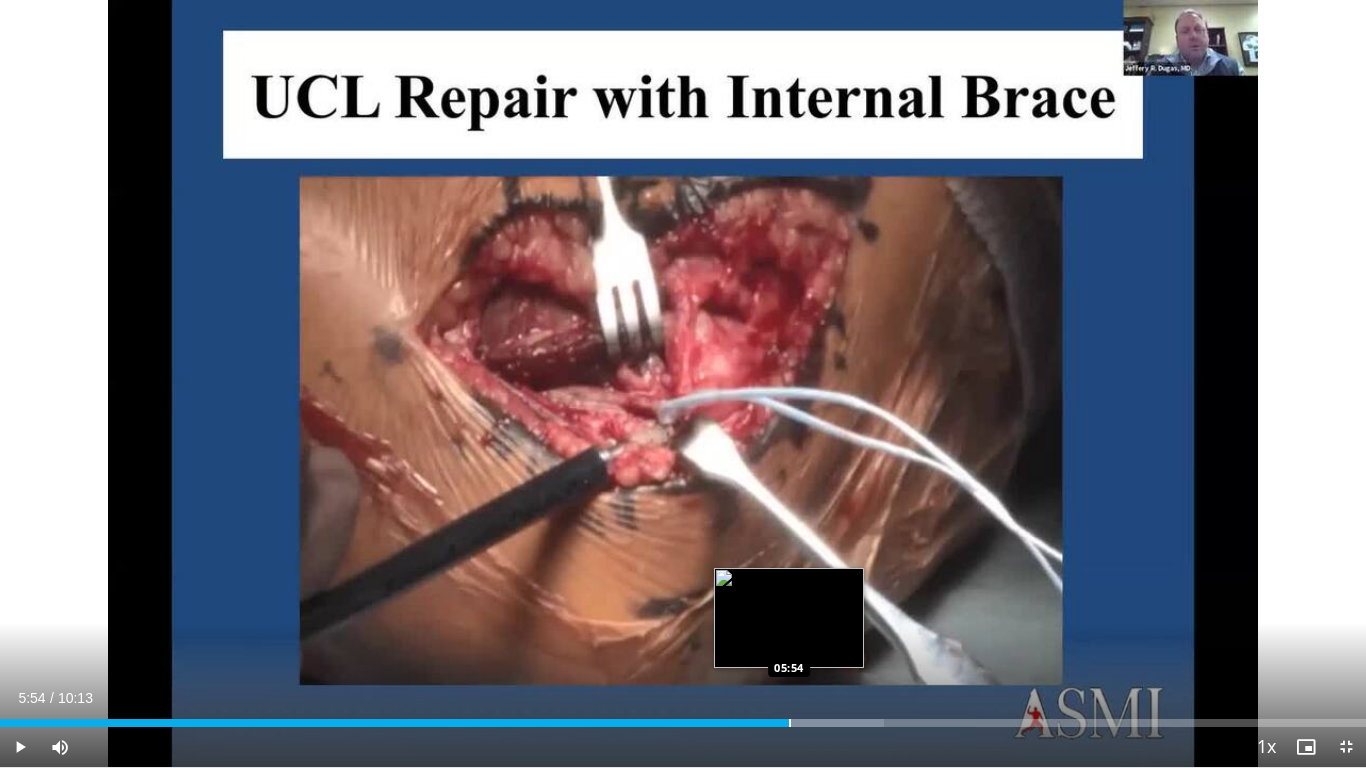 click at bounding box center [790, 723] 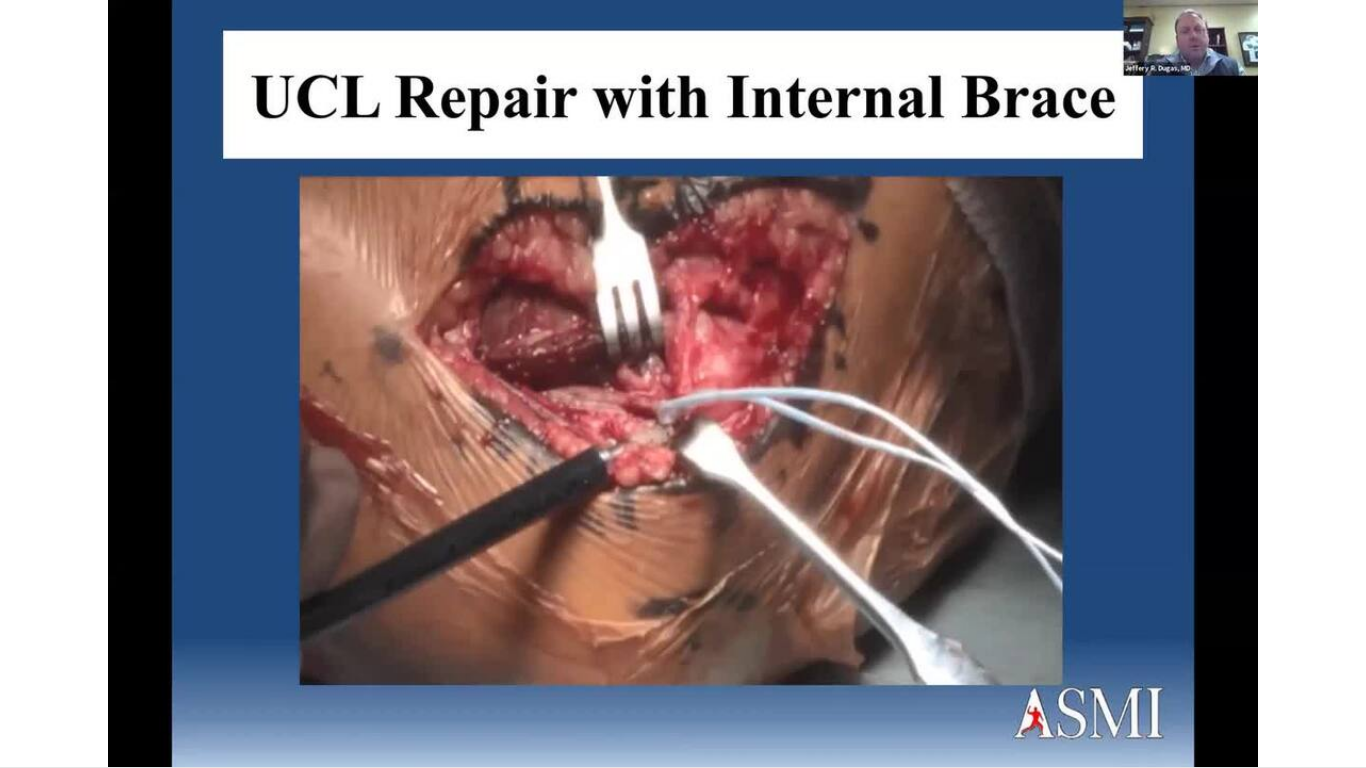 click on "10 seconds
Tap to unmute" at bounding box center [683, 383] 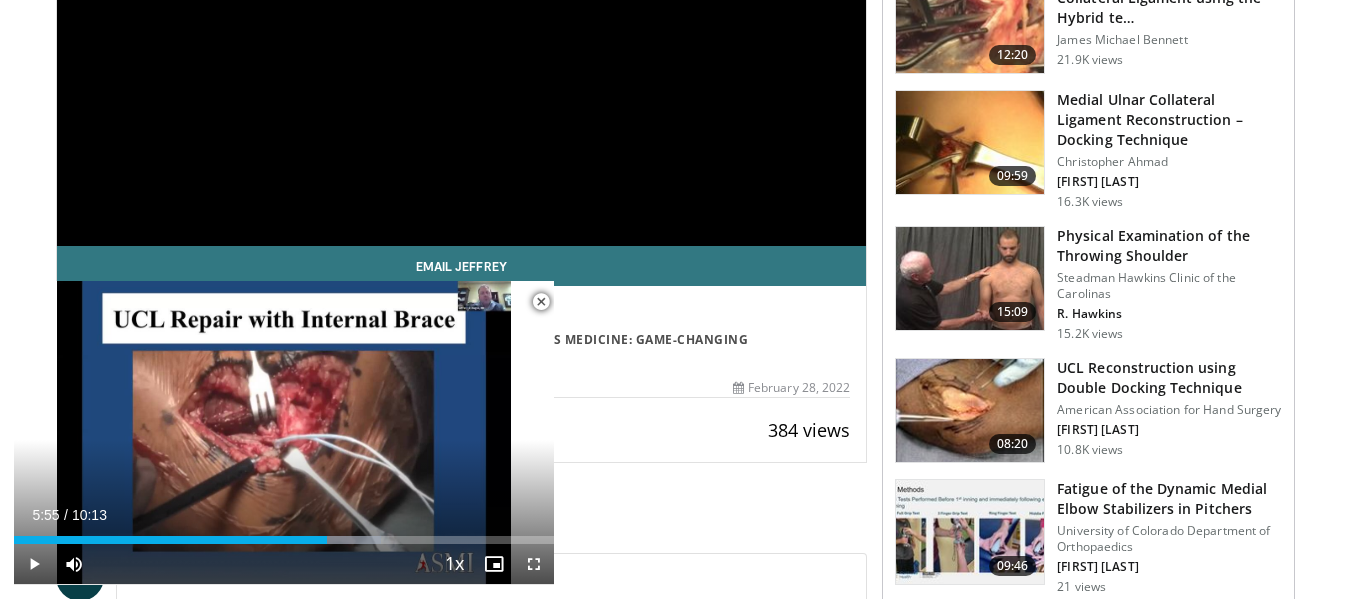 scroll, scrollTop: 590, scrollLeft: 0, axis: vertical 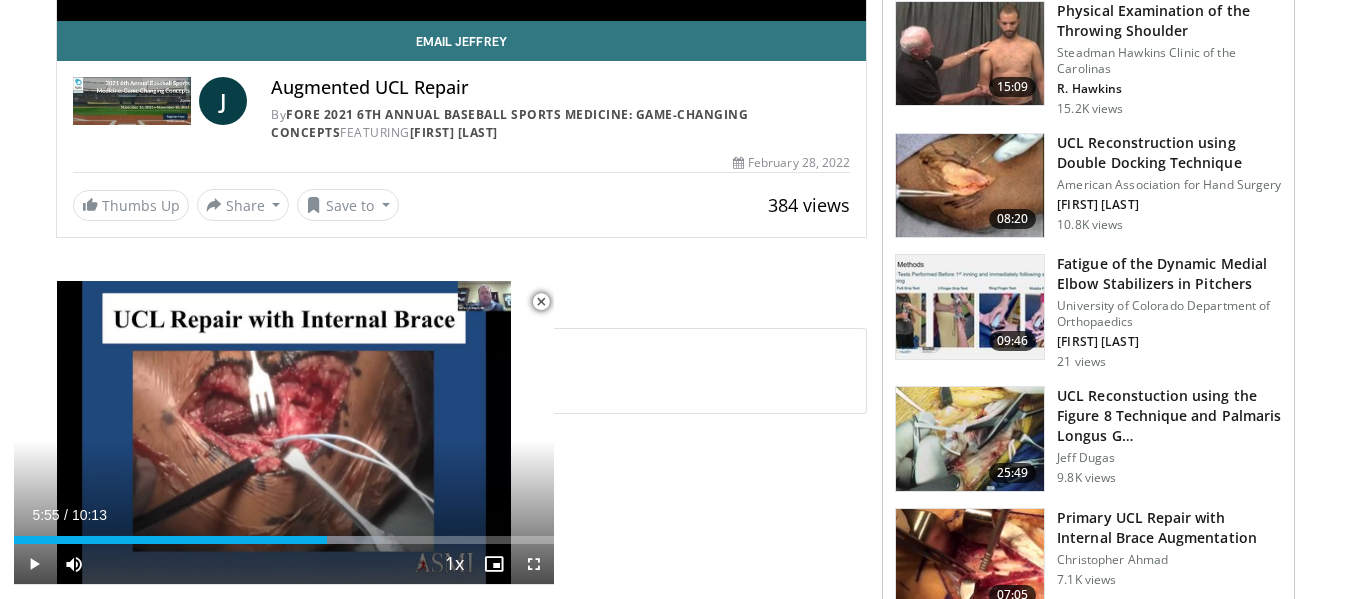 click at bounding box center [541, 302] 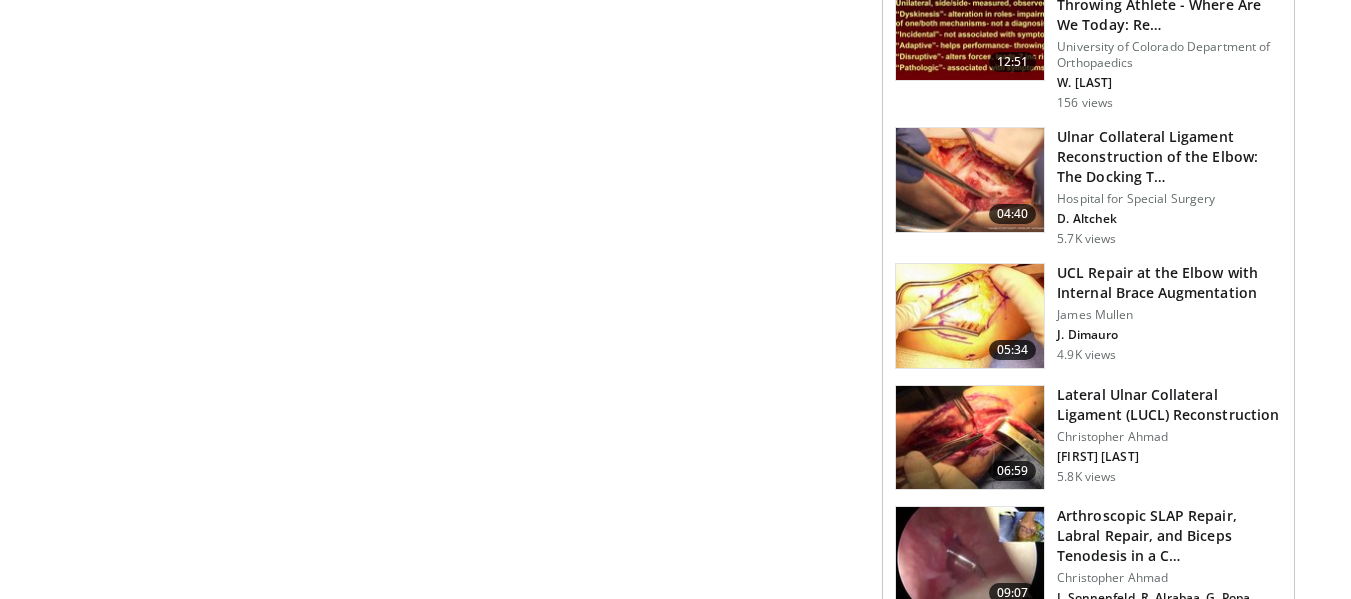 scroll, scrollTop: 1383, scrollLeft: 0, axis: vertical 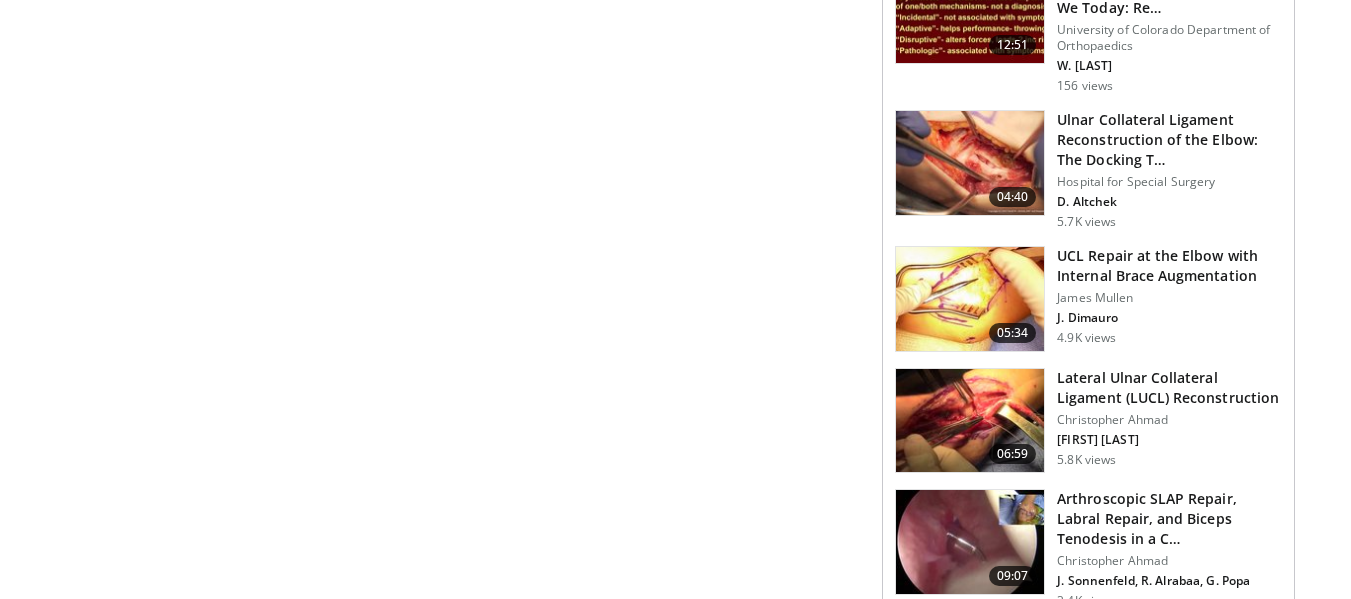 click on "UCL Repair at the Elbow with Internal Brace Augmentation" at bounding box center (1169, 266) 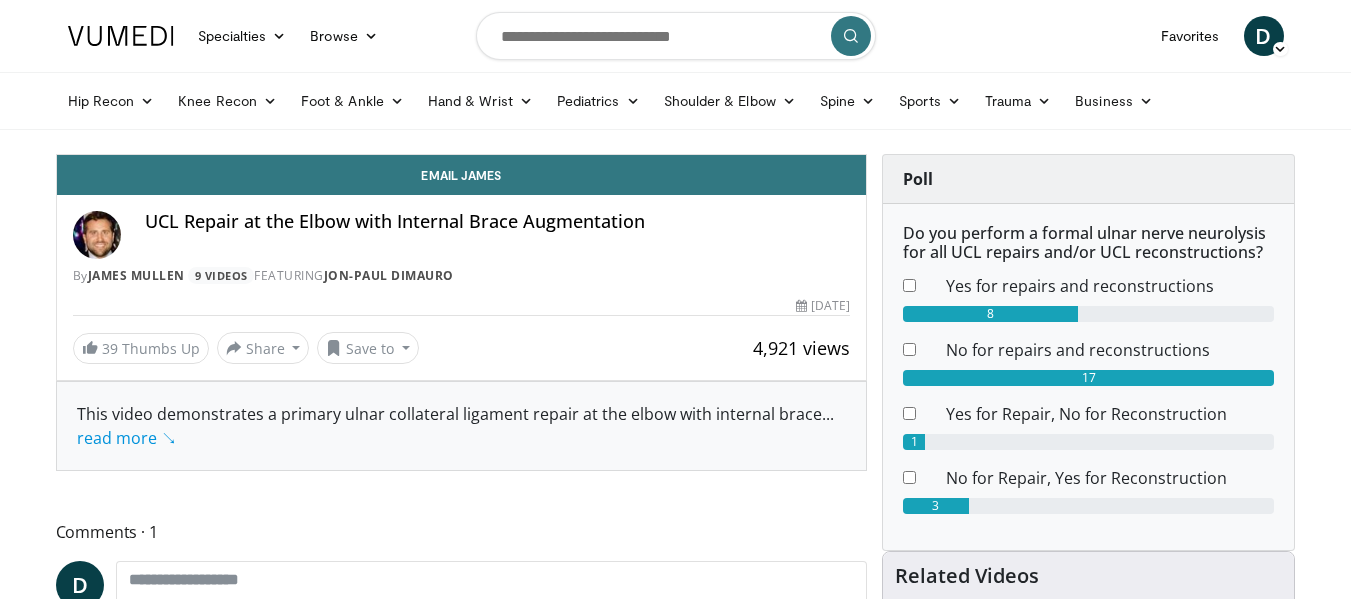 scroll, scrollTop: 0, scrollLeft: 0, axis: both 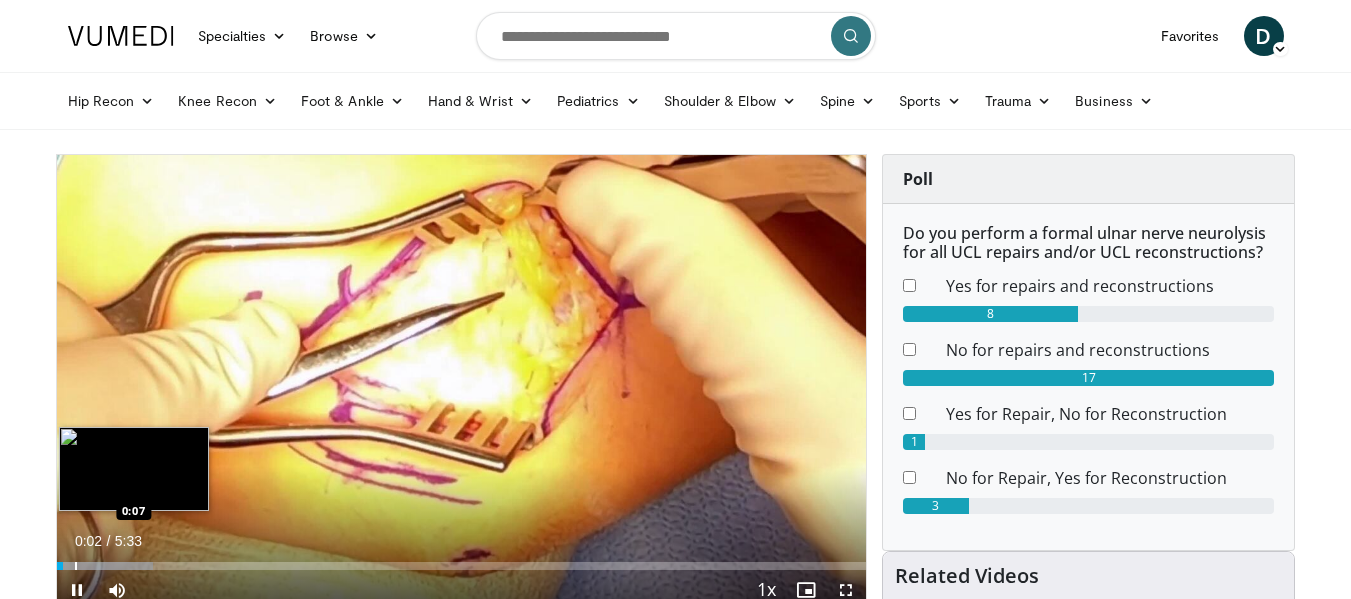 click at bounding box center (76, 566) 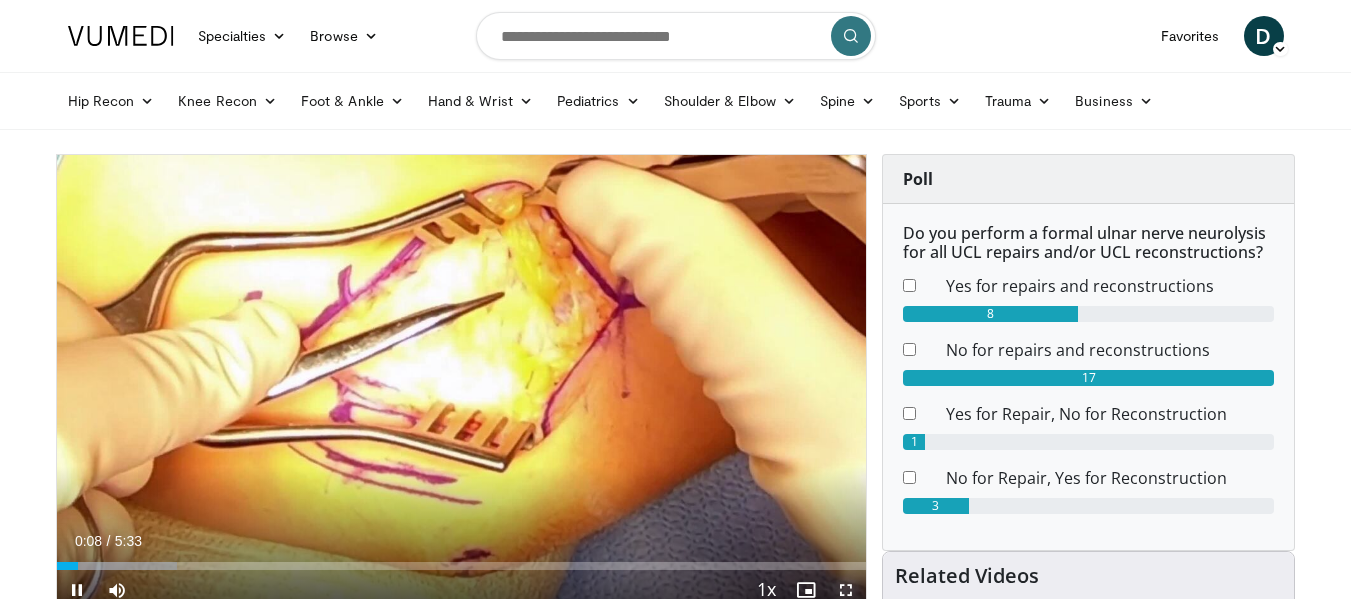 click at bounding box center [846, 590] 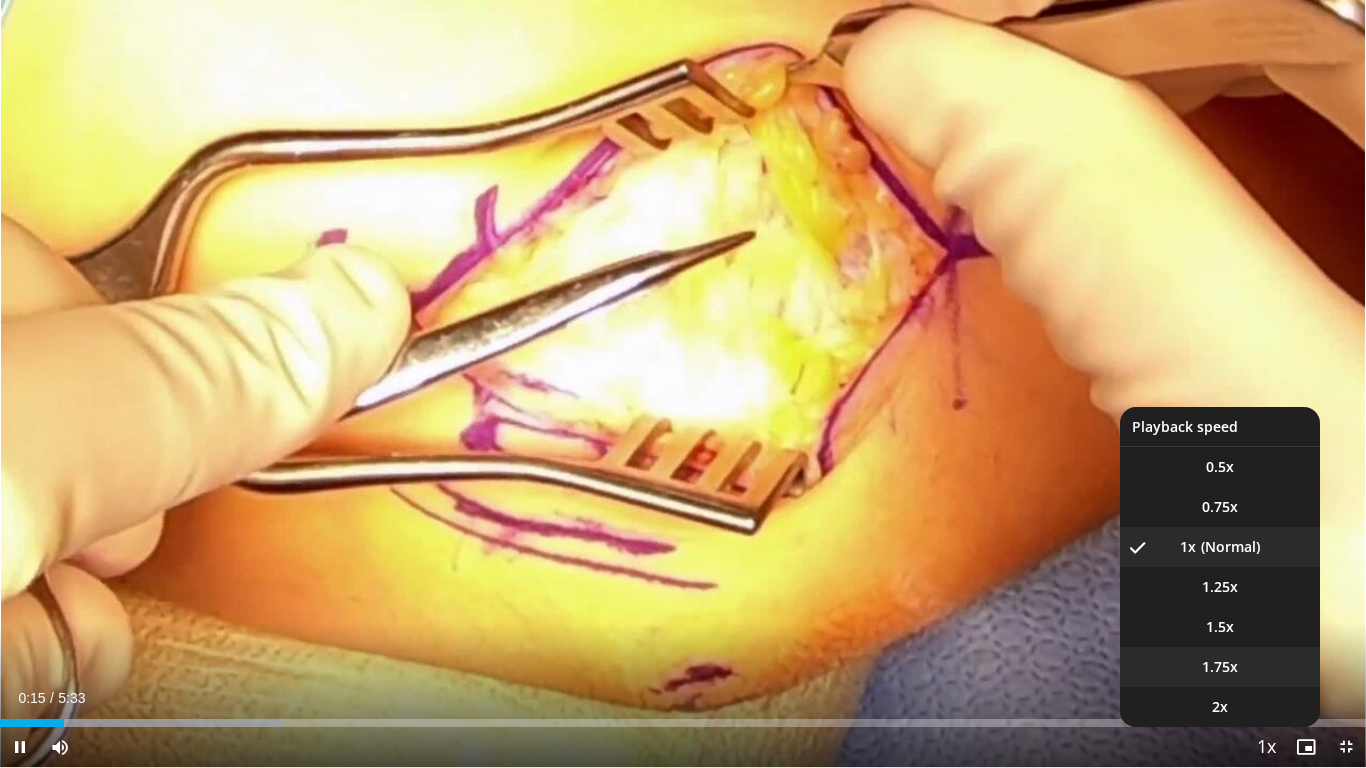 click on "1.75x" at bounding box center (1220, 667) 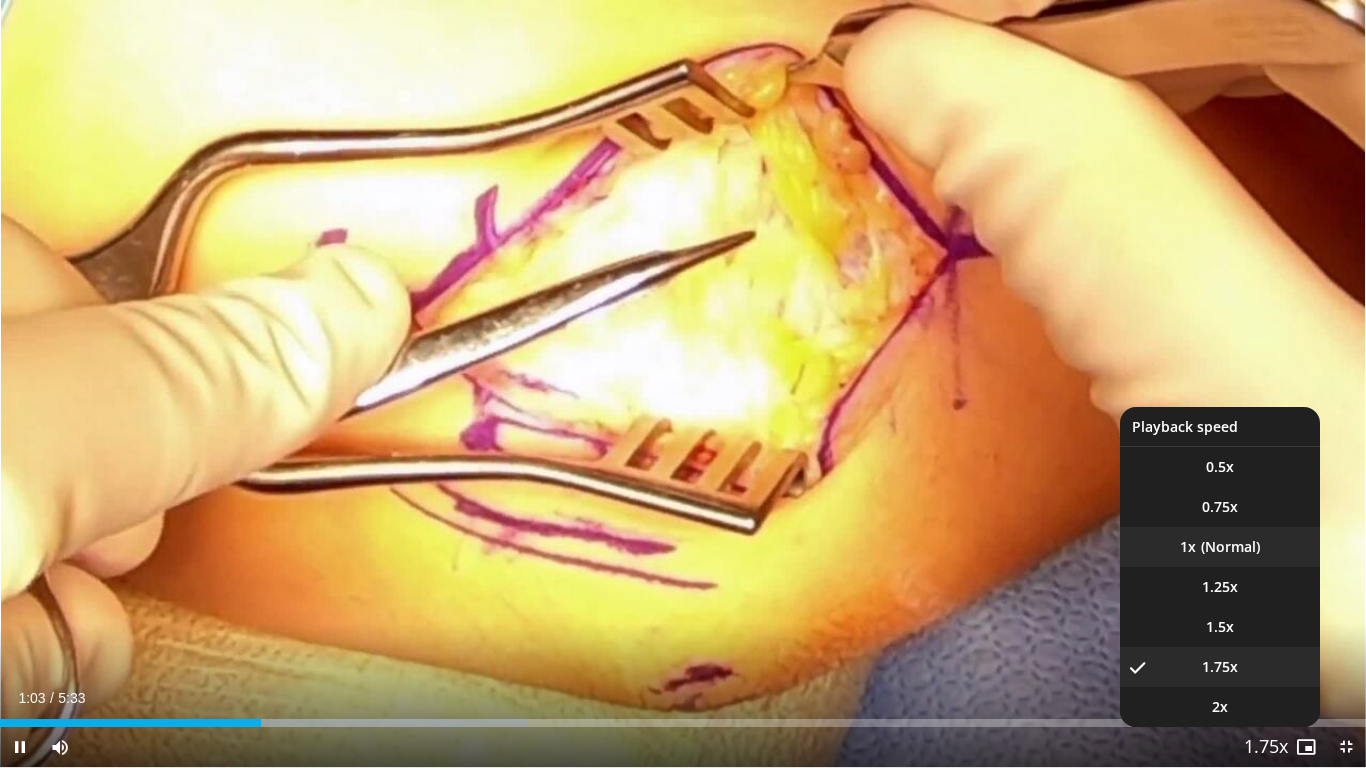 click on "1x" at bounding box center [1220, 547] 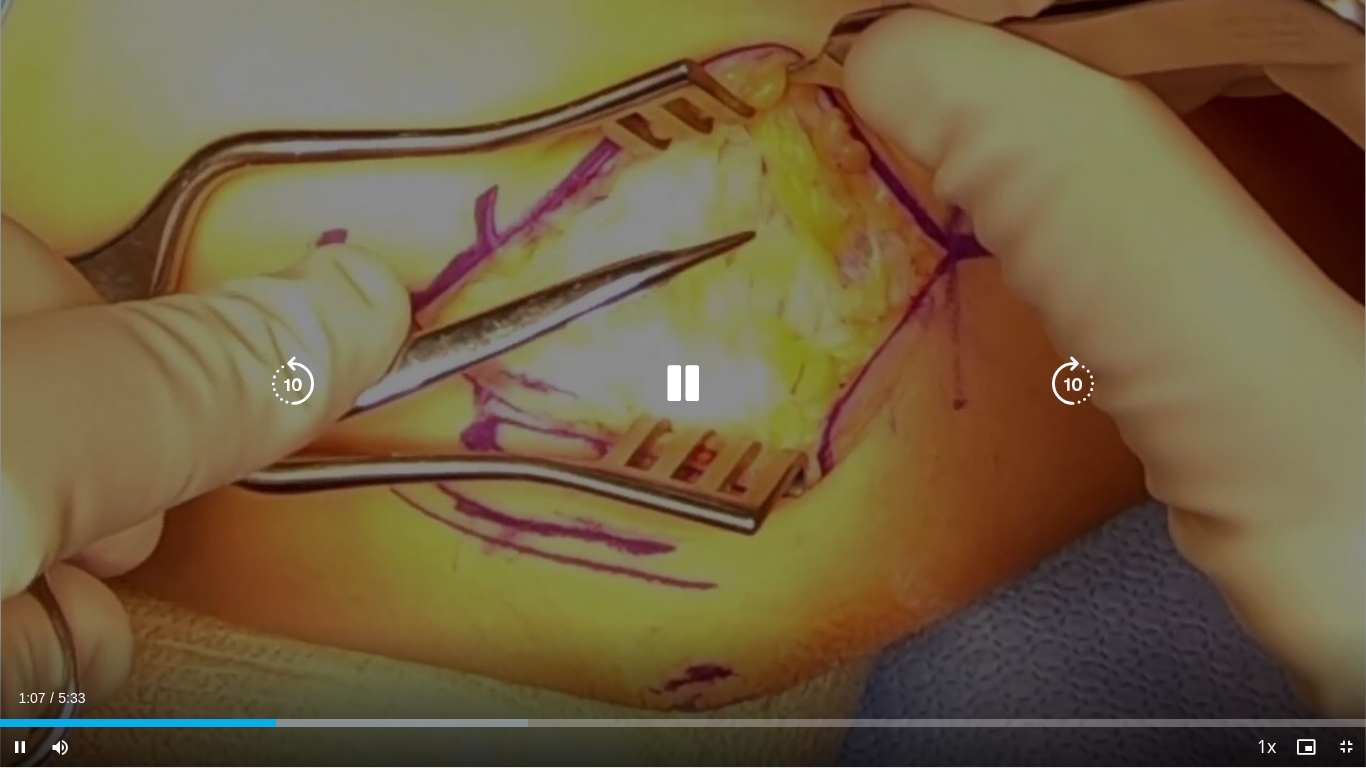 click on "10 seconds
Tap to unmute" at bounding box center [683, 383] 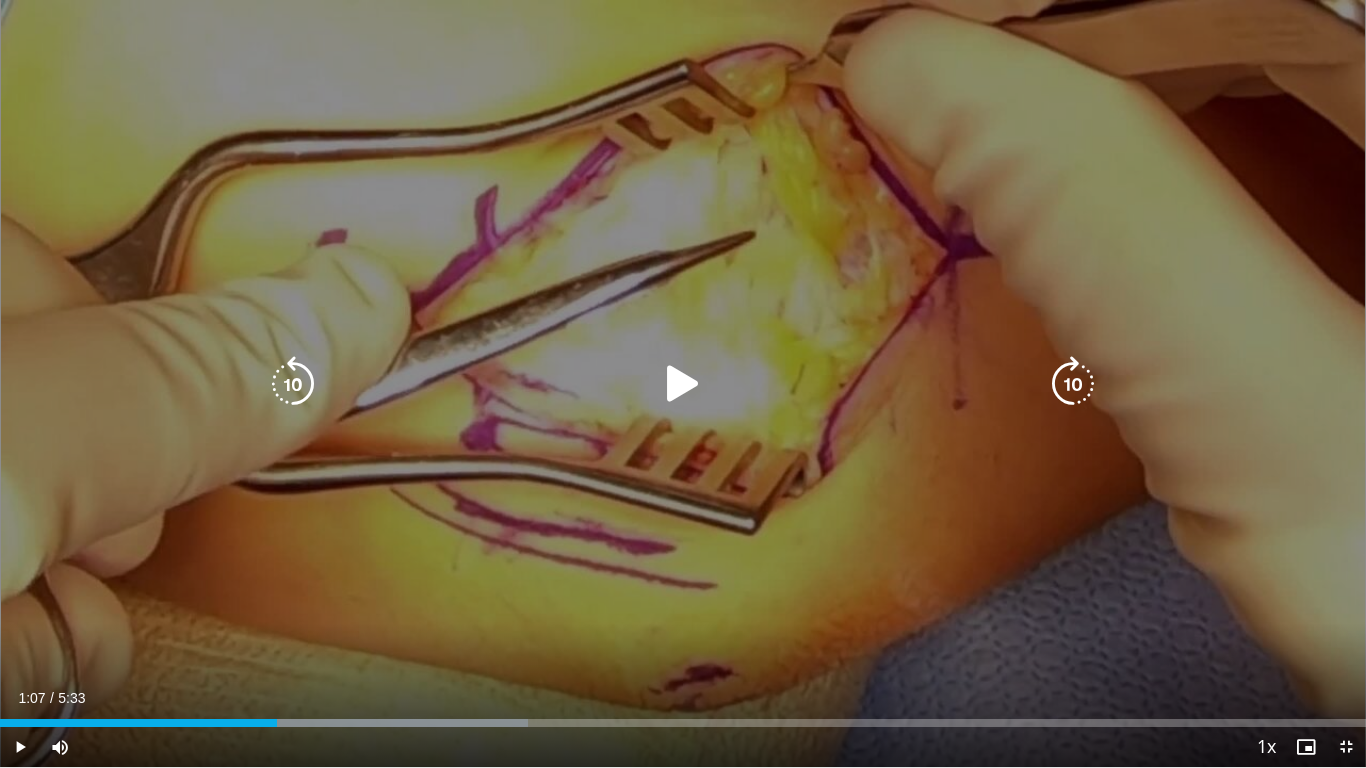 click on "10 seconds
Tap to unmute" at bounding box center (683, 383) 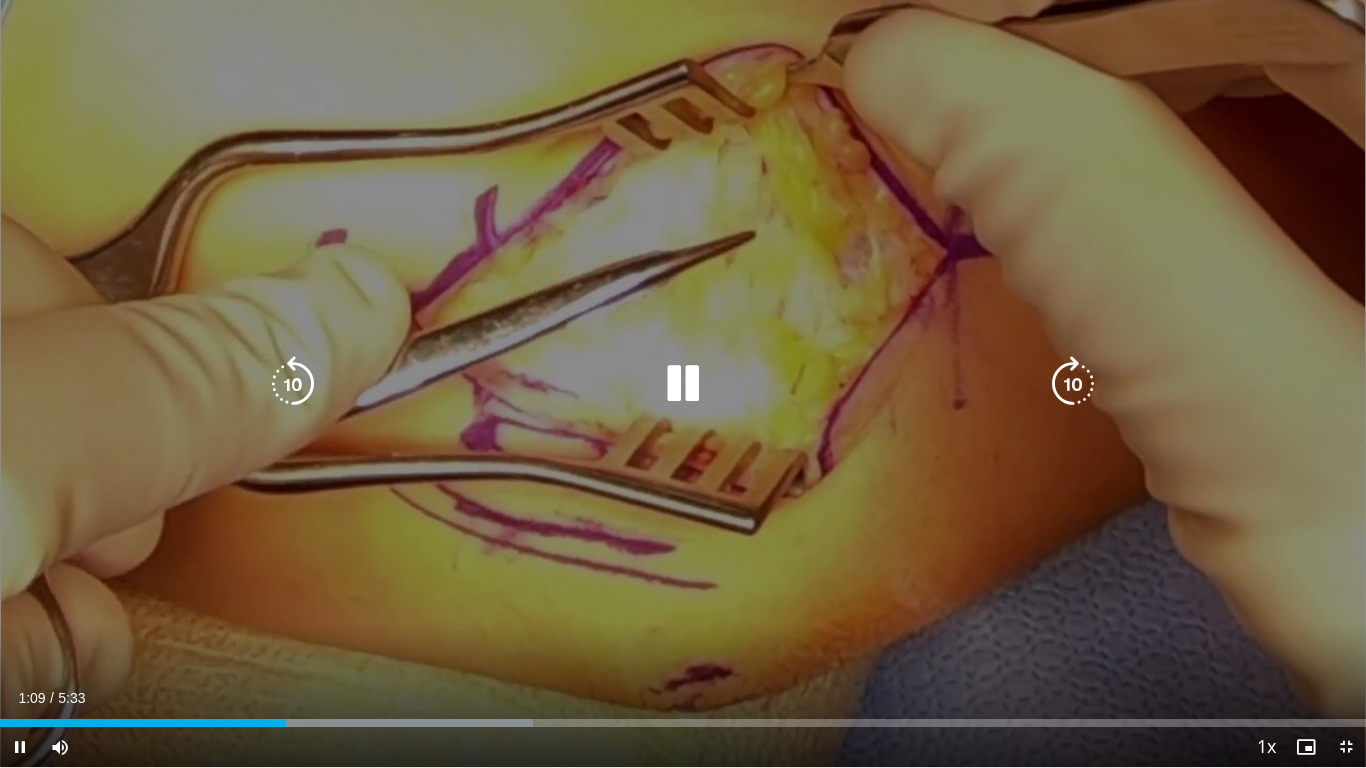 click on "10 seconds
Tap to unmute" at bounding box center (683, 383) 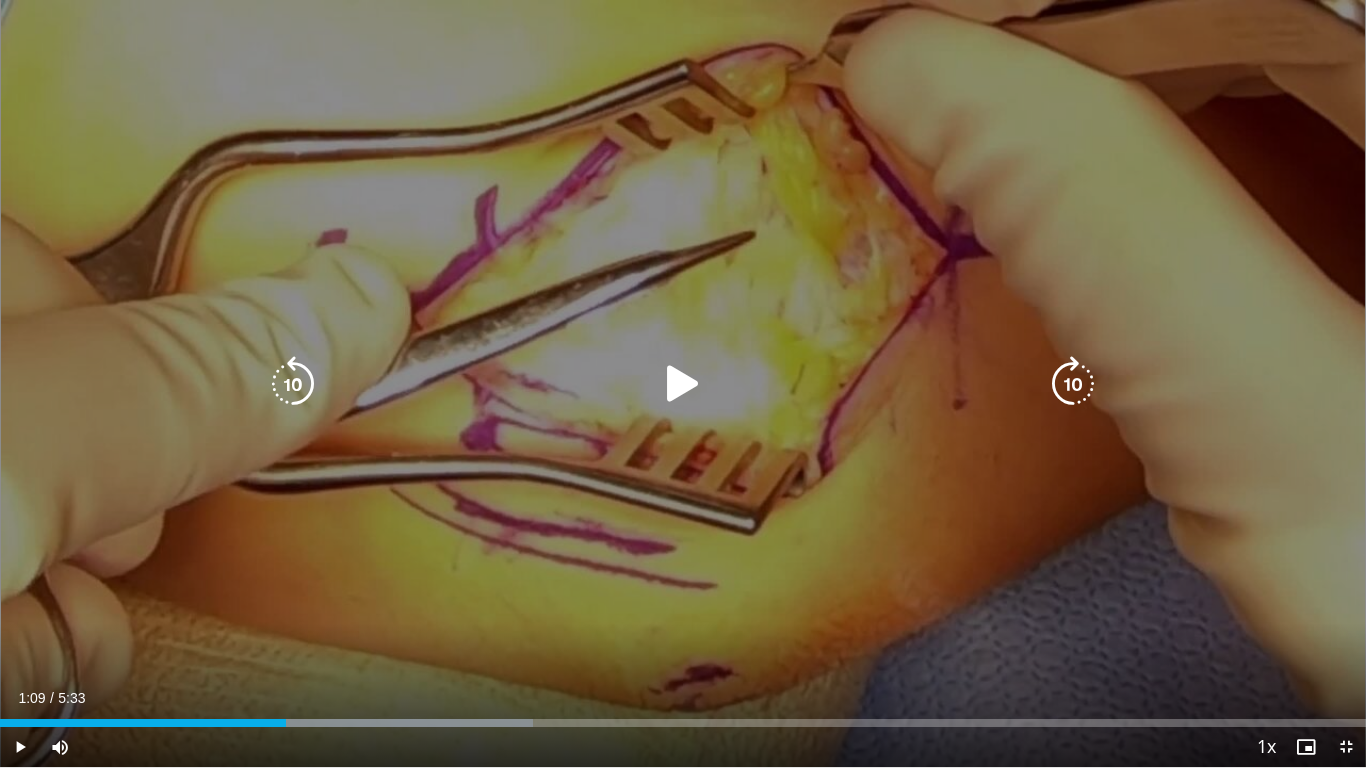 click on "10 seconds
Tap to unmute" at bounding box center (683, 383) 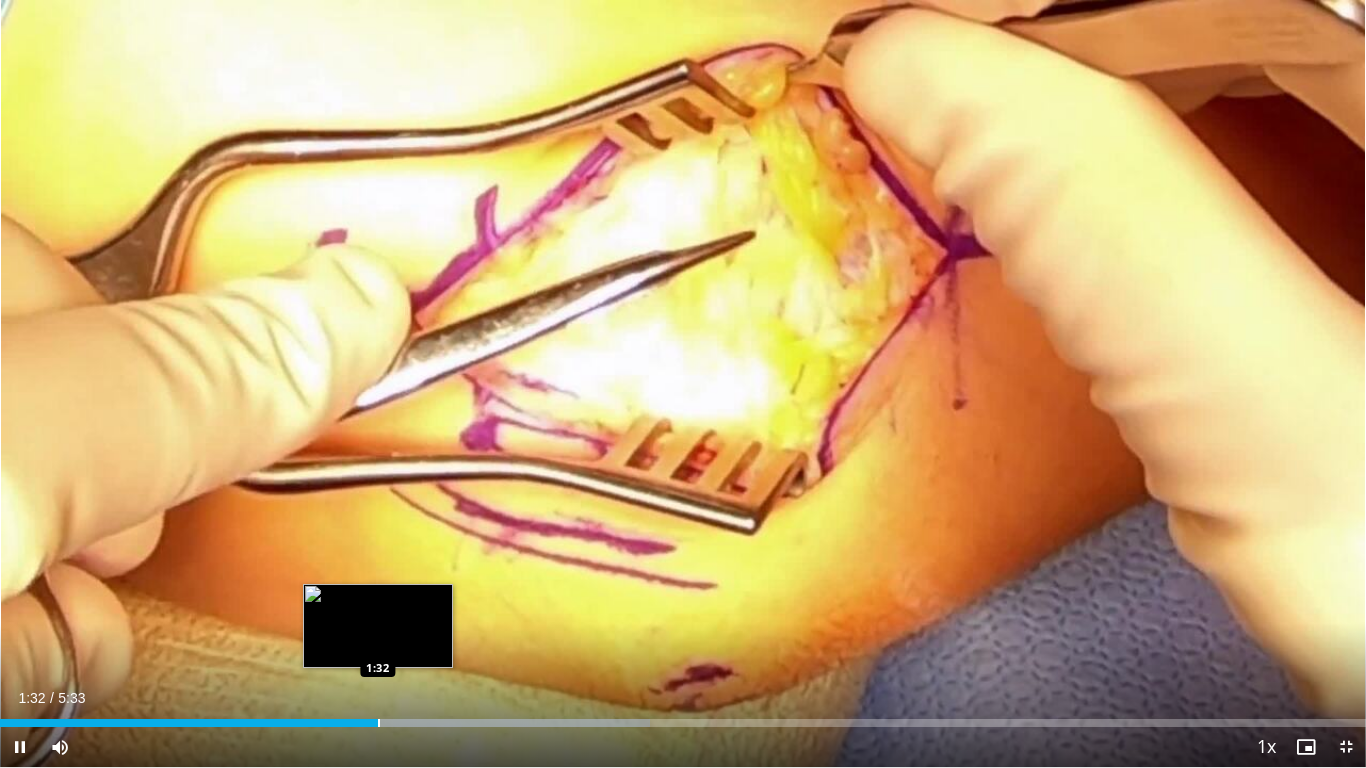 click at bounding box center (379, 723) 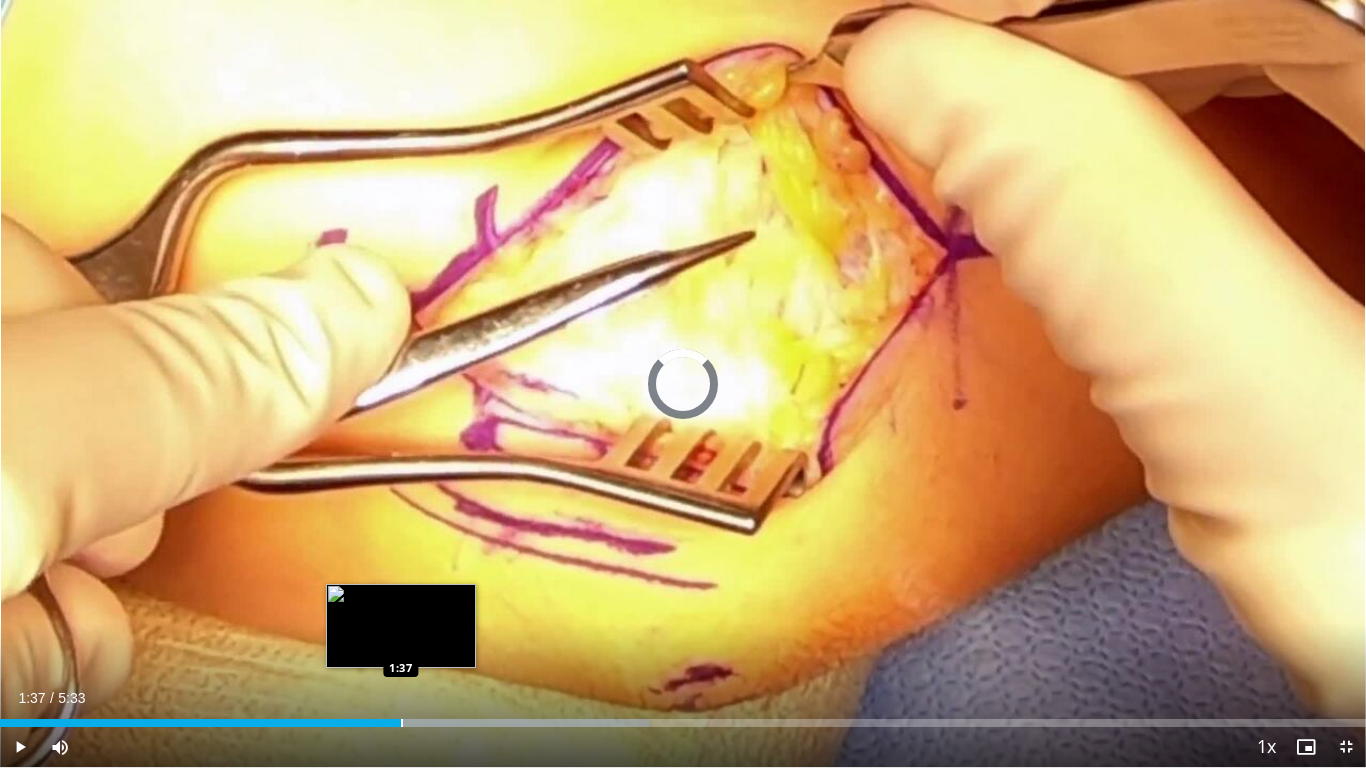 click at bounding box center (402, 723) 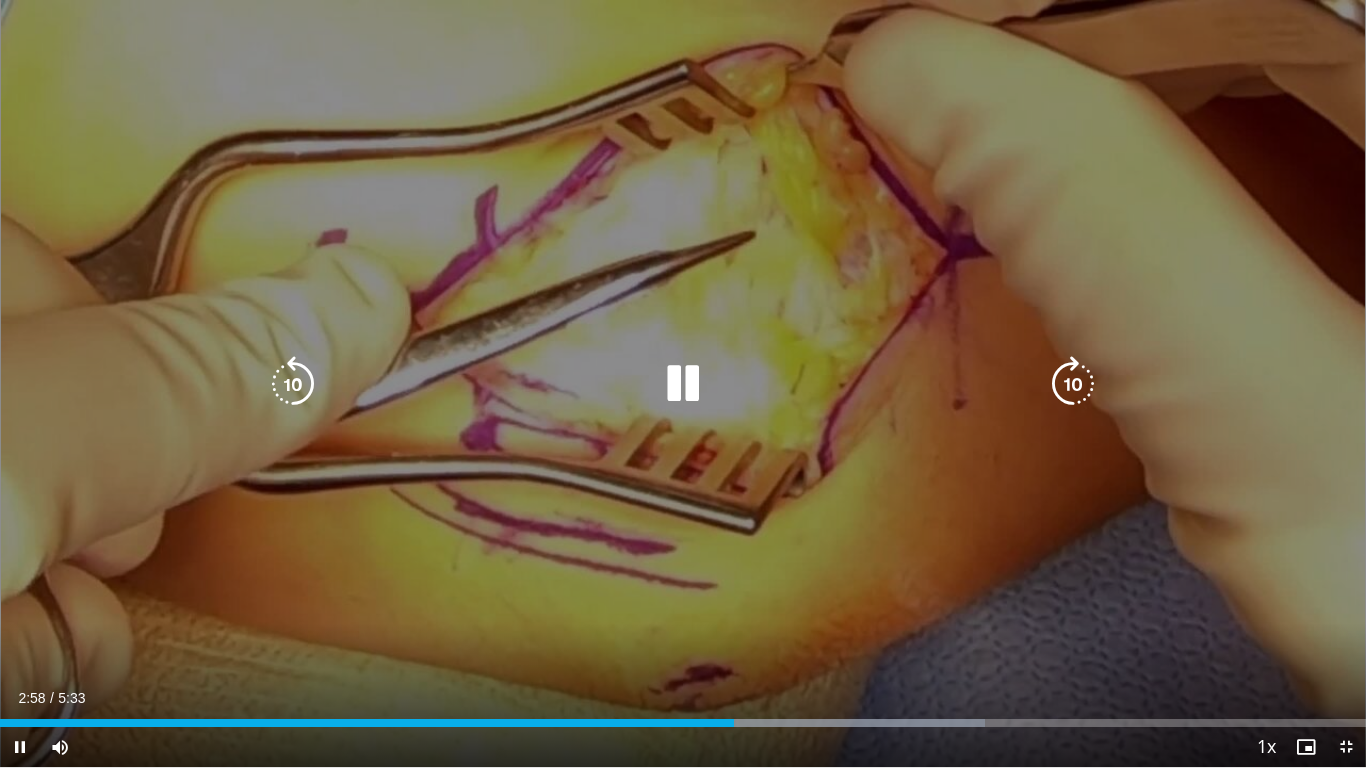 click at bounding box center [293, 384] 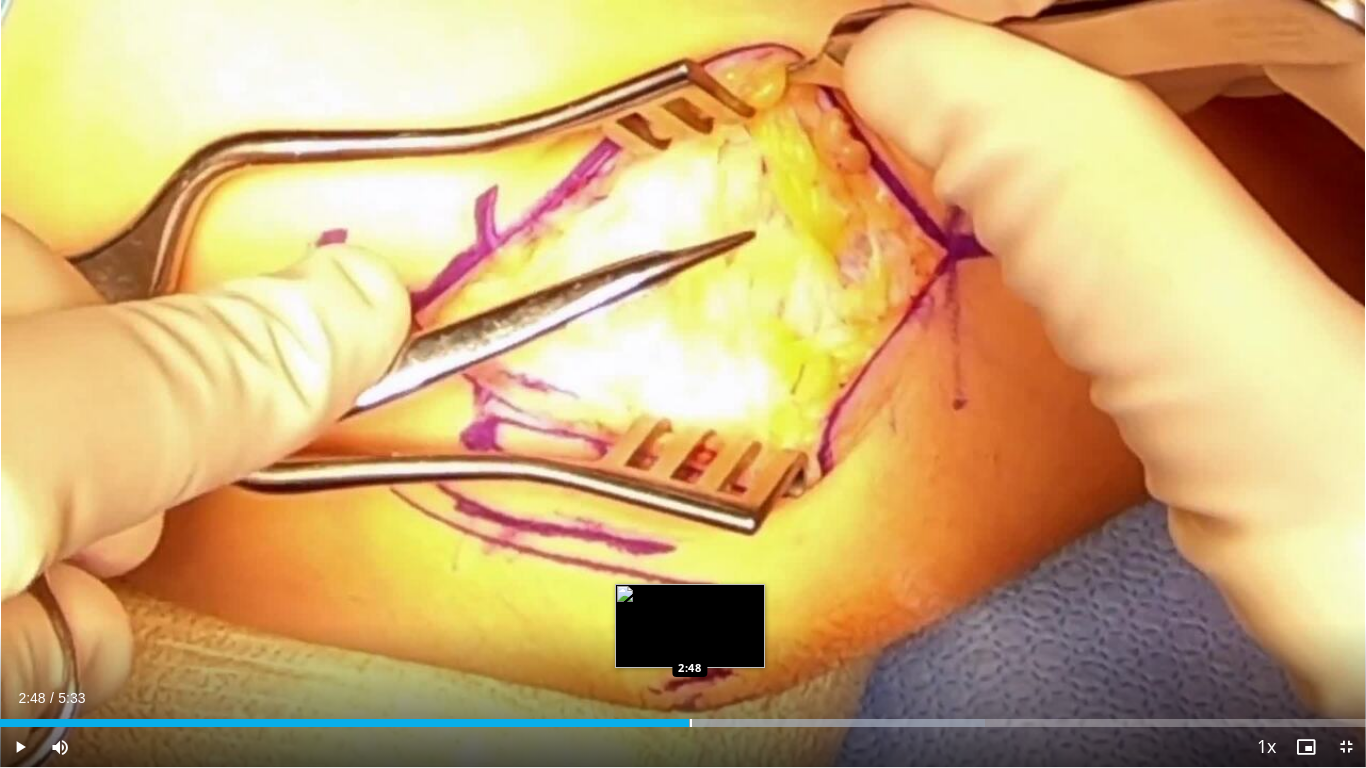 click on "Loaded :  72.10% 2:54 2:48" at bounding box center [683, 723] 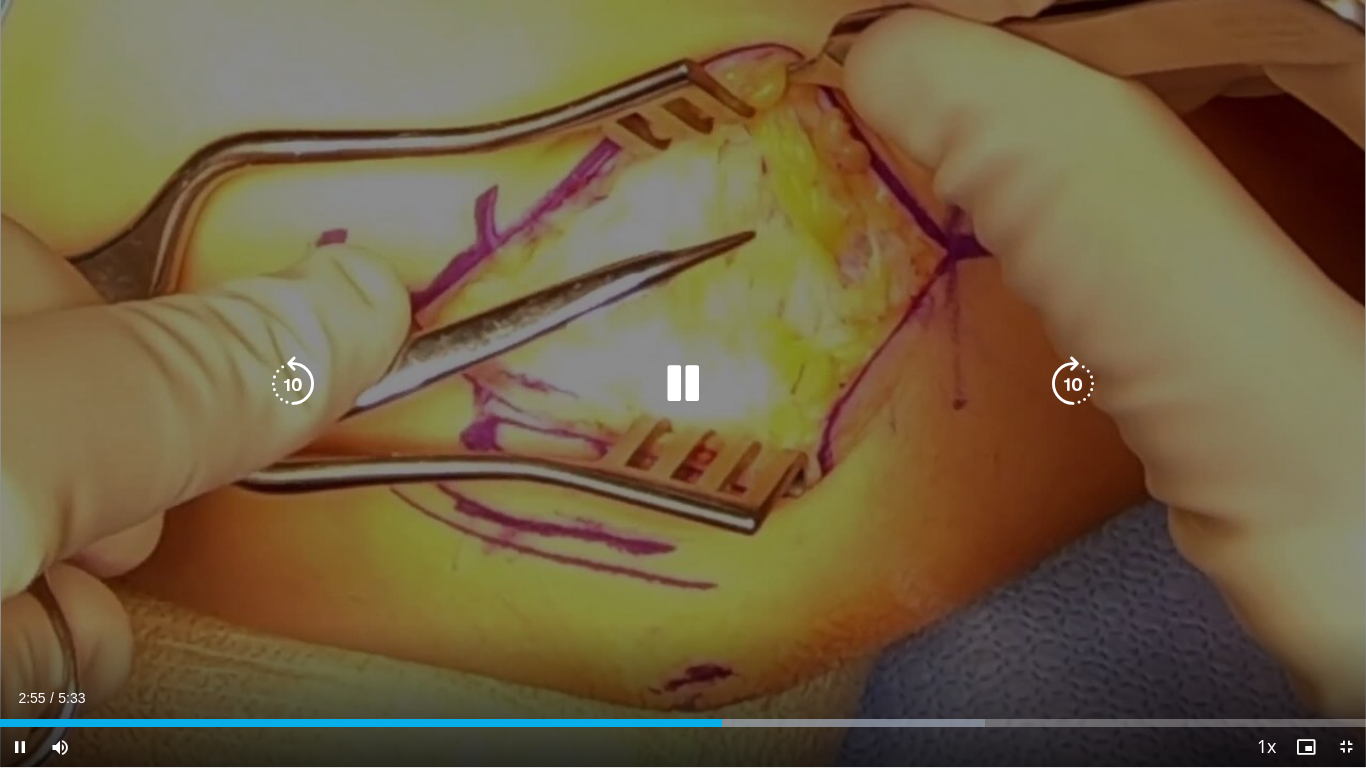 click at bounding box center (683, 384) 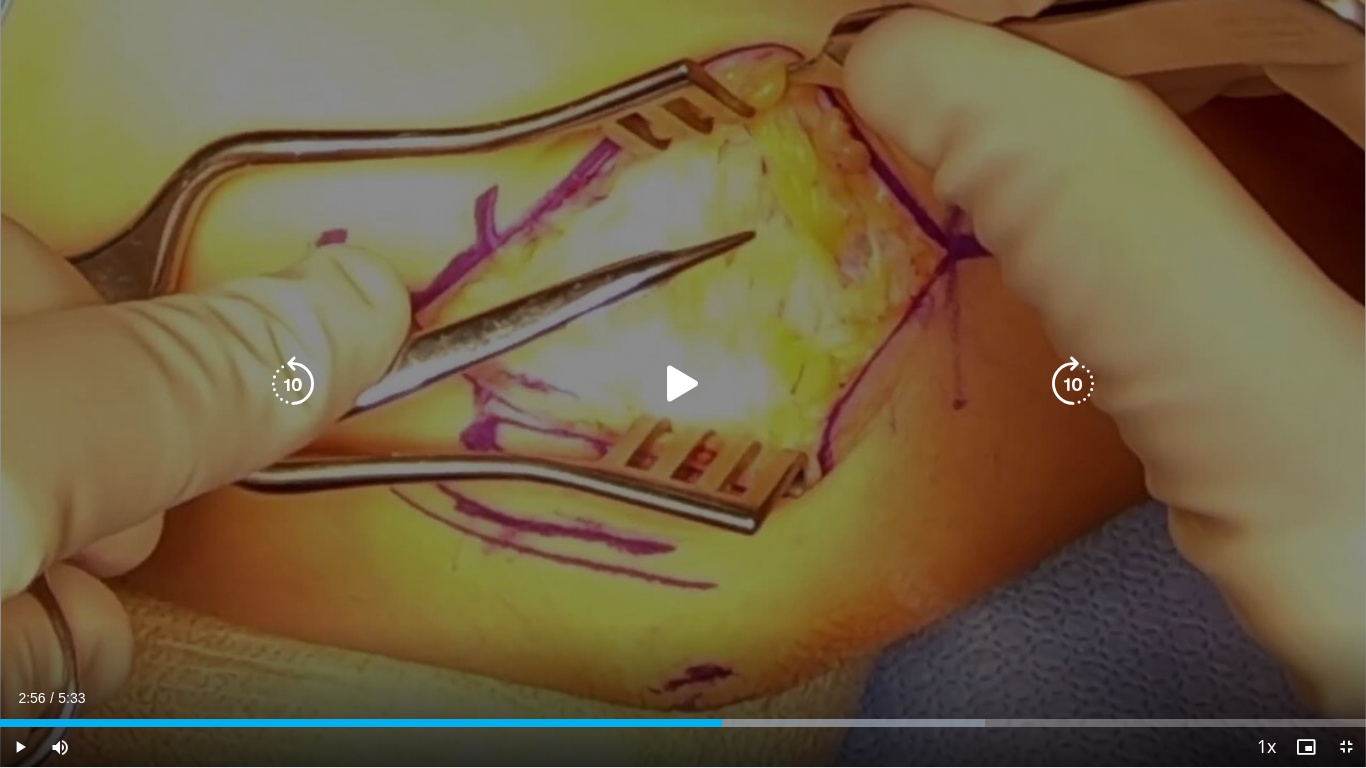 click at bounding box center (683, 384) 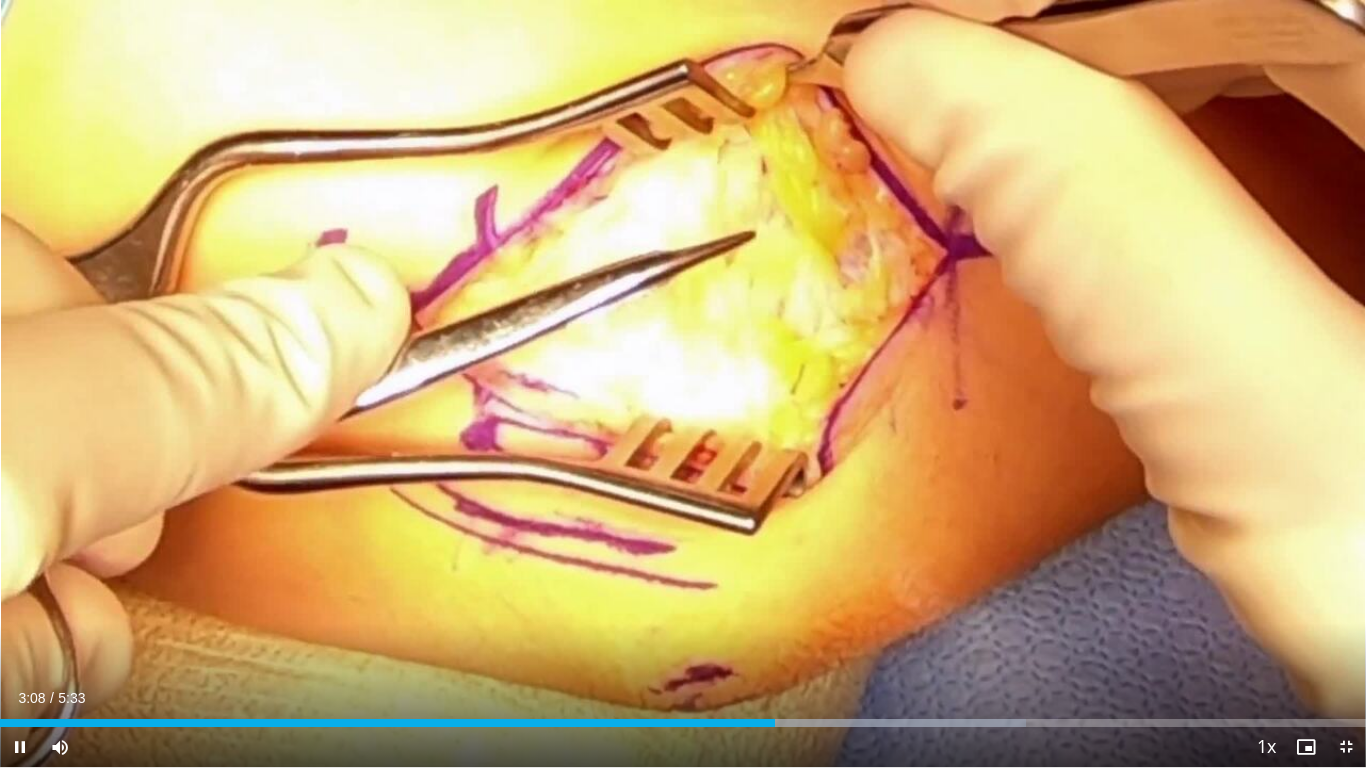 click on "Current Time  3:08 / Duration  5:33 Pause Skip Backward Skip Forward Mute Loaded :  75.11% 3:09 2:47 Stream Type  LIVE Seek to live, currently behind live LIVE   1x Playback Rate 0.5x 0.75x 1x , selected 1.25x 1.5x 1.75x 2x Chapters Chapters Descriptions descriptions off , selected Captions captions settings , opens captions settings dialog captions off , selected Audio Track en (Main) , selected Exit Fullscreen Enable picture-in-picture mode" at bounding box center (683, 747) 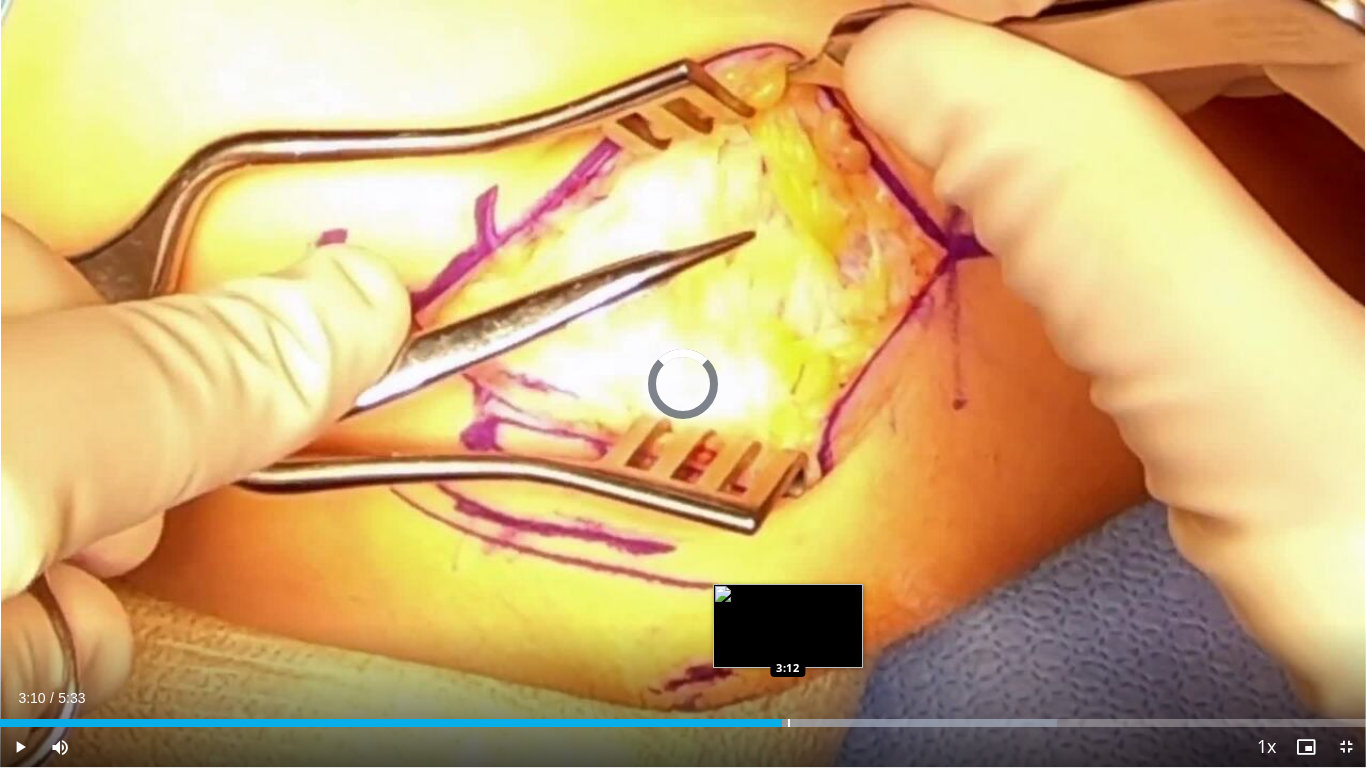 click on "Loaded :  77.39% 3:10 3:12" at bounding box center [683, 717] 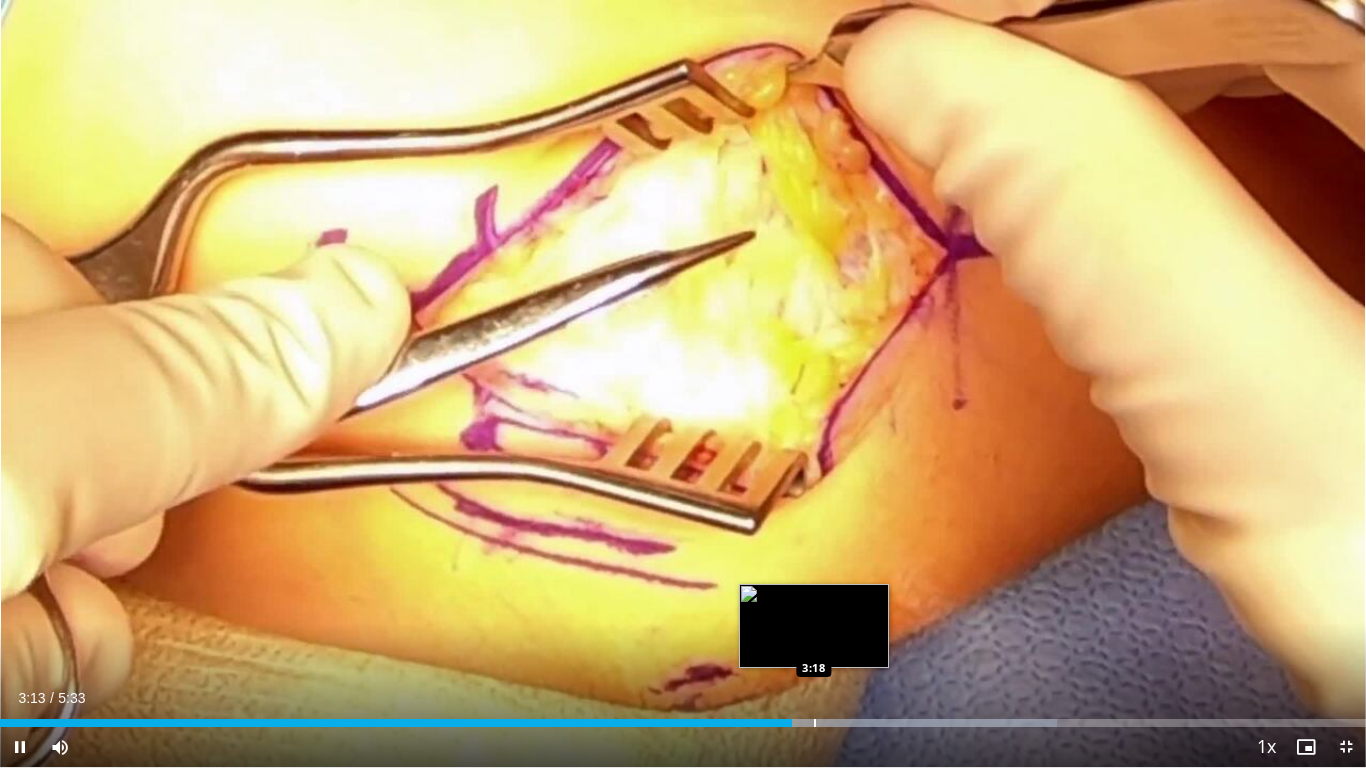 click at bounding box center [815, 723] 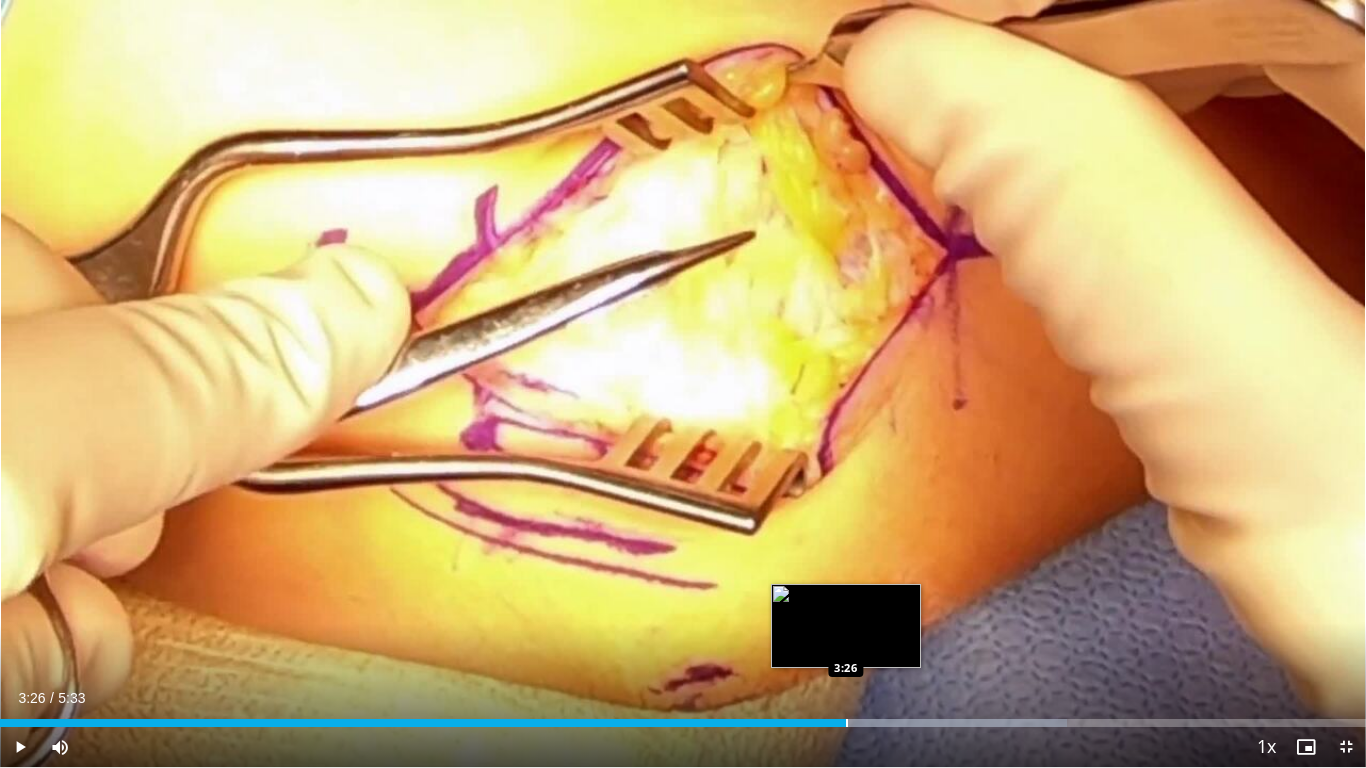 click at bounding box center (847, 723) 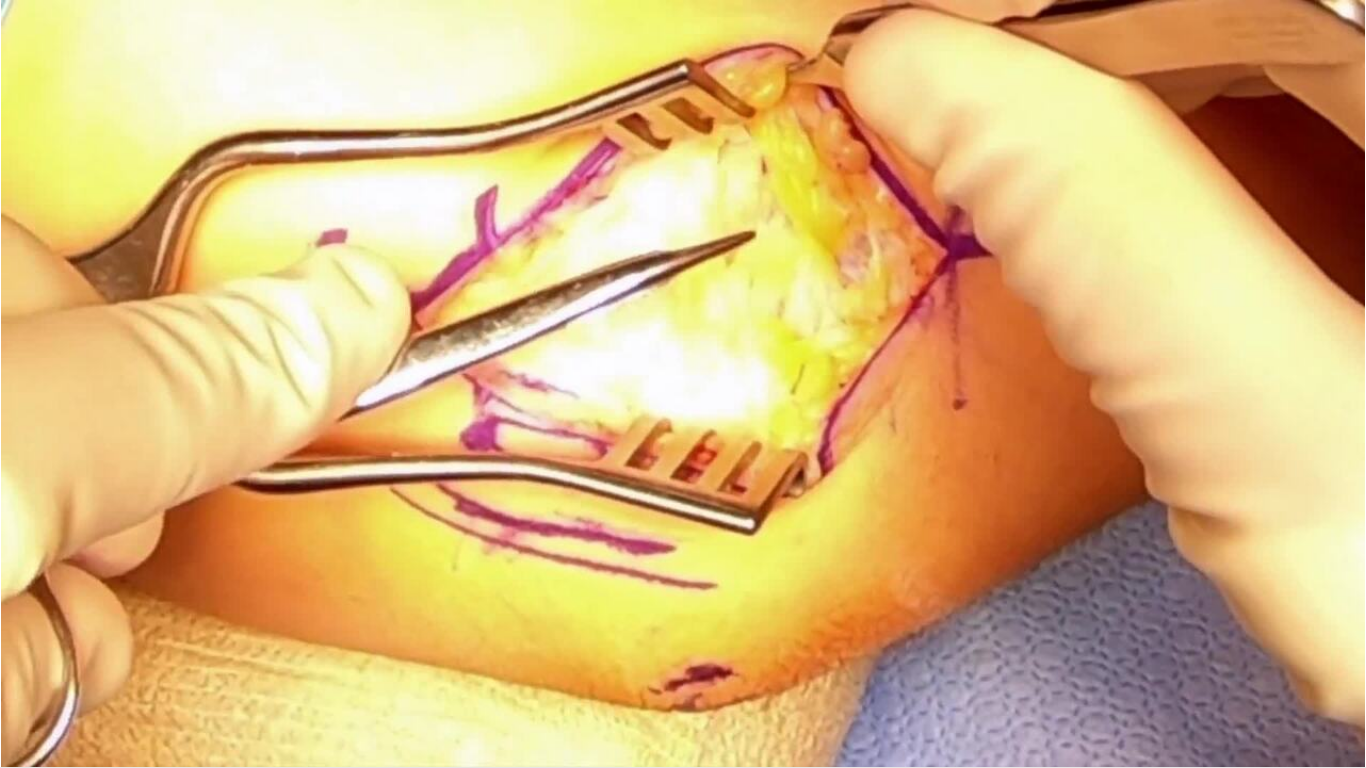 click on "**********" at bounding box center (683, 384) 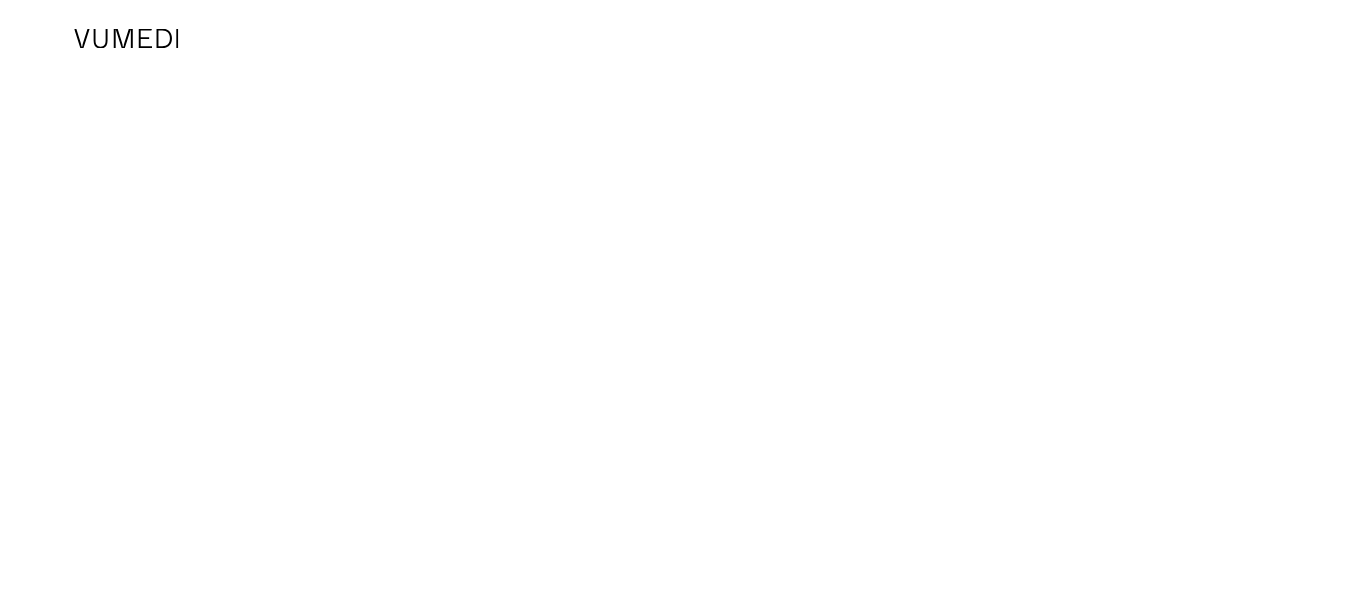 scroll, scrollTop: 0, scrollLeft: 0, axis: both 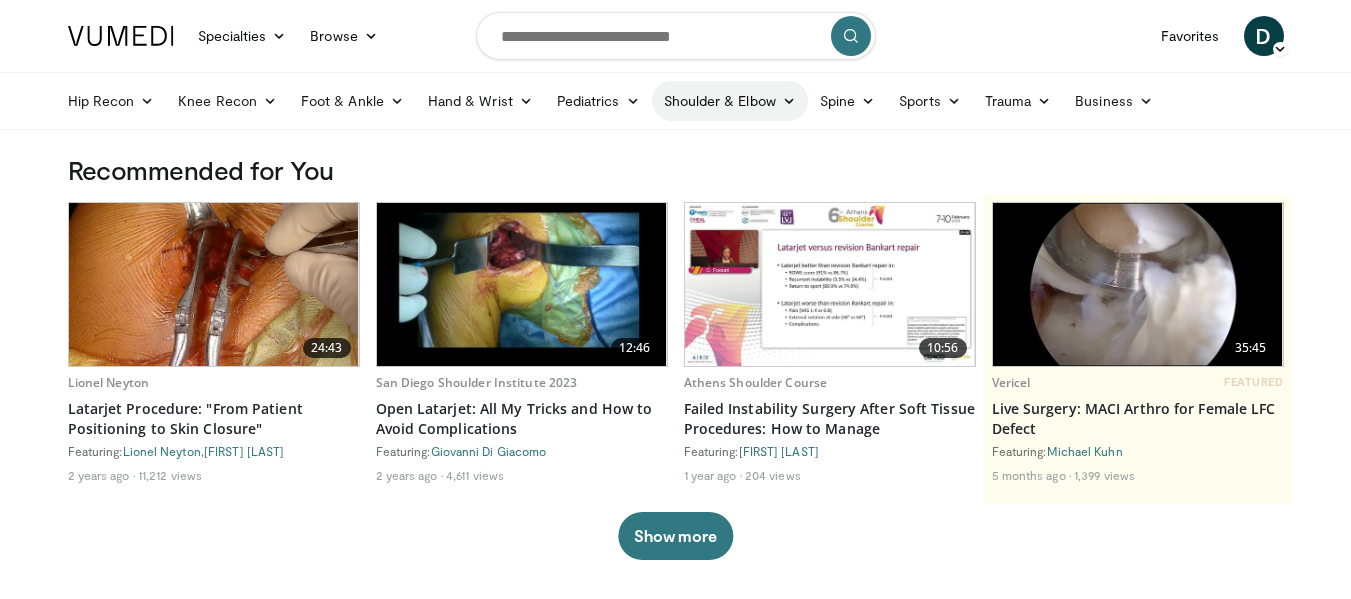 click at bounding box center (789, 101) 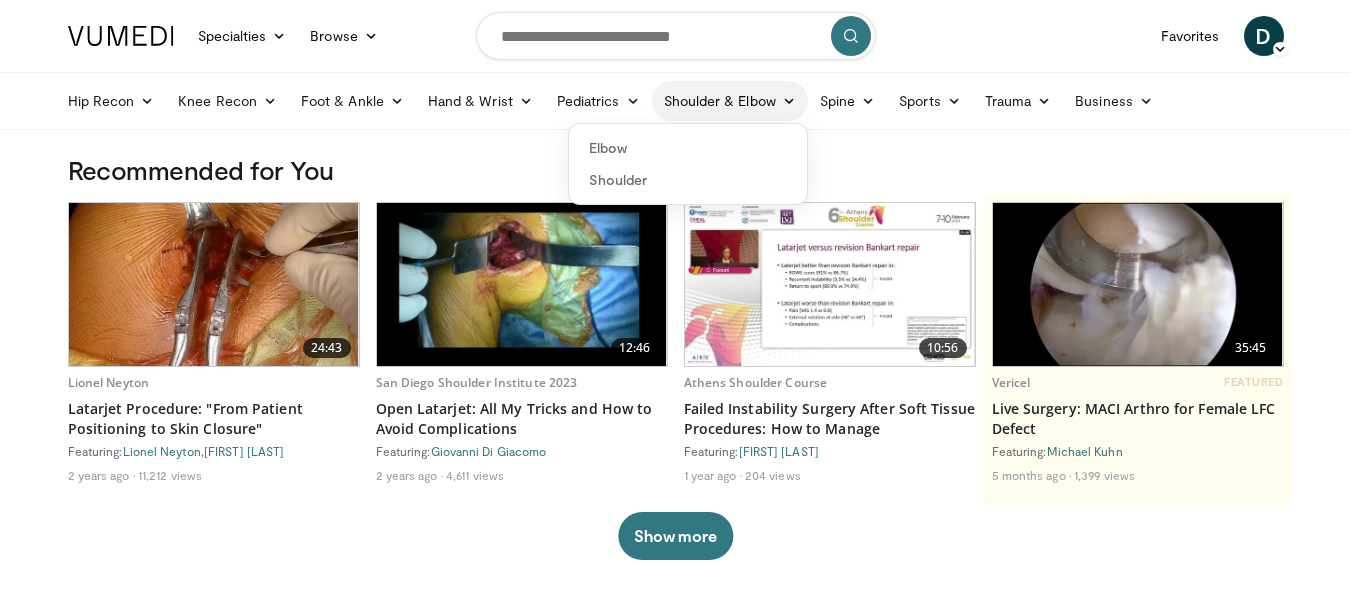 click at bounding box center [789, 101] 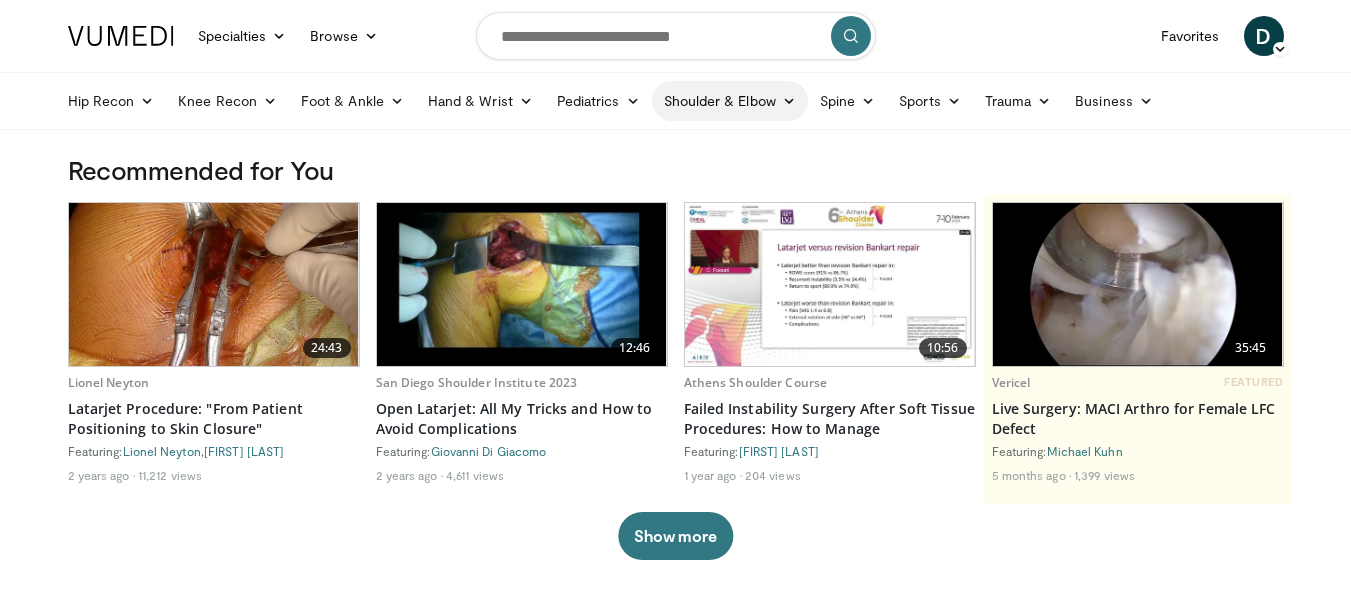 click at bounding box center (789, 101) 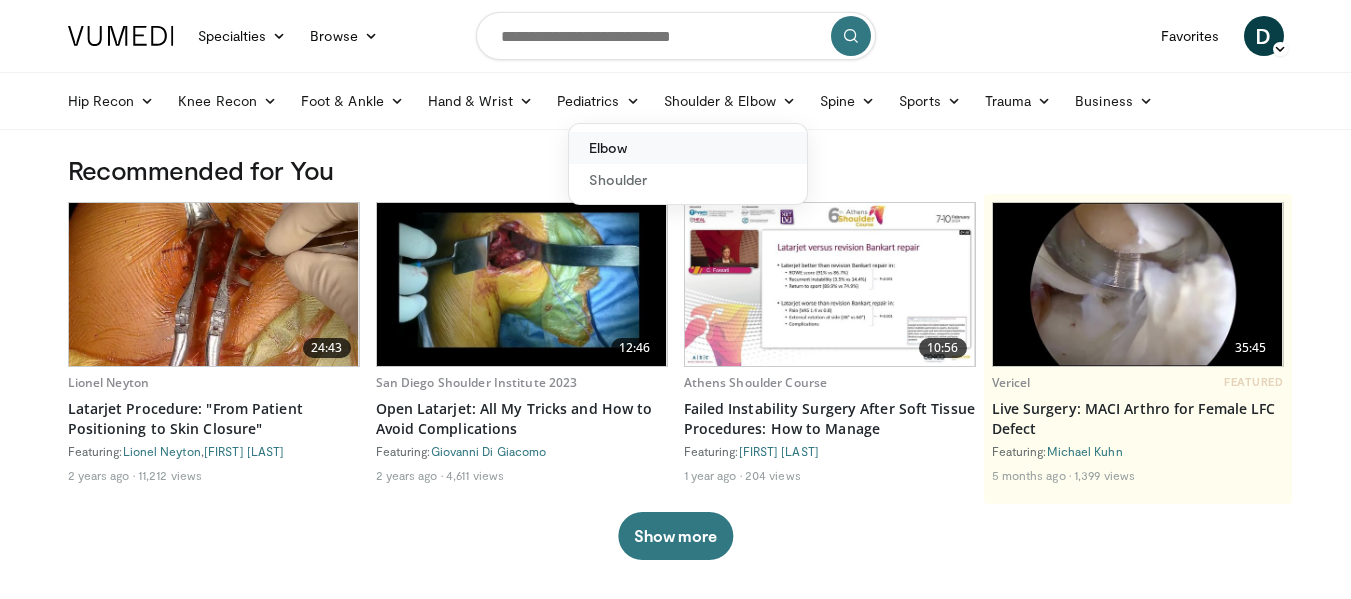 click on "Elbow" at bounding box center [688, 148] 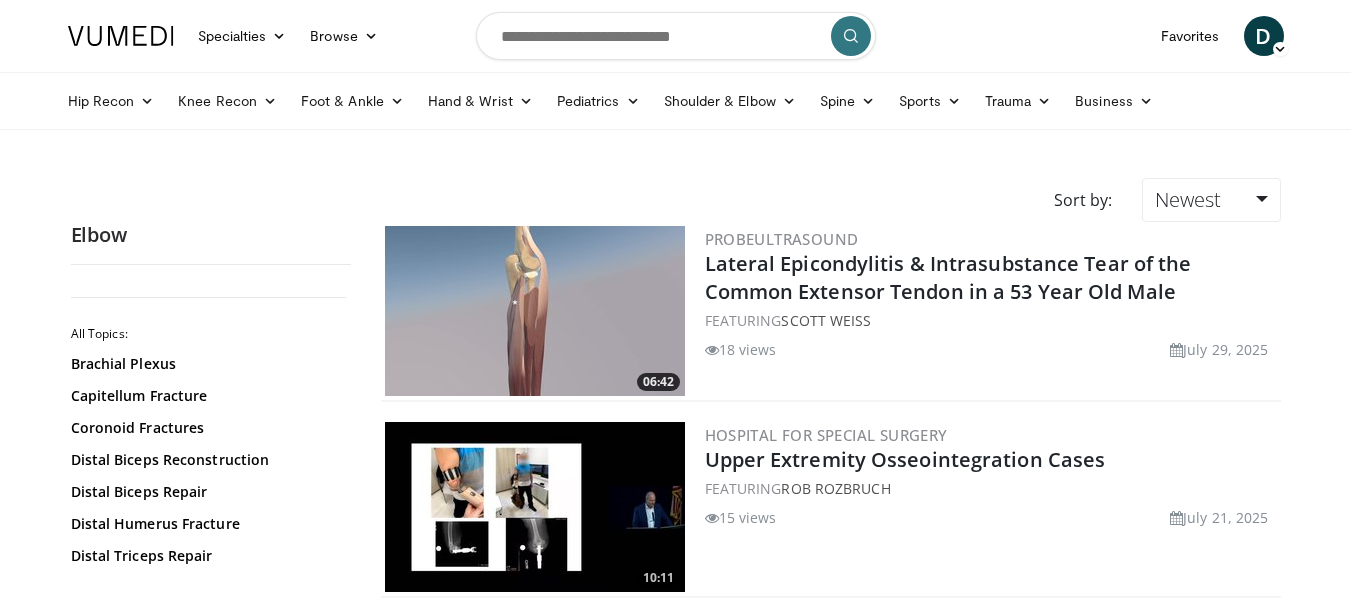 scroll, scrollTop: 0, scrollLeft: 0, axis: both 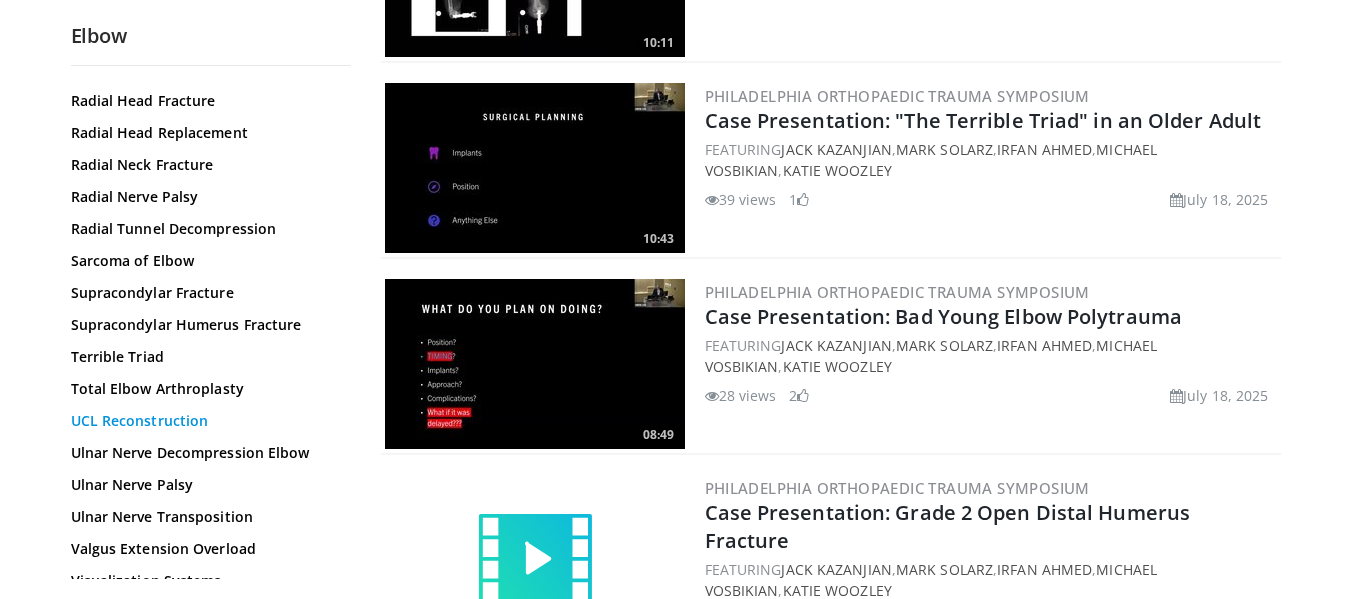 click on "UCL Reconstruction" at bounding box center (206, 421) 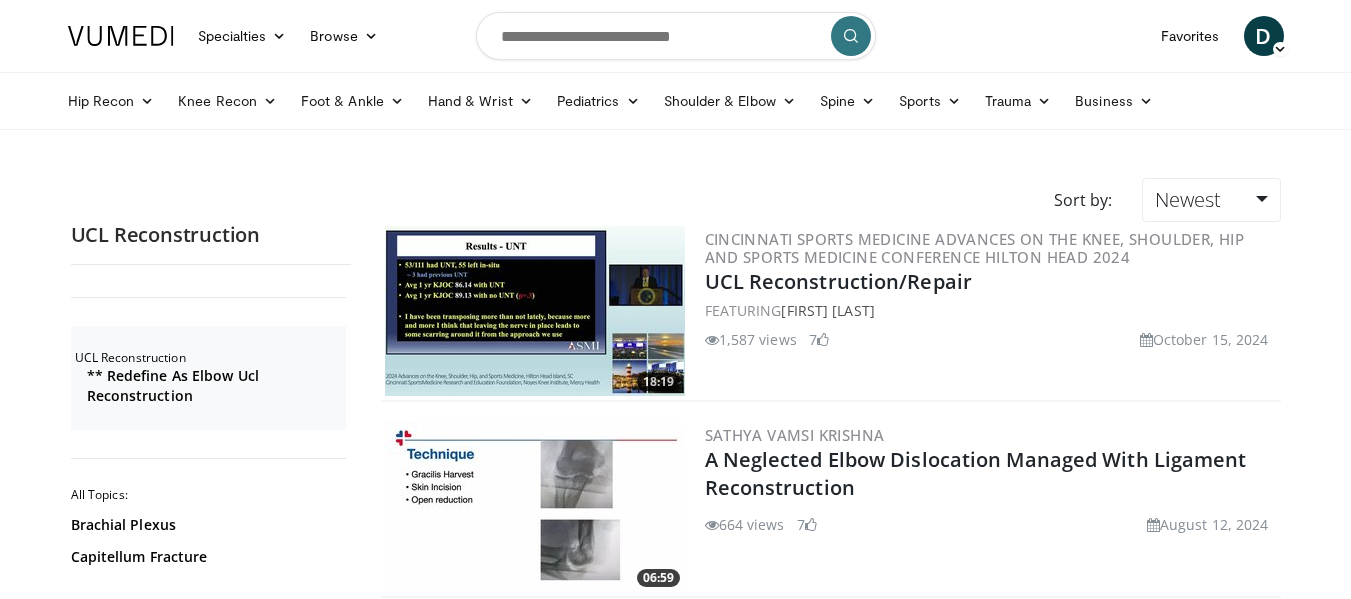 scroll, scrollTop: 0, scrollLeft: 0, axis: both 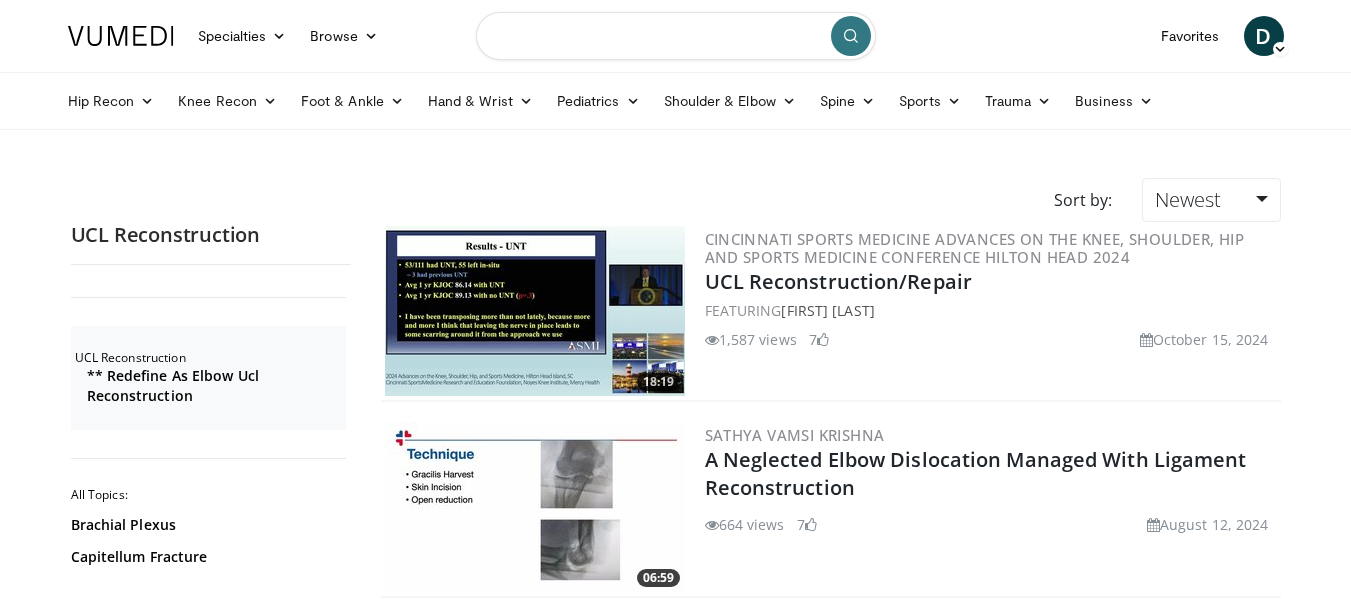 click at bounding box center [676, 36] 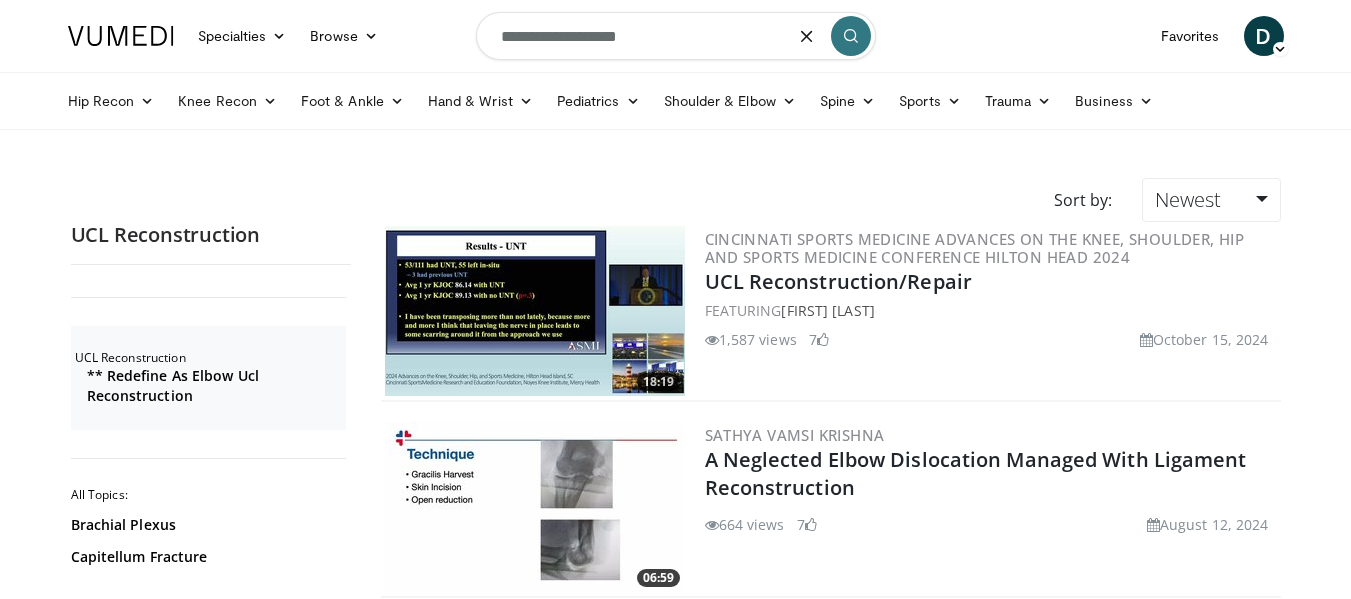 type on "**********" 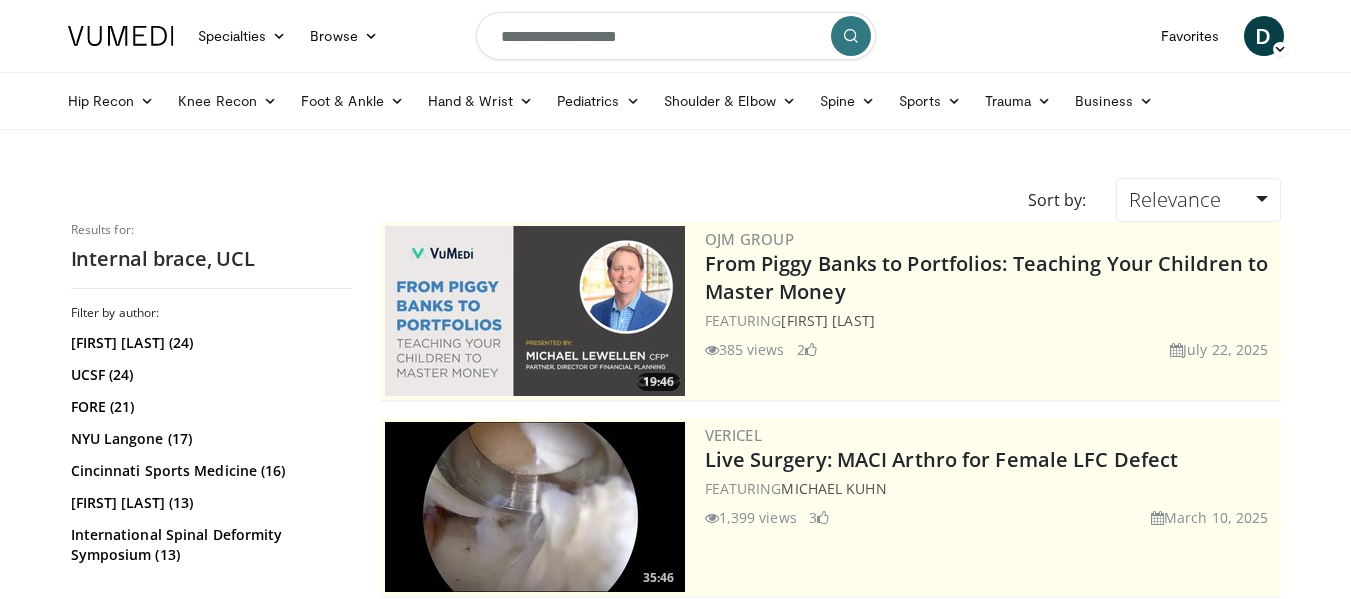 scroll, scrollTop: 0, scrollLeft: 0, axis: both 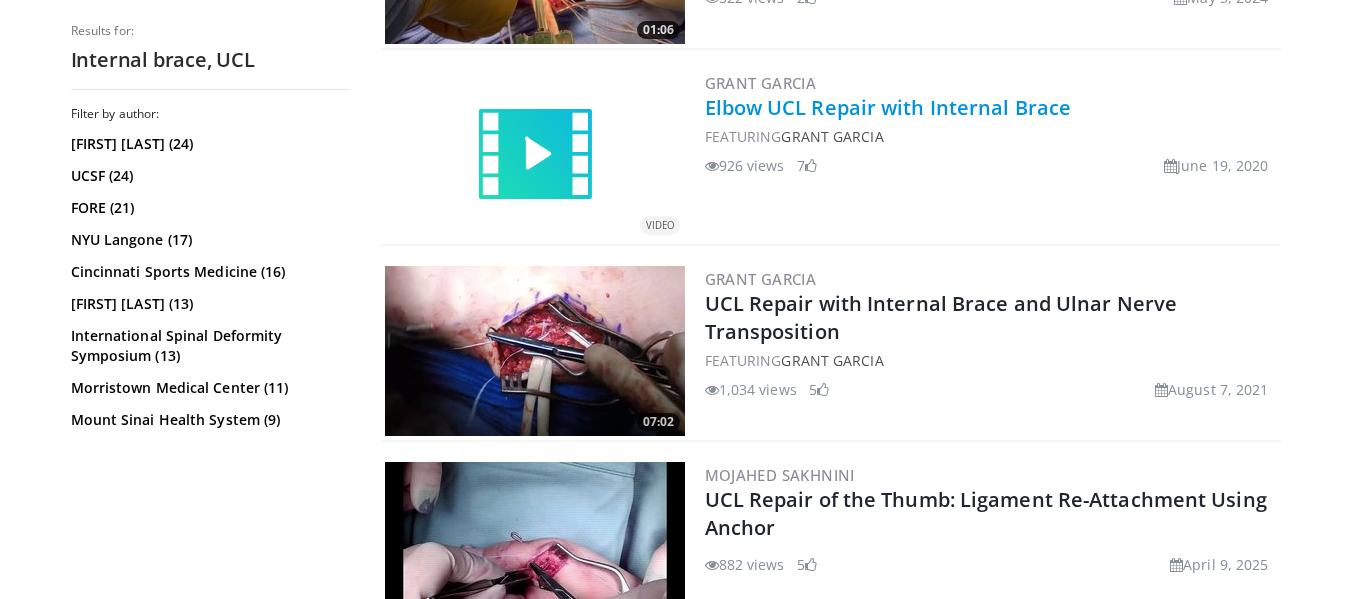 click on "Elbow UCL Repair with Internal Brace" at bounding box center [888, 107] 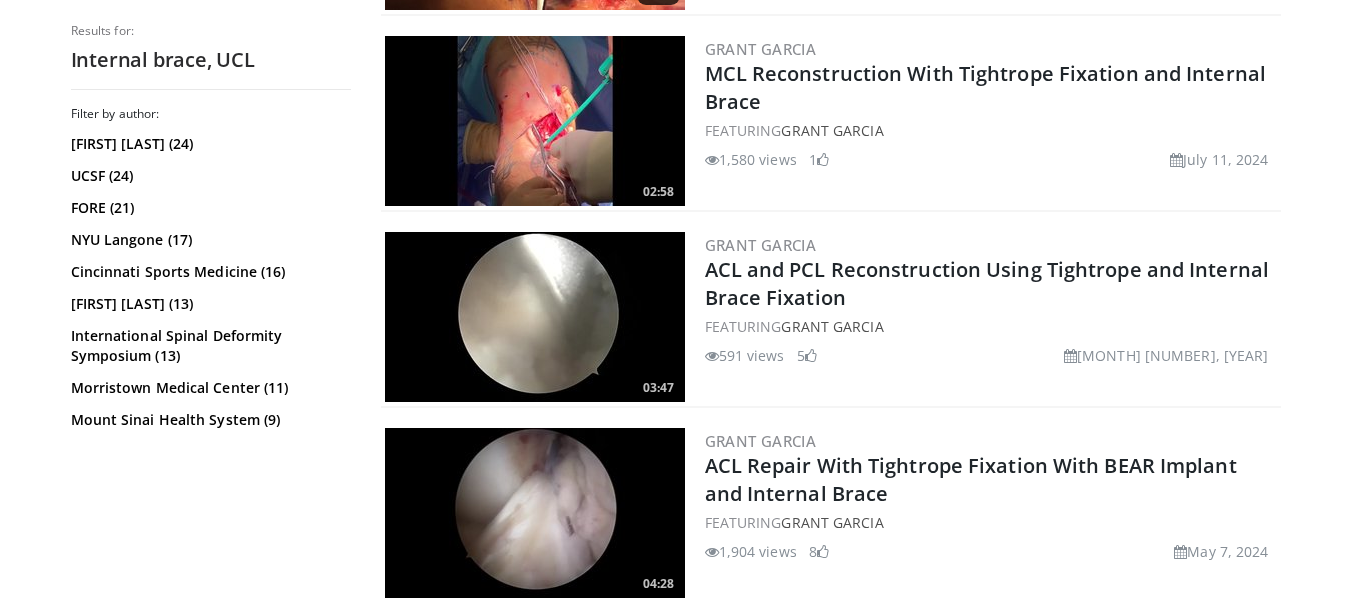 scroll, scrollTop: 1944, scrollLeft: 0, axis: vertical 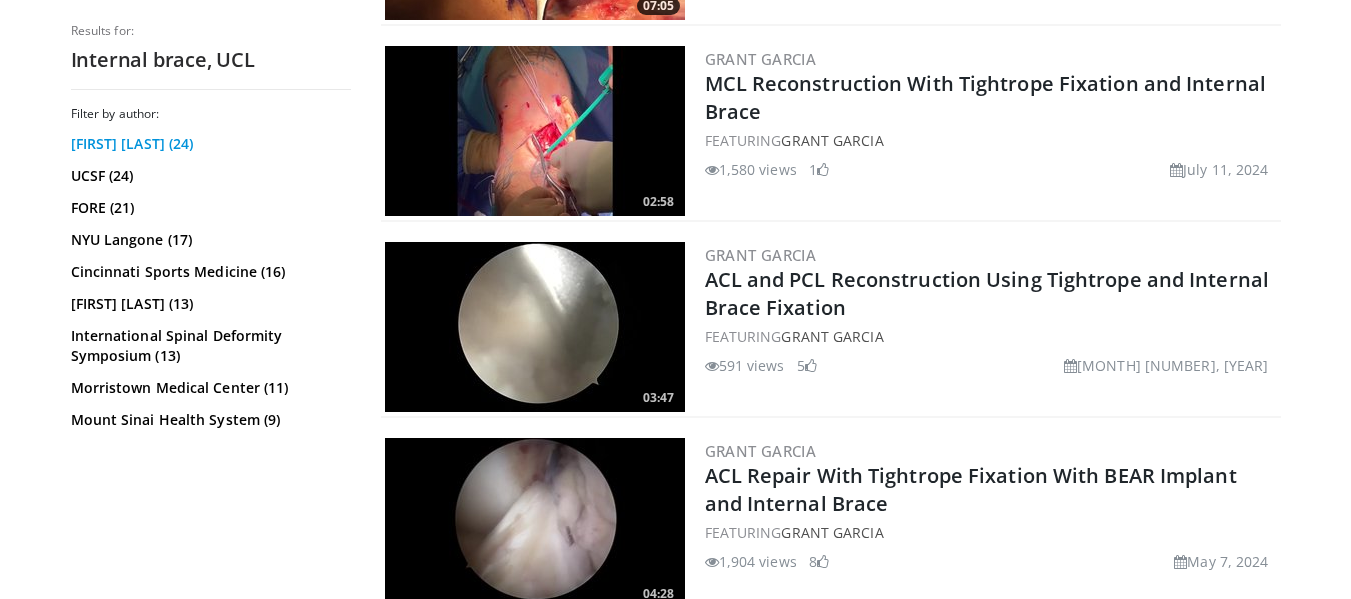 click on "[FIRST] [LAST] (24)" at bounding box center (208, 144) 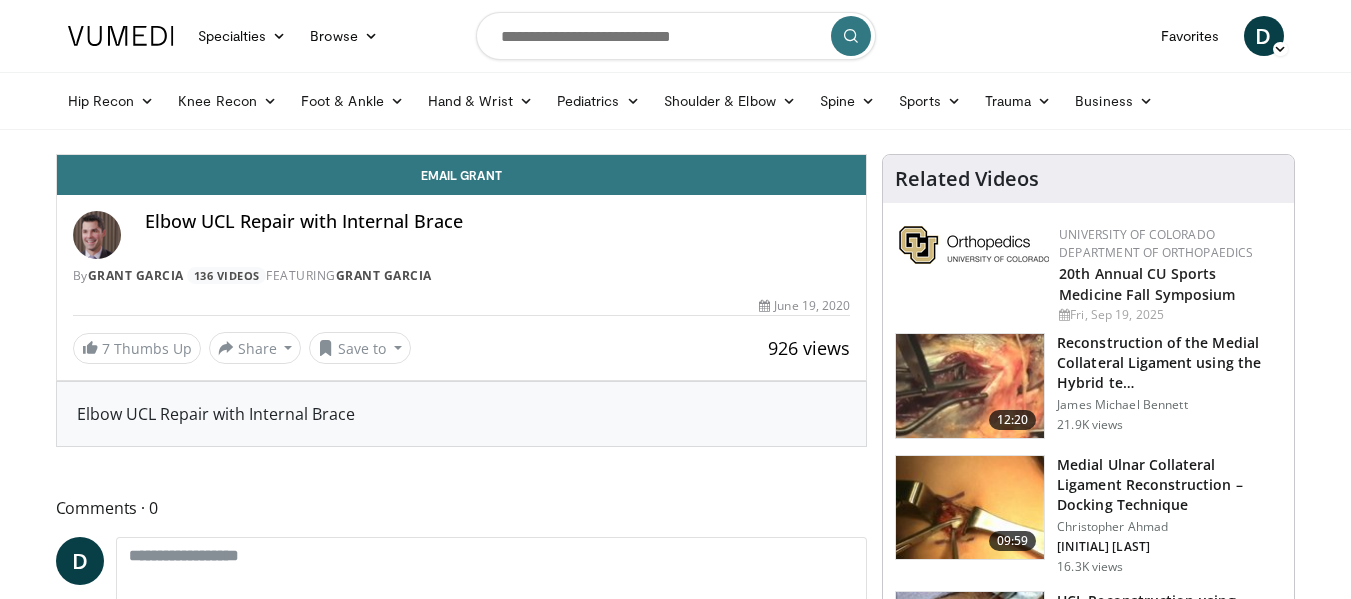 scroll, scrollTop: 0, scrollLeft: 0, axis: both 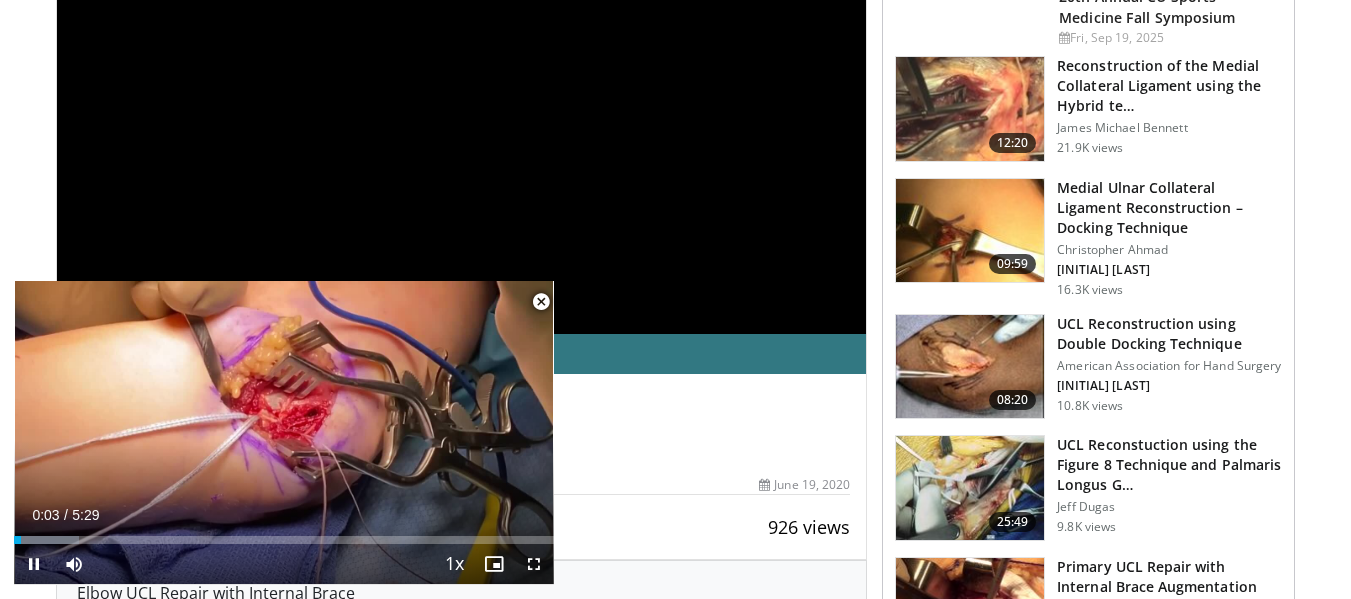 click at bounding box center (541, 302) 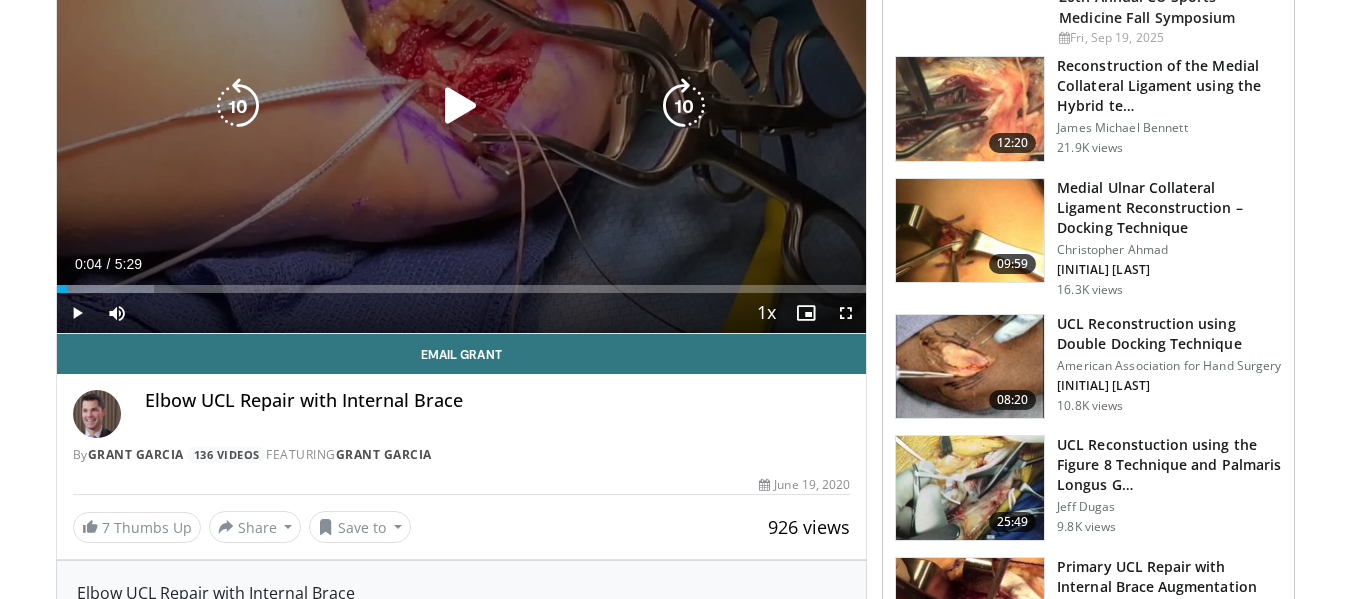 click on "10 seconds
Tap to unmute" at bounding box center (462, 105) 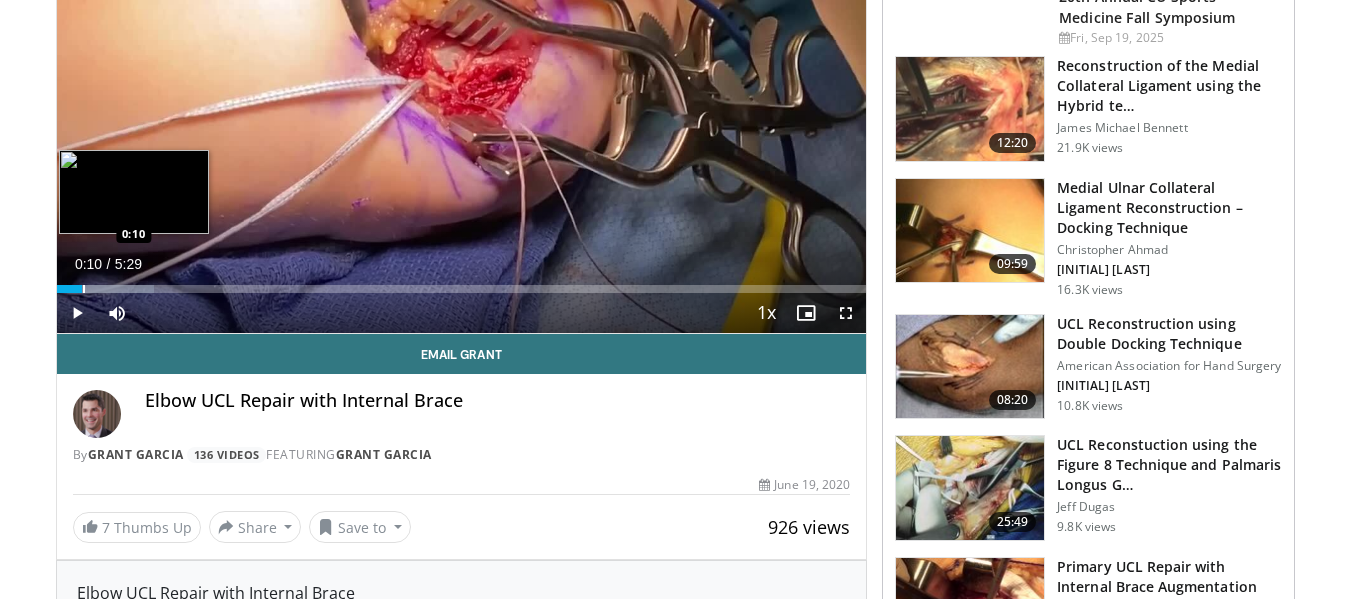click at bounding box center (84, 289) 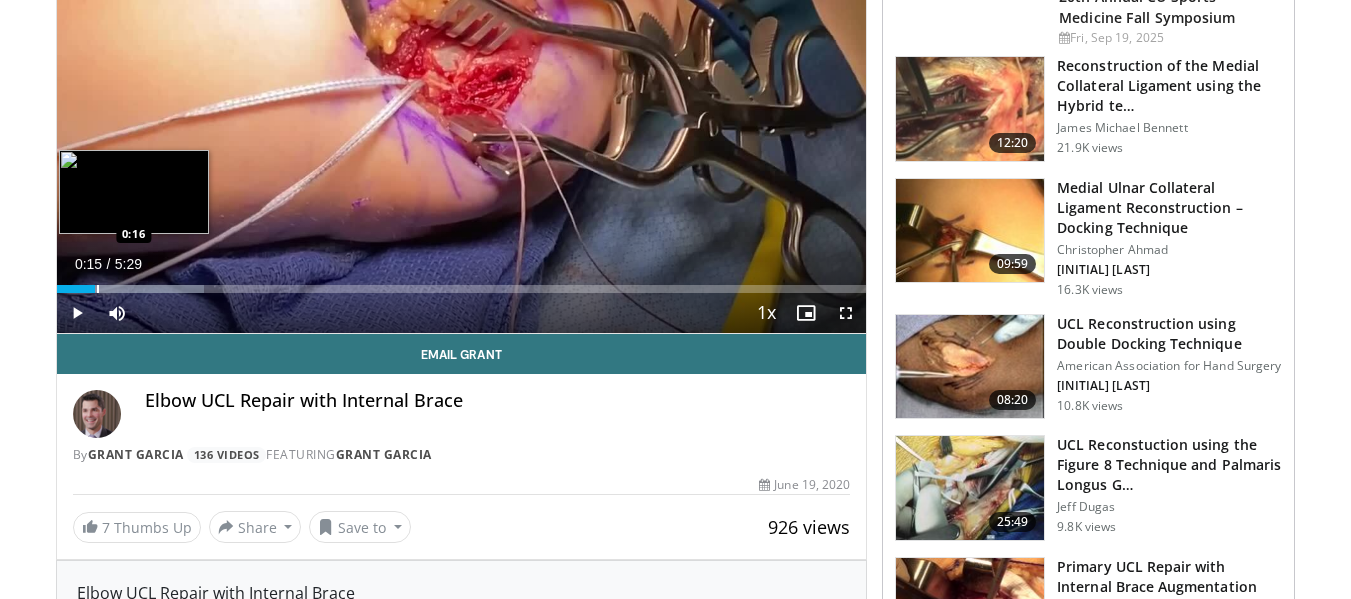 click at bounding box center (98, 289) 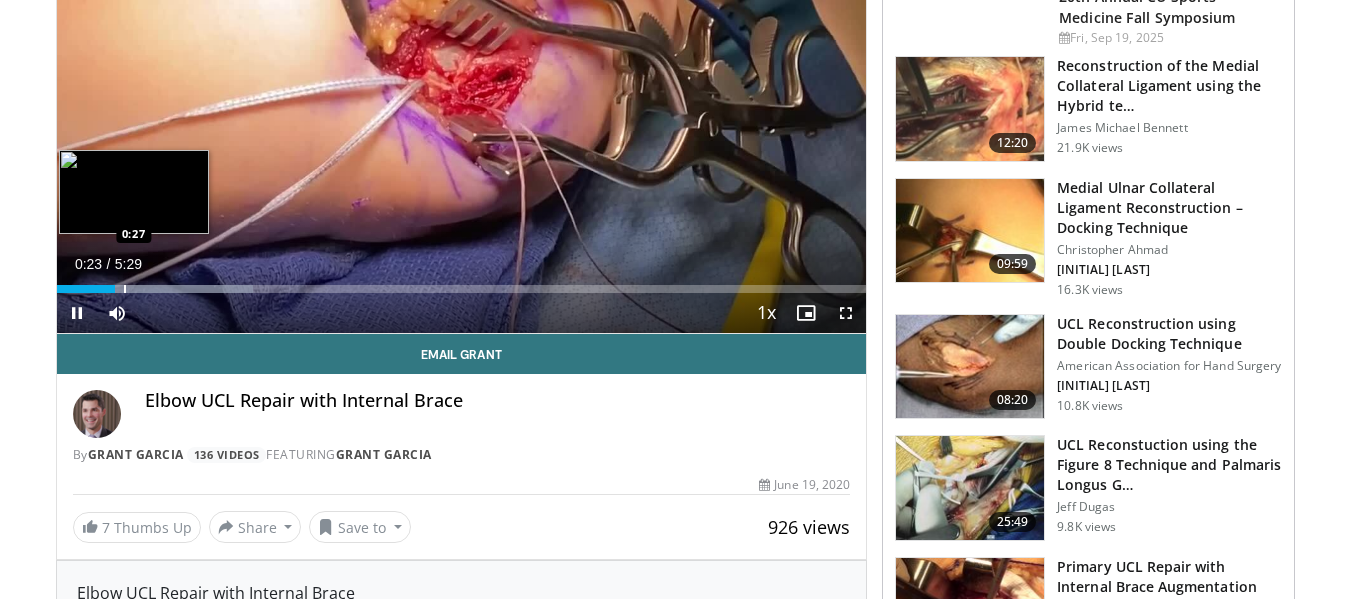 click at bounding box center (125, 289) 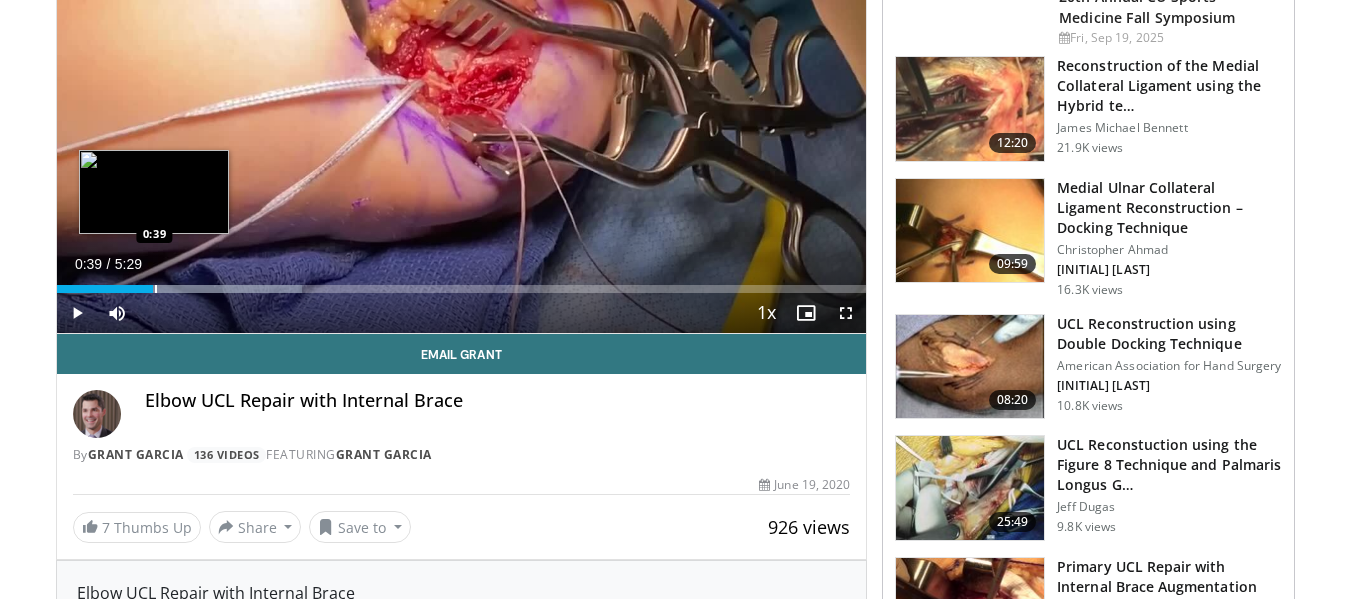 click at bounding box center [156, 289] 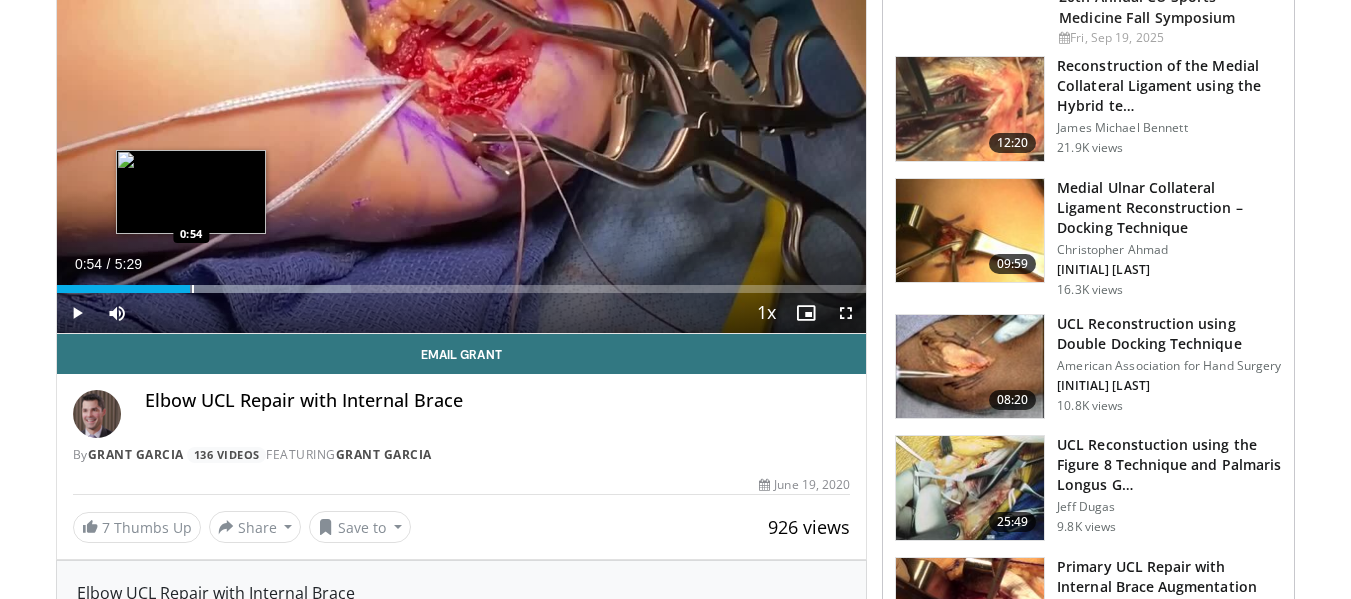 click at bounding box center (193, 289) 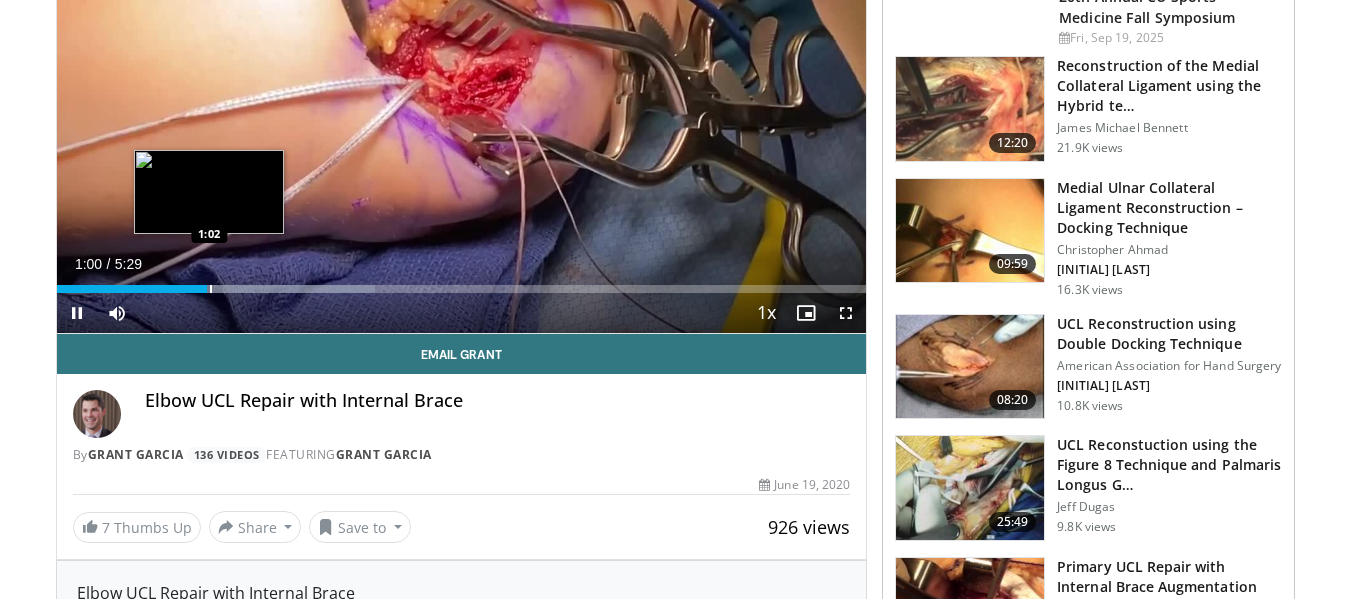 click at bounding box center [211, 289] 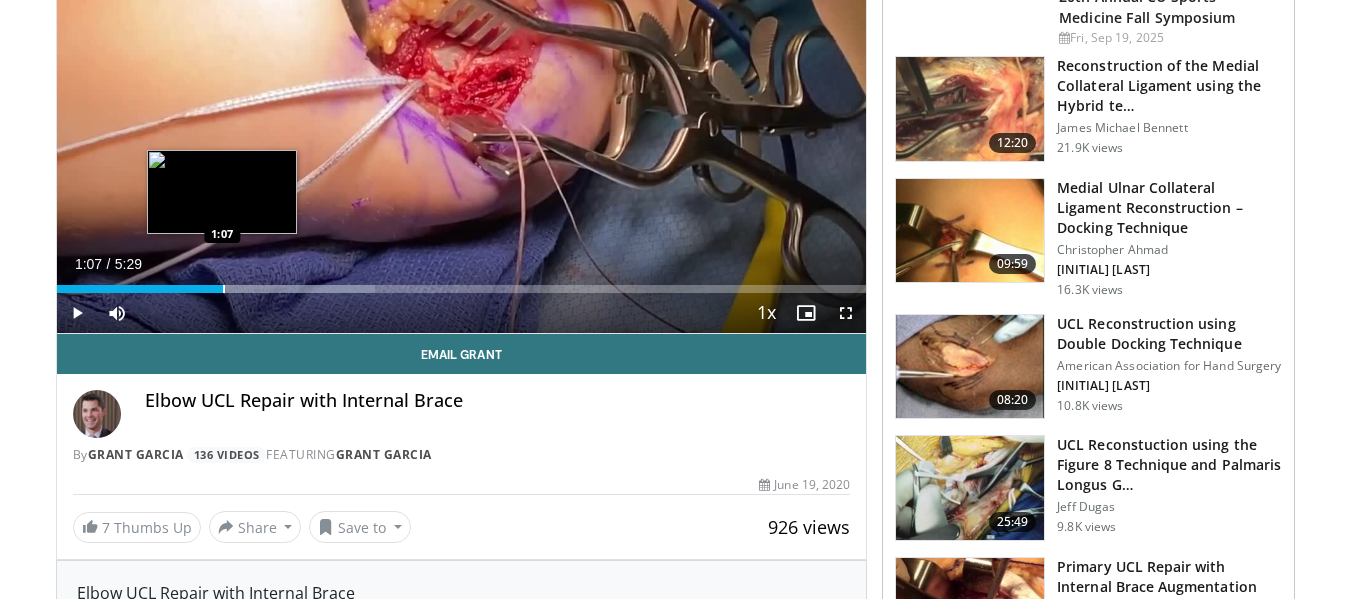 click at bounding box center (224, 289) 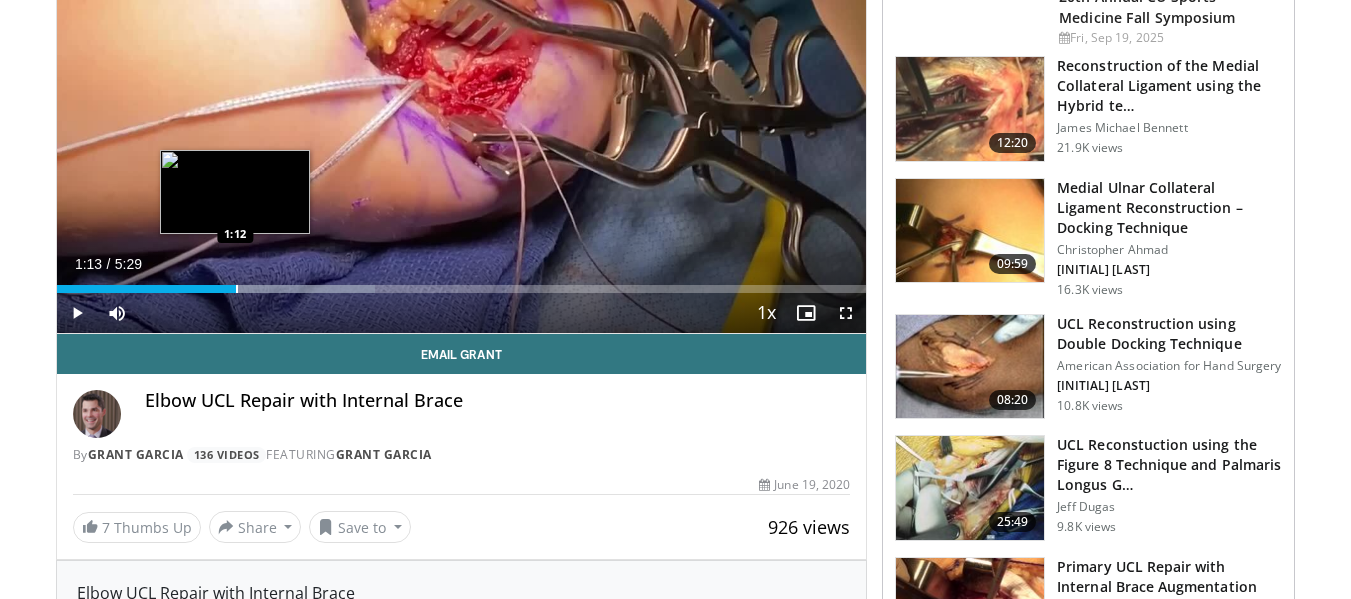 click at bounding box center [237, 289] 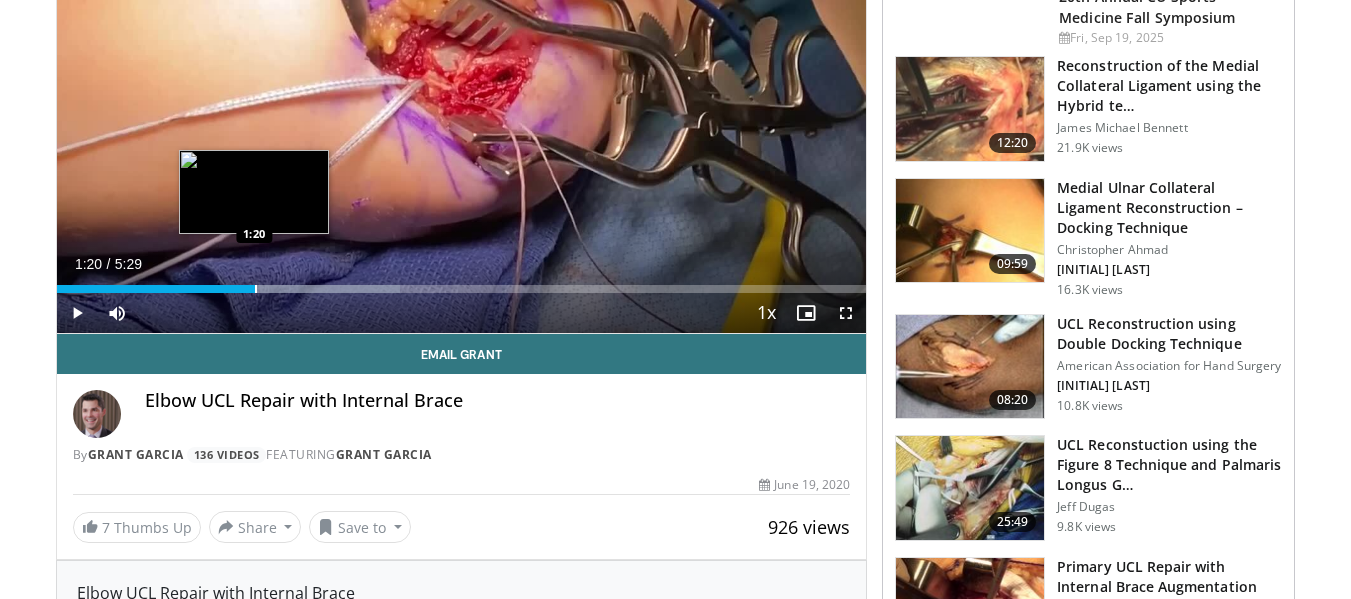 click at bounding box center (256, 289) 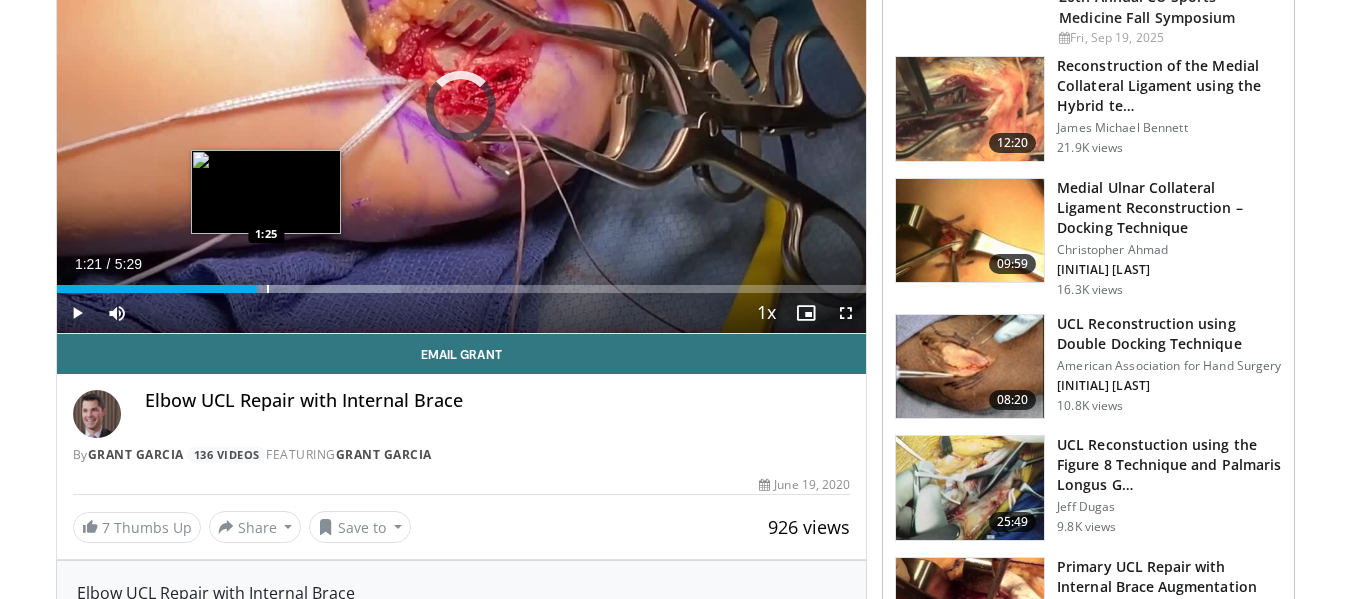 click at bounding box center [268, 289] 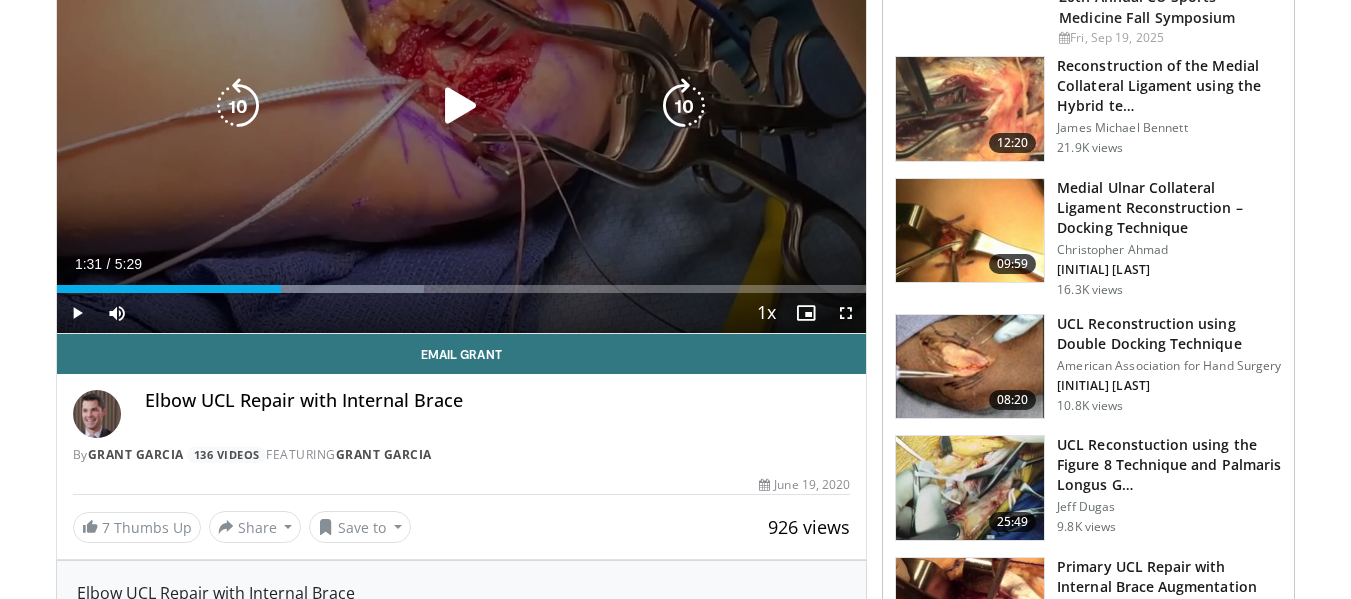 click at bounding box center (0, 0) 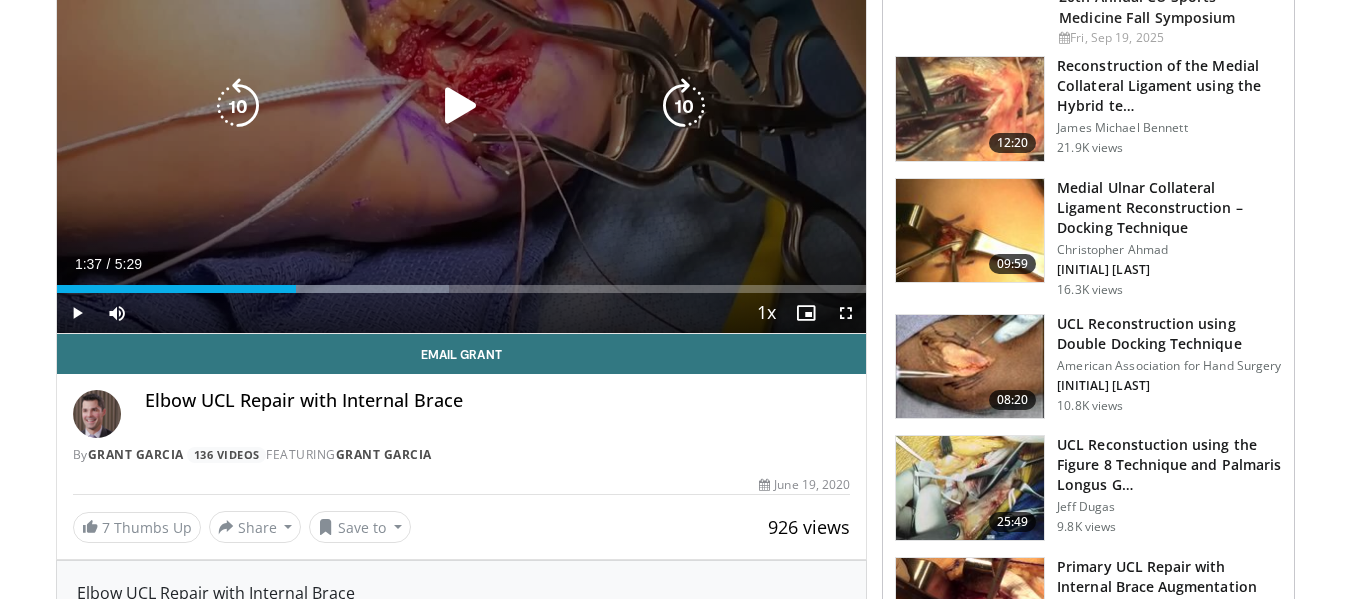 click at bounding box center (0, 0) 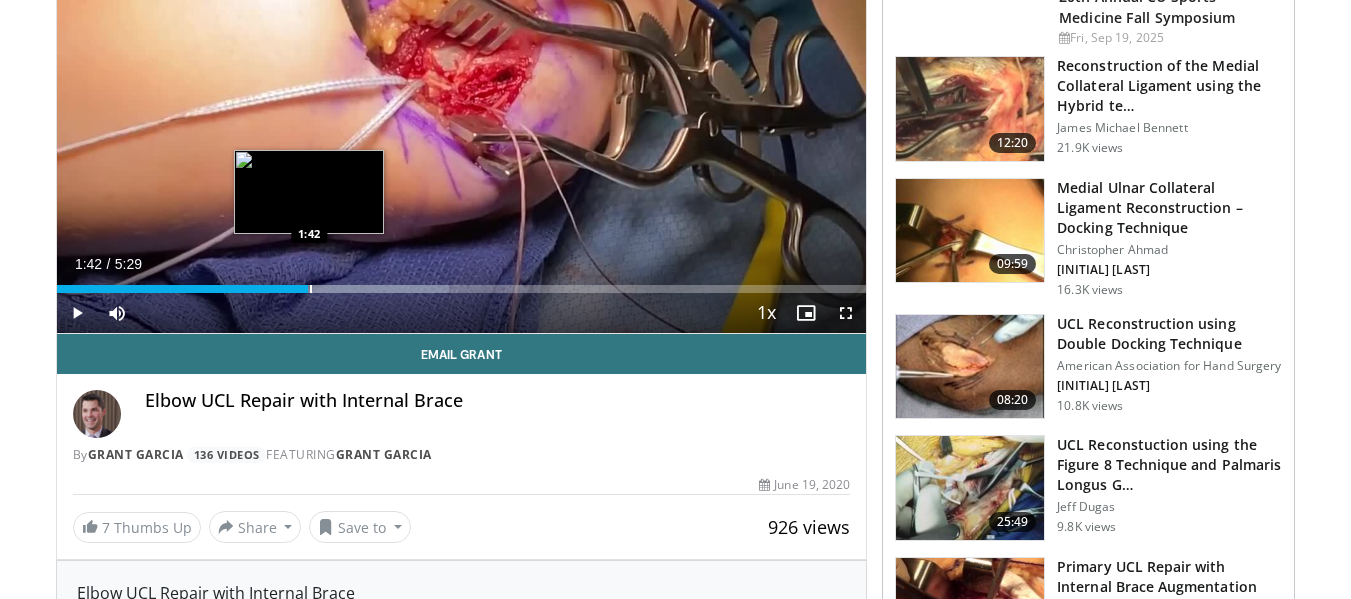 click at bounding box center [311, 289] 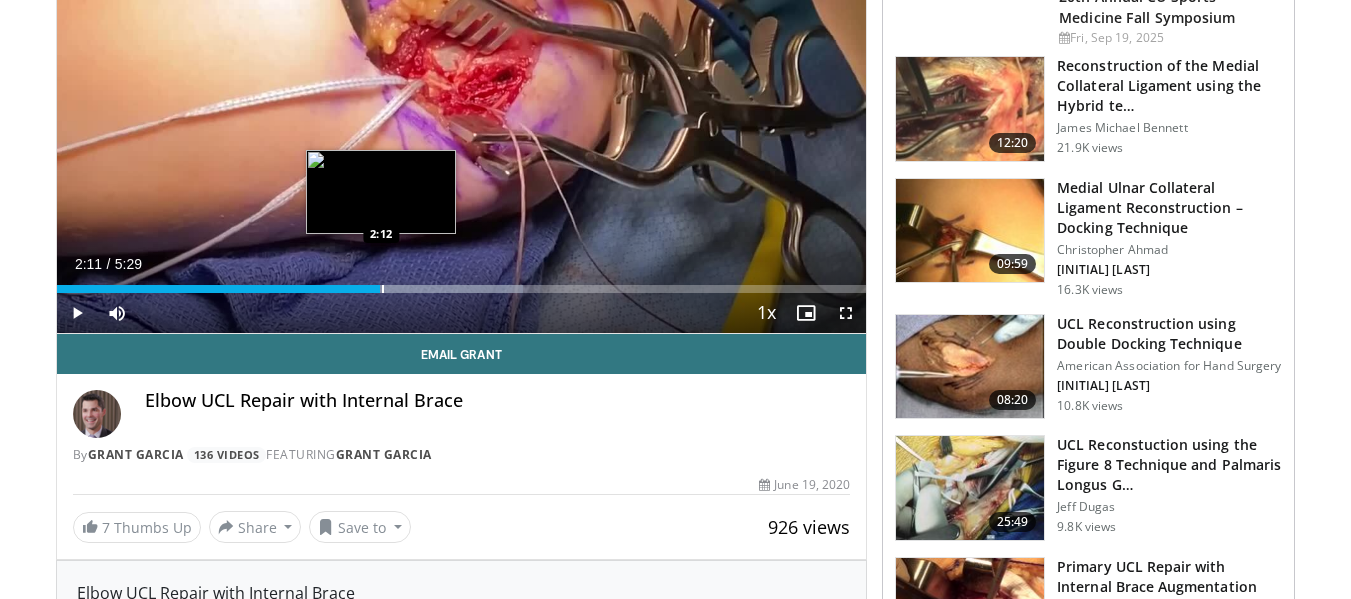 click at bounding box center [383, 289] 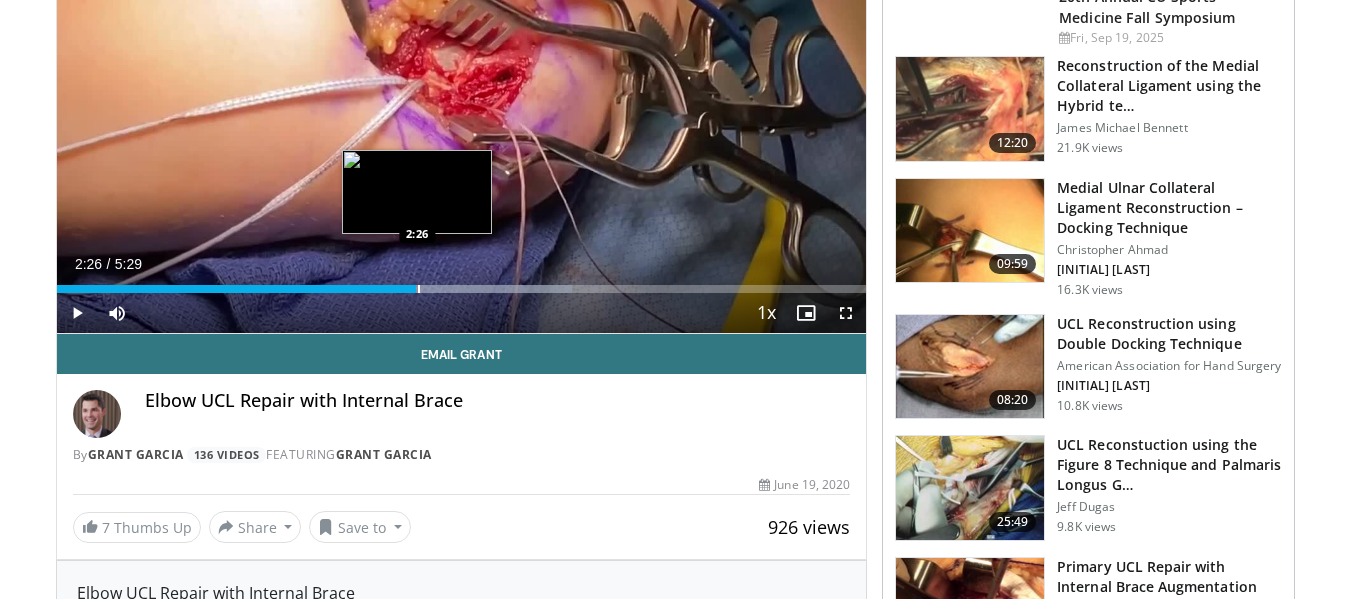 click at bounding box center (419, 289) 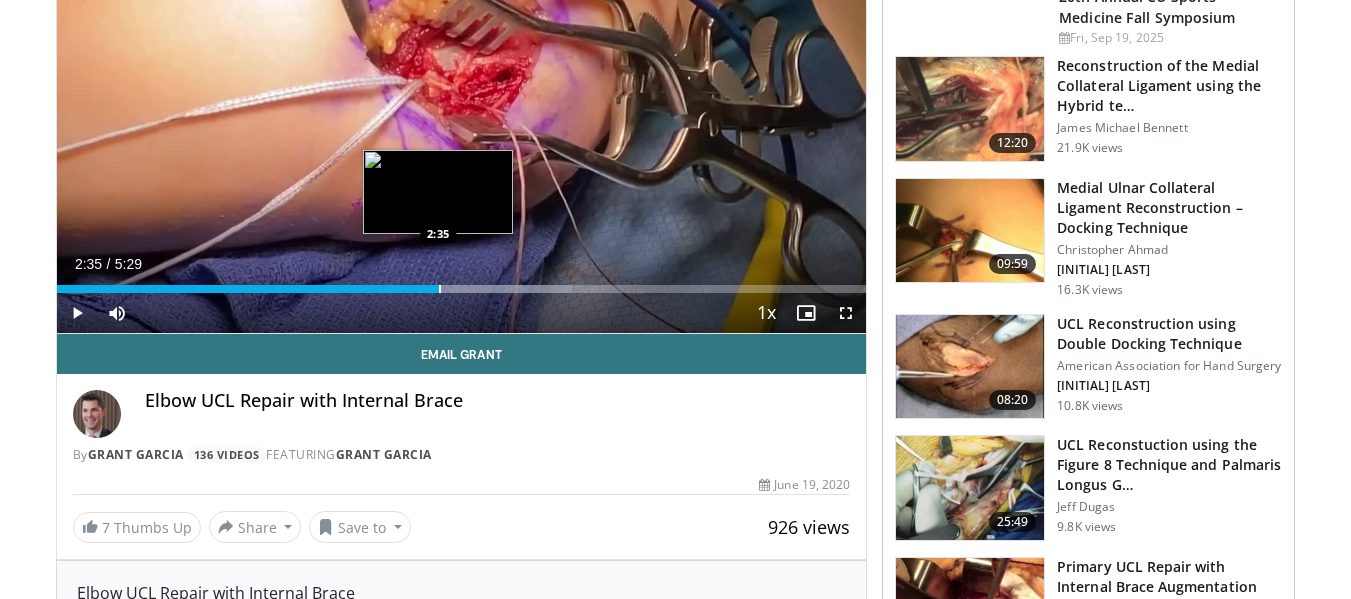 click at bounding box center (440, 289) 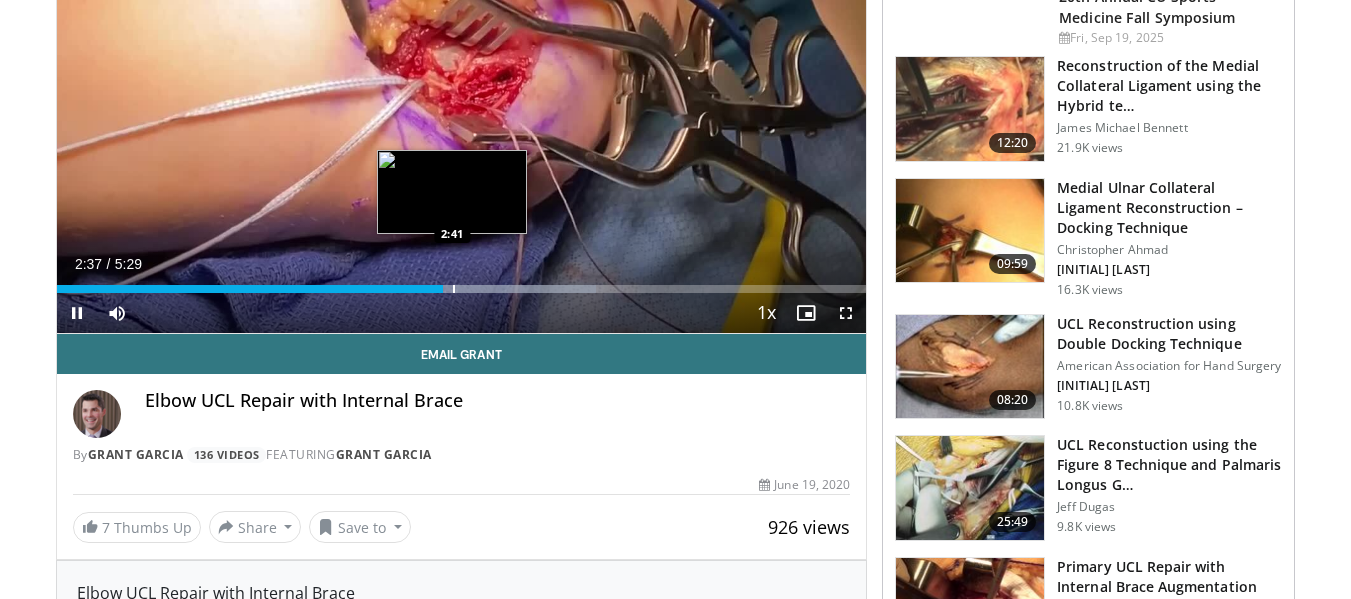 click at bounding box center (454, 289) 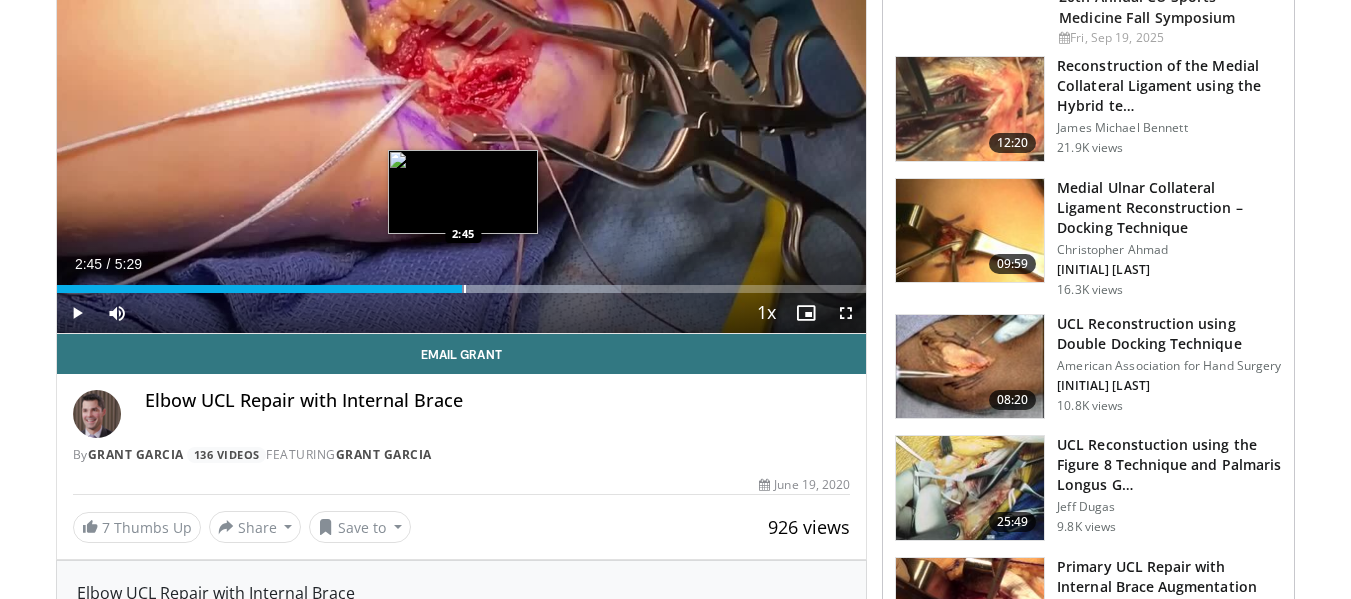 click at bounding box center (465, 289) 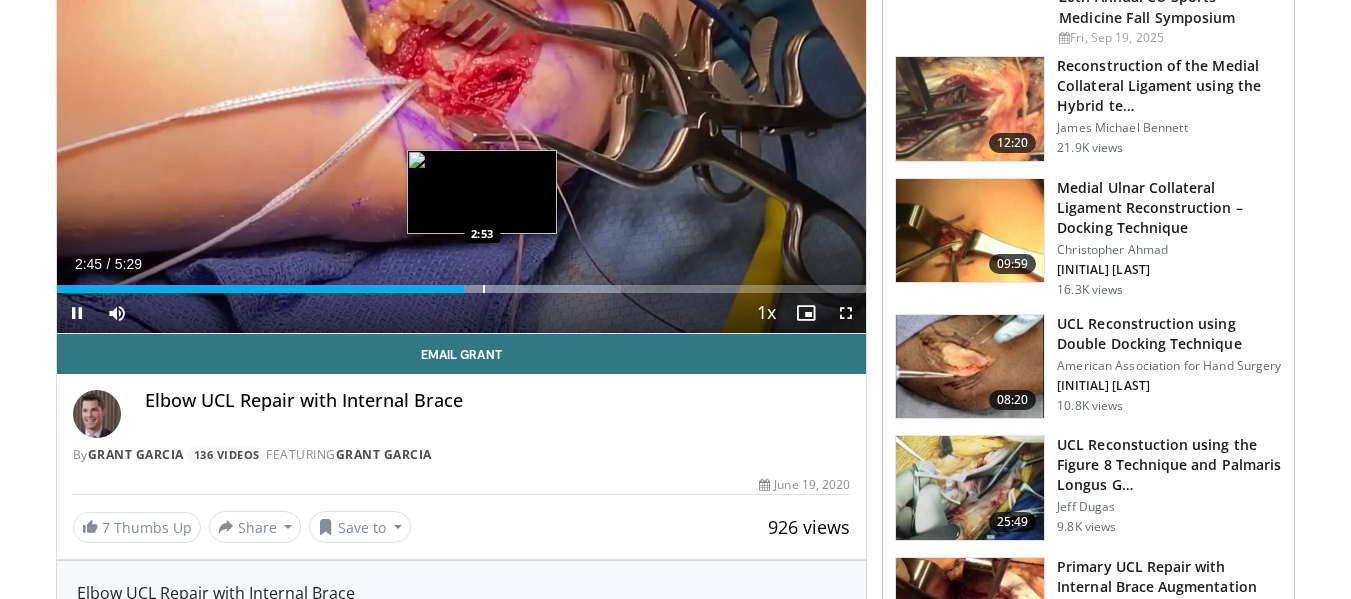 click at bounding box center [484, 289] 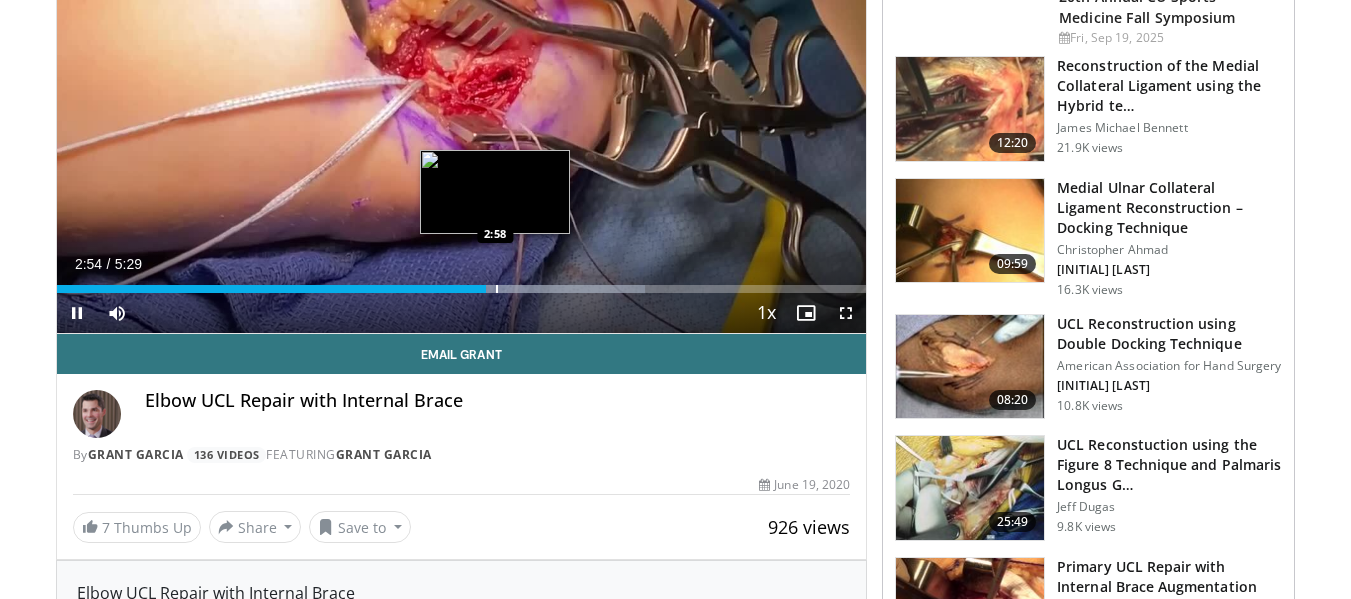 click at bounding box center (497, 289) 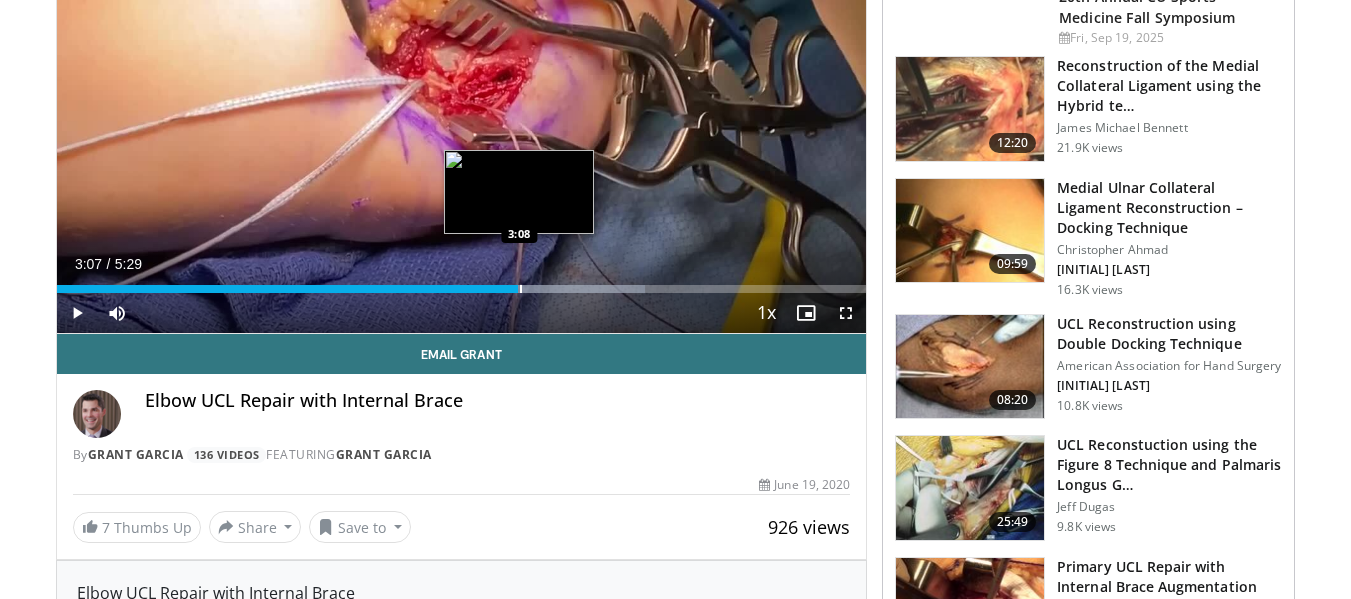 click at bounding box center [521, 289] 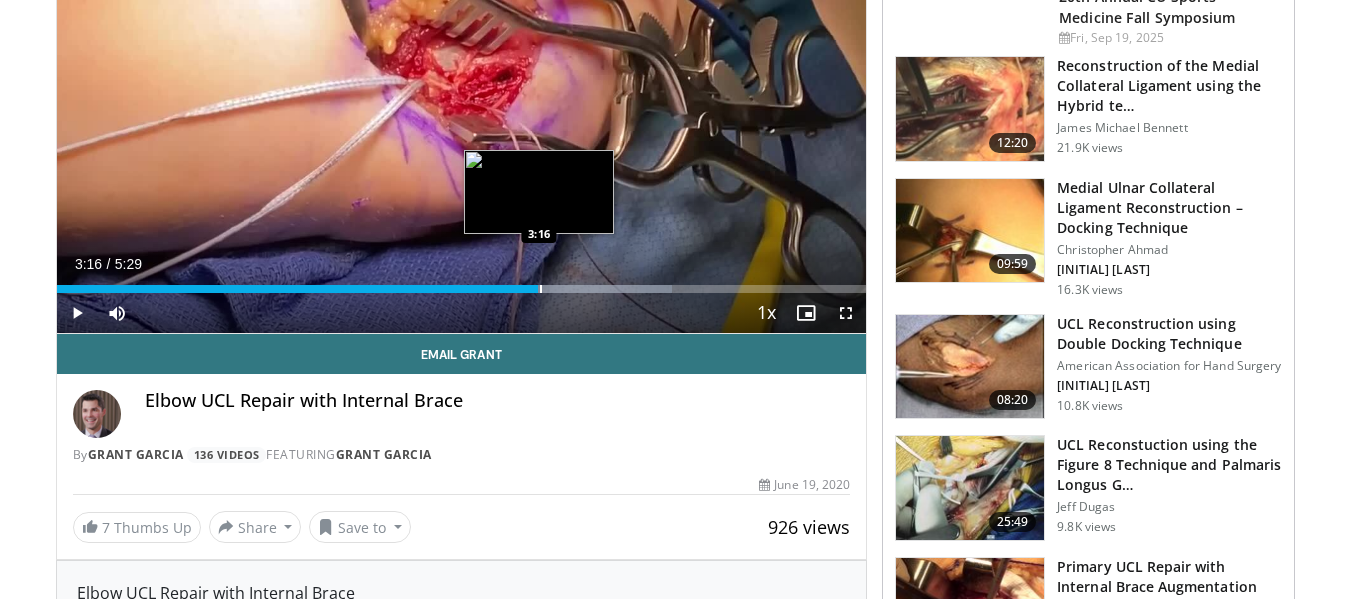 click at bounding box center [541, 289] 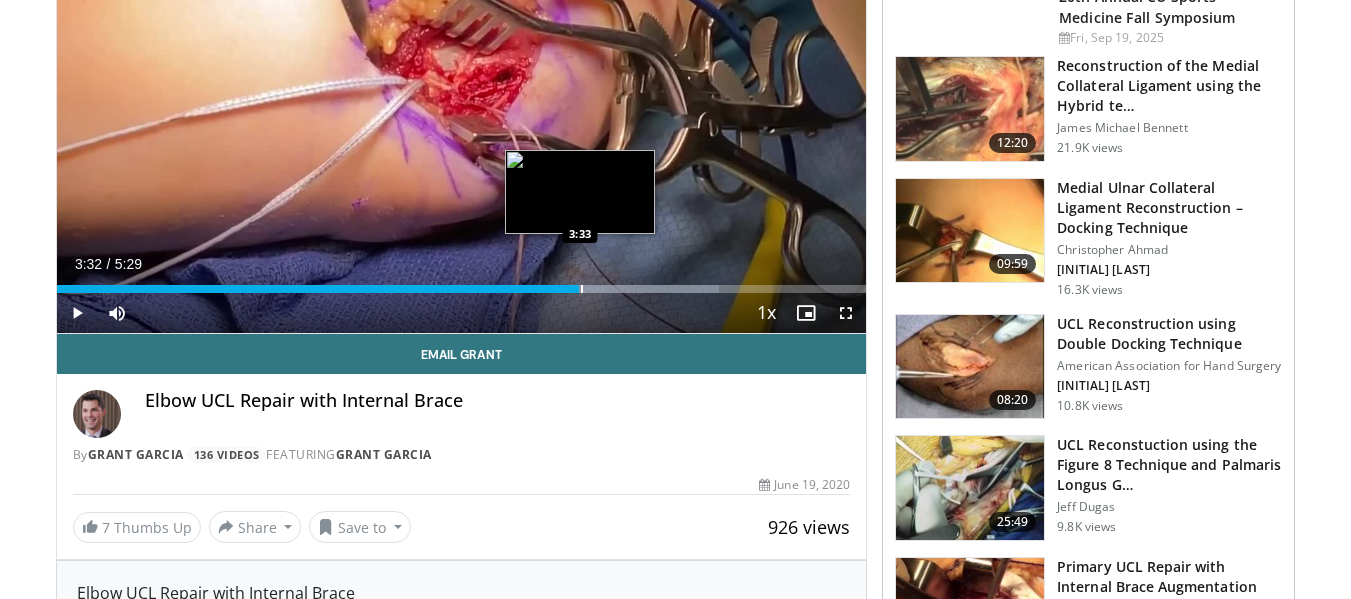 click at bounding box center (582, 289) 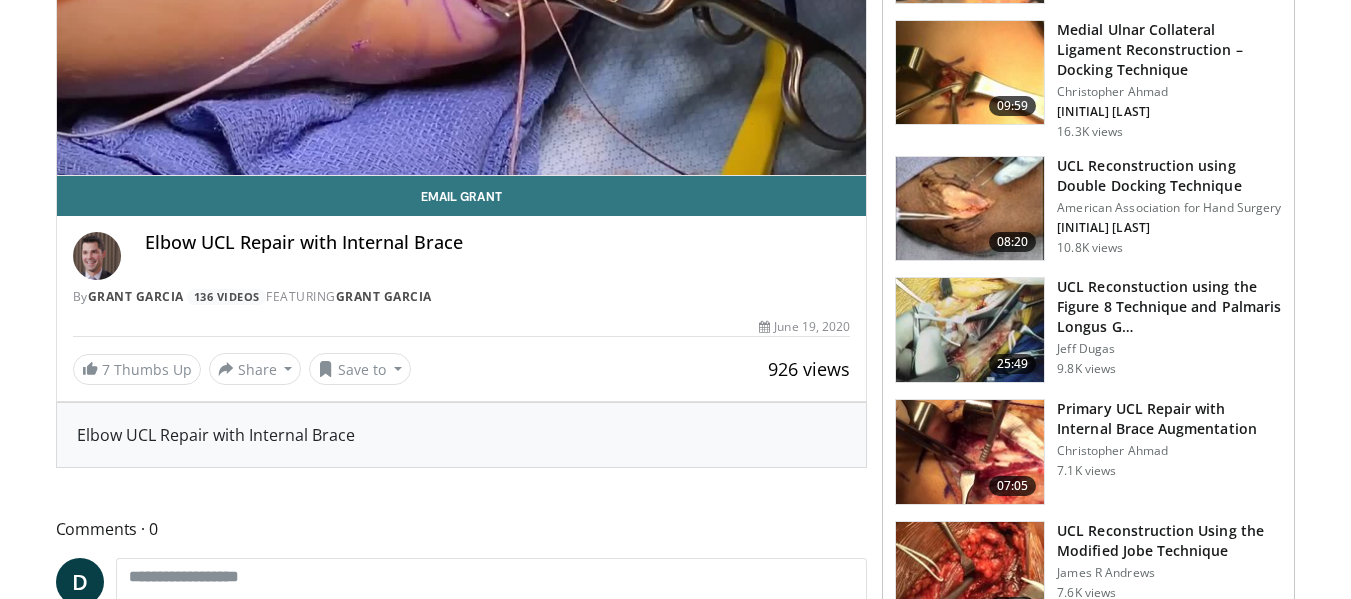 scroll, scrollTop: 440, scrollLeft: 0, axis: vertical 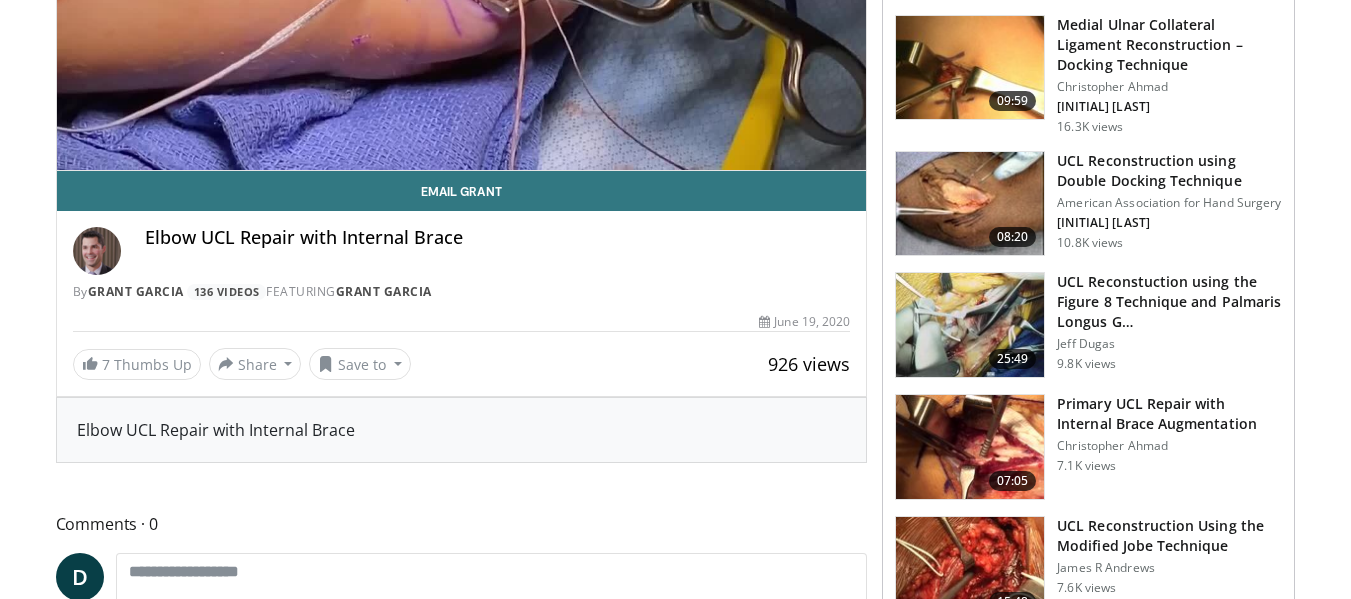 click on "UCL Reconstruction using Double Docking Technique" at bounding box center (1169, 171) 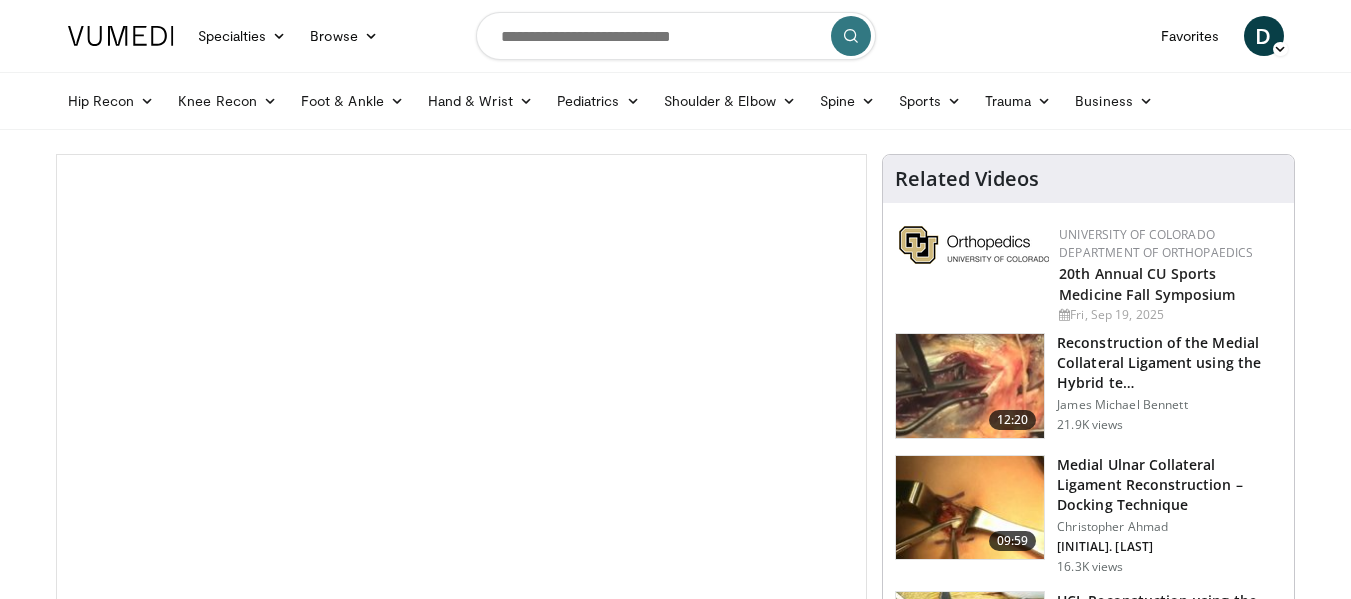 scroll, scrollTop: 0, scrollLeft: 0, axis: both 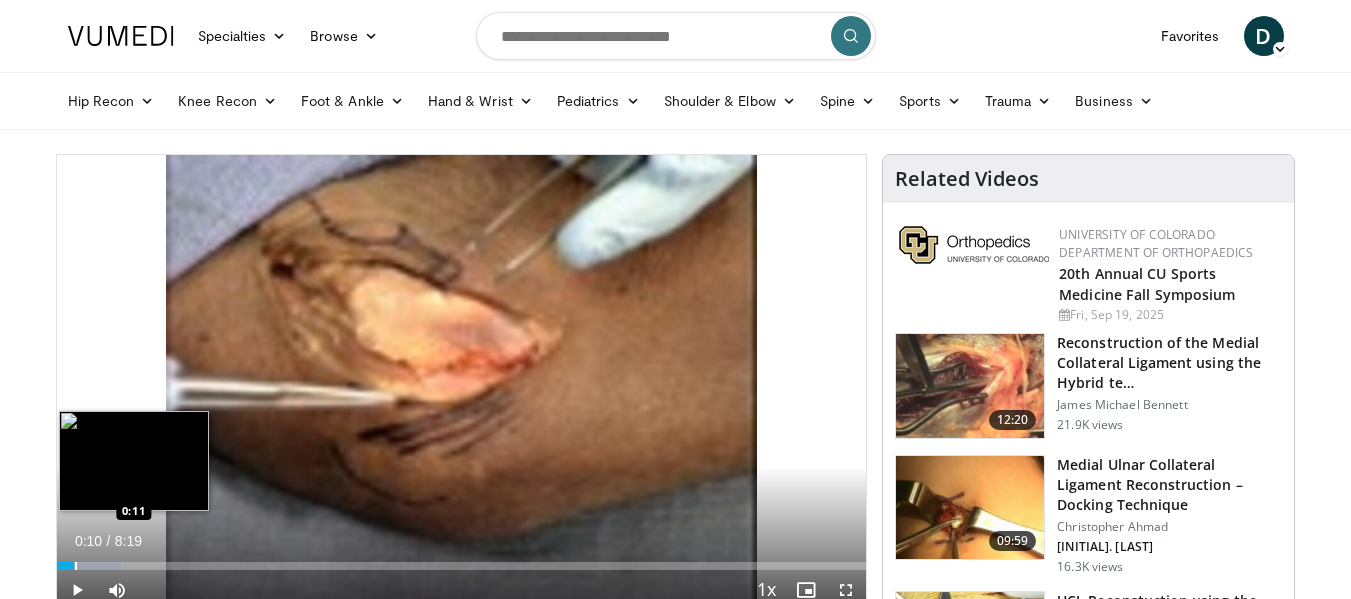 click at bounding box center (76, 566) 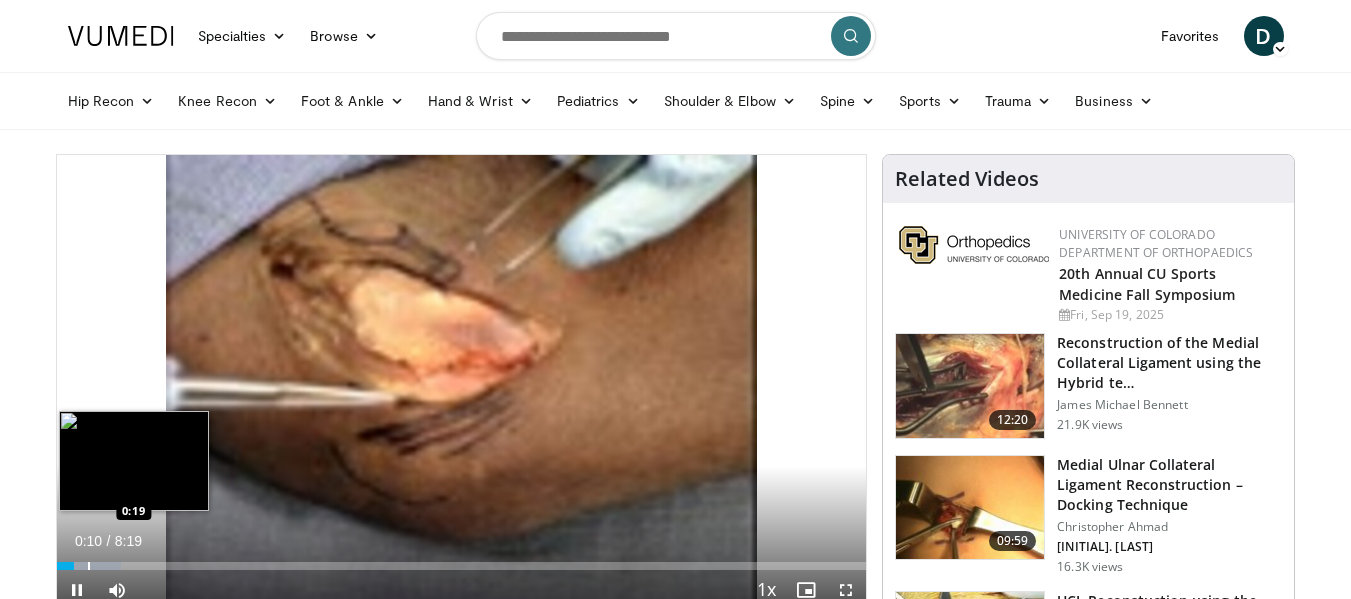 click at bounding box center (89, 566) 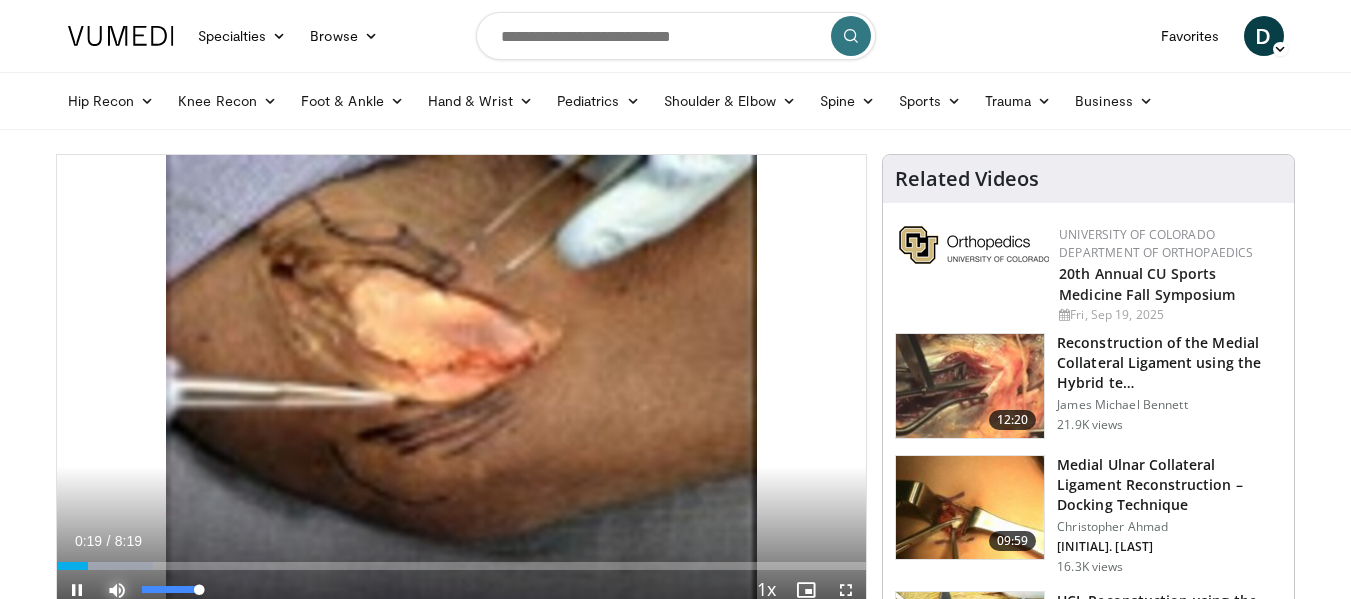 click at bounding box center [117, 590] 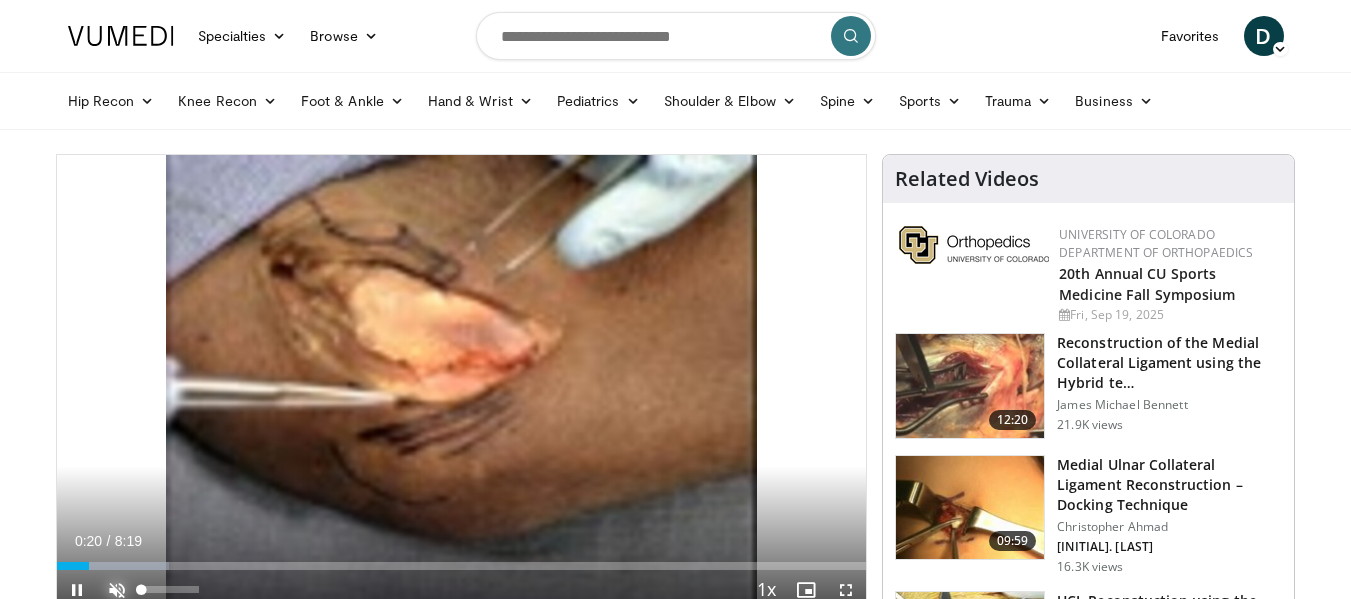 click at bounding box center (117, 590) 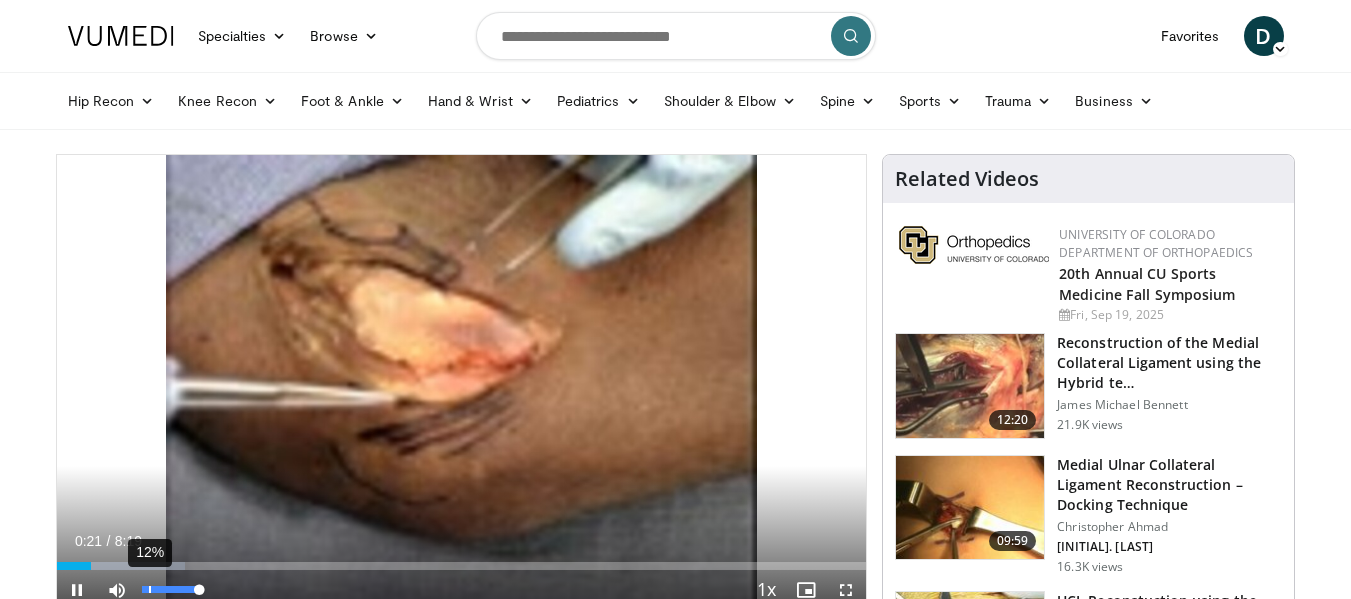 click on "12%" at bounding box center [171, 590] 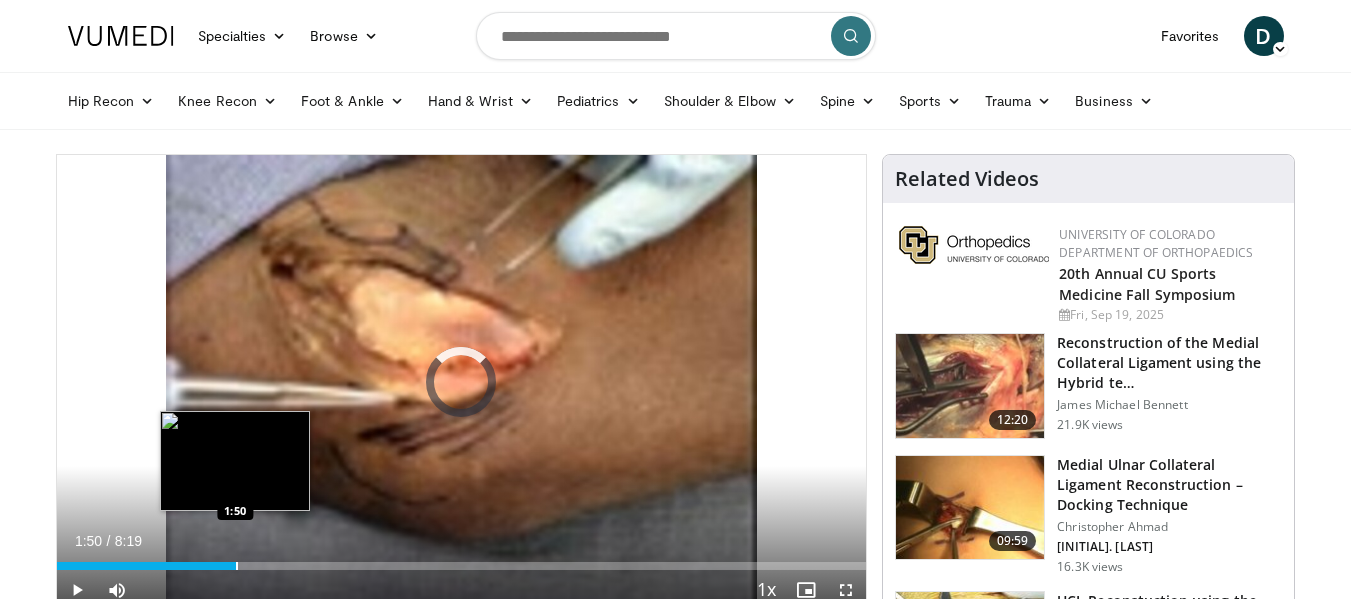 click at bounding box center [237, 566] 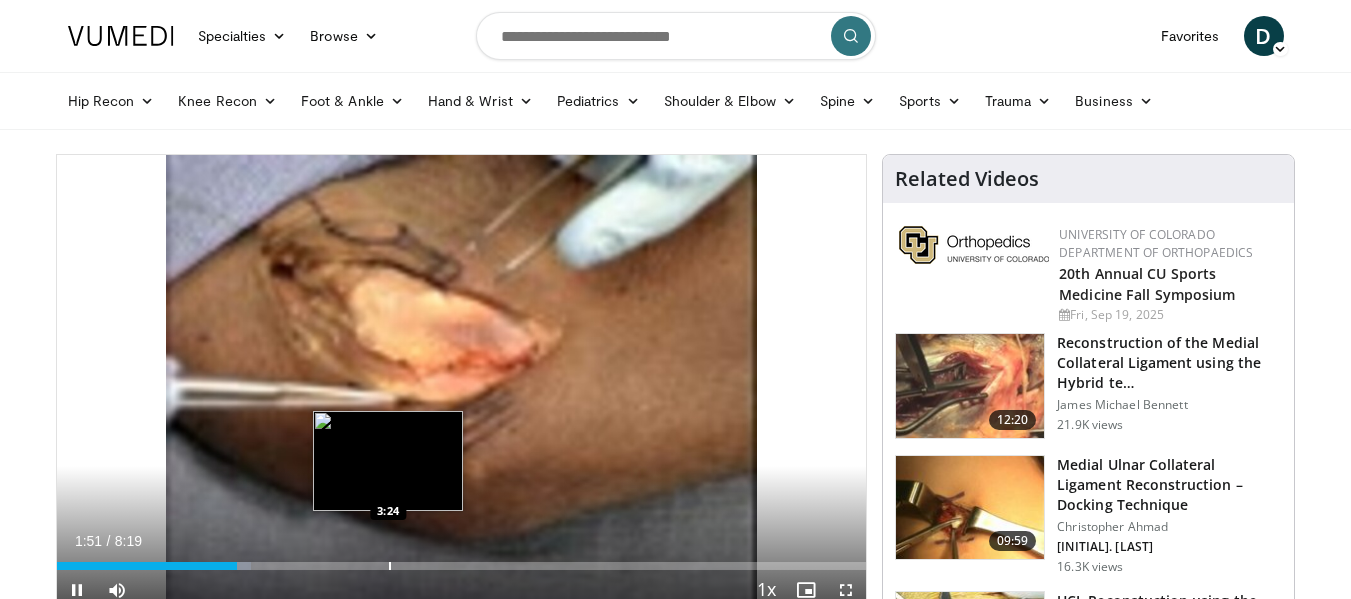 click on "Loaded :  24.06% 1:51 3:24" at bounding box center (462, 560) 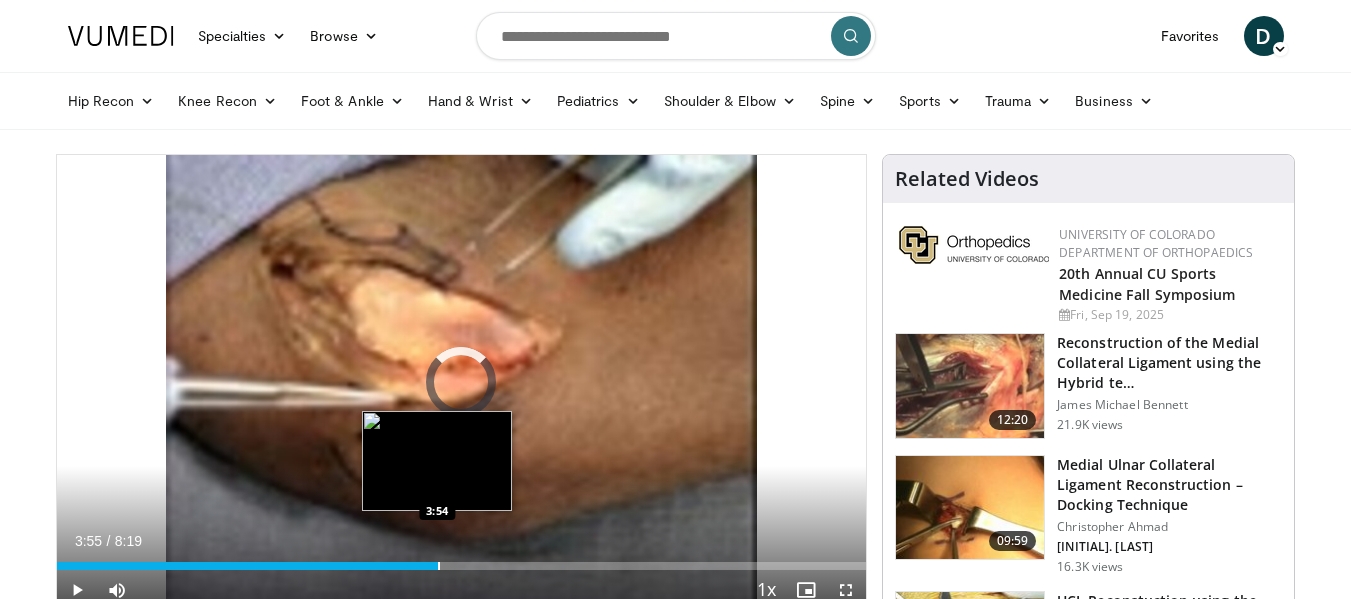 click on "Loaded :  0.00% 3:55 3:54" at bounding box center [462, 560] 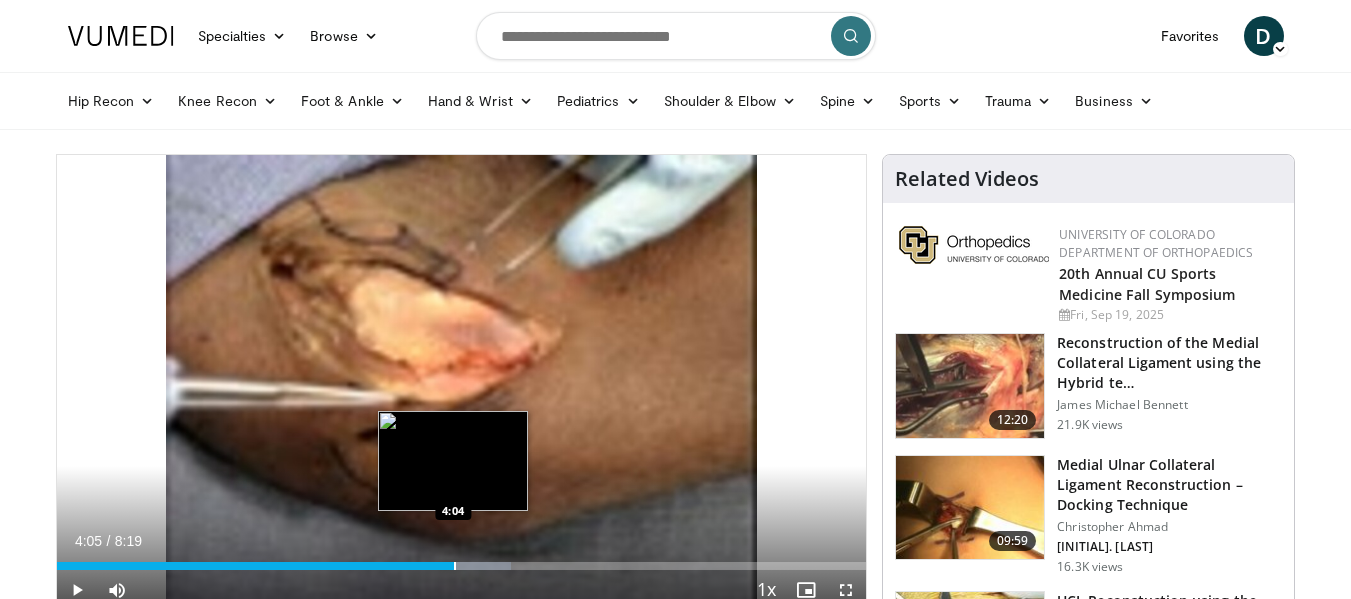 click at bounding box center [455, 566] 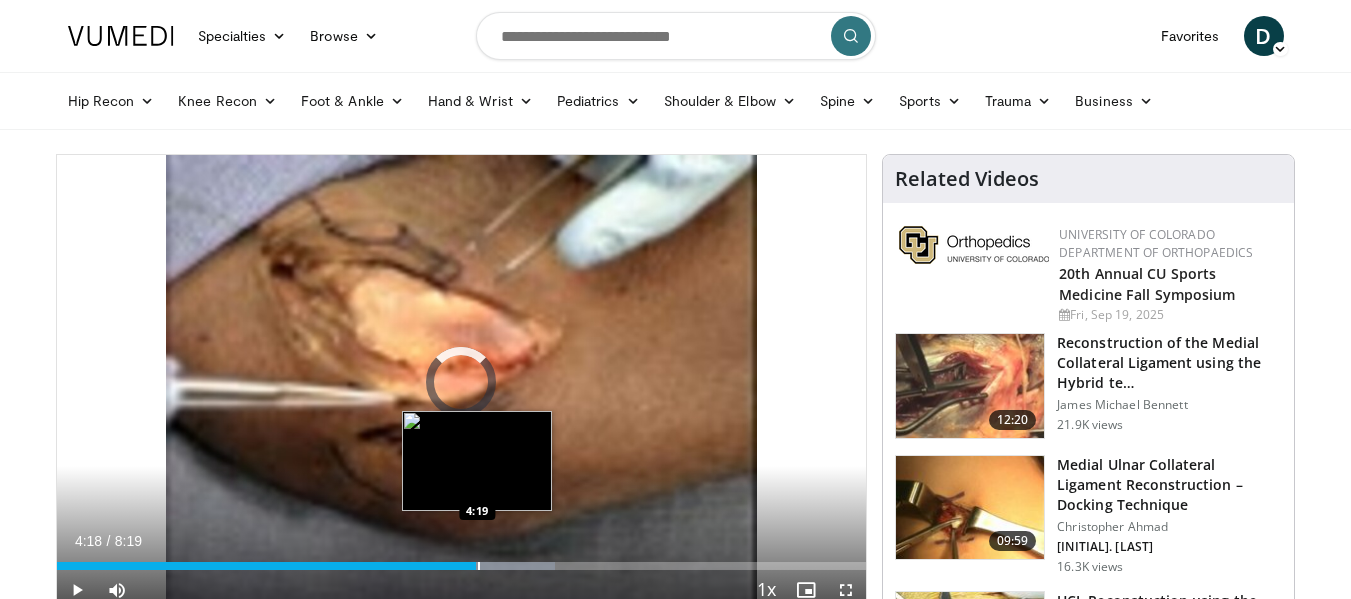 click at bounding box center (479, 566) 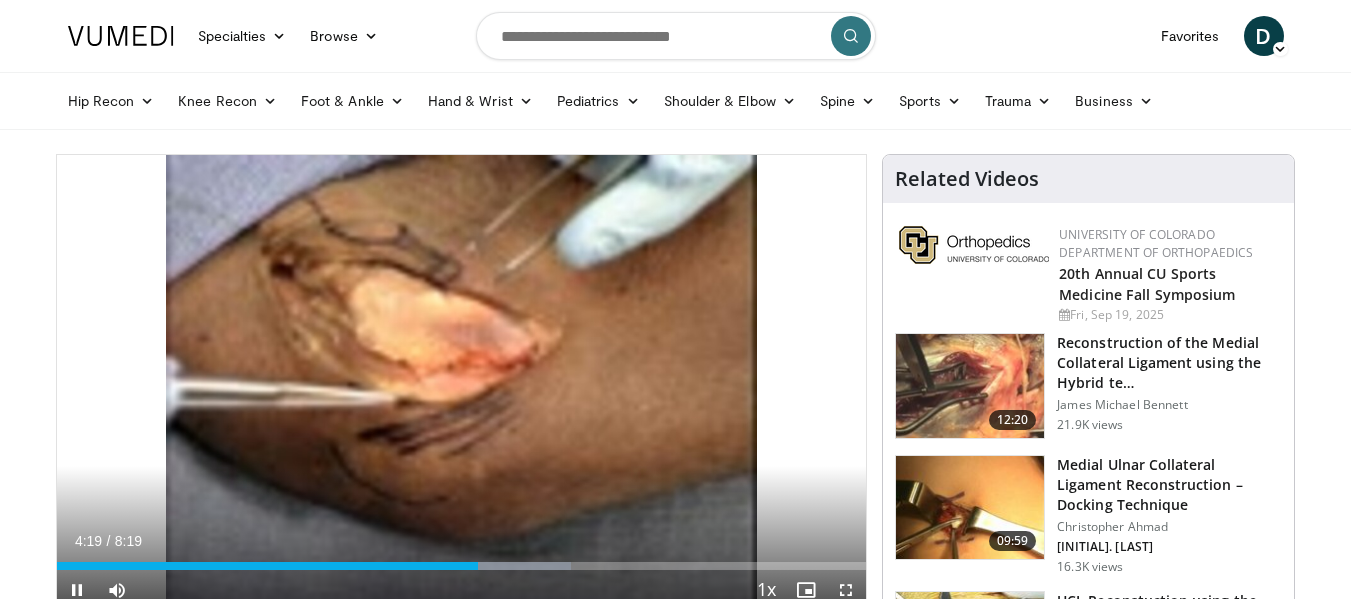 click on "Current Time  4:19 / Duration  8:19 Pause Skip Backward Skip Forward Mute 12% Loaded :  63.57% 4:19 4:19 Stream Type  LIVE Seek to live, currently behind live LIVE   1x Playback Rate 0.5x 0.75x 1x , selected 1.25x 1.5x 1.75x 2x Chapters Chapters Descriptions descriptions off , selected Captions captions settings , opens captions settings dialog captions off , selected Audio Track en (Main) , selected Fullscreen Enable picture-in-picture mode" at bounding box center [462, 590] 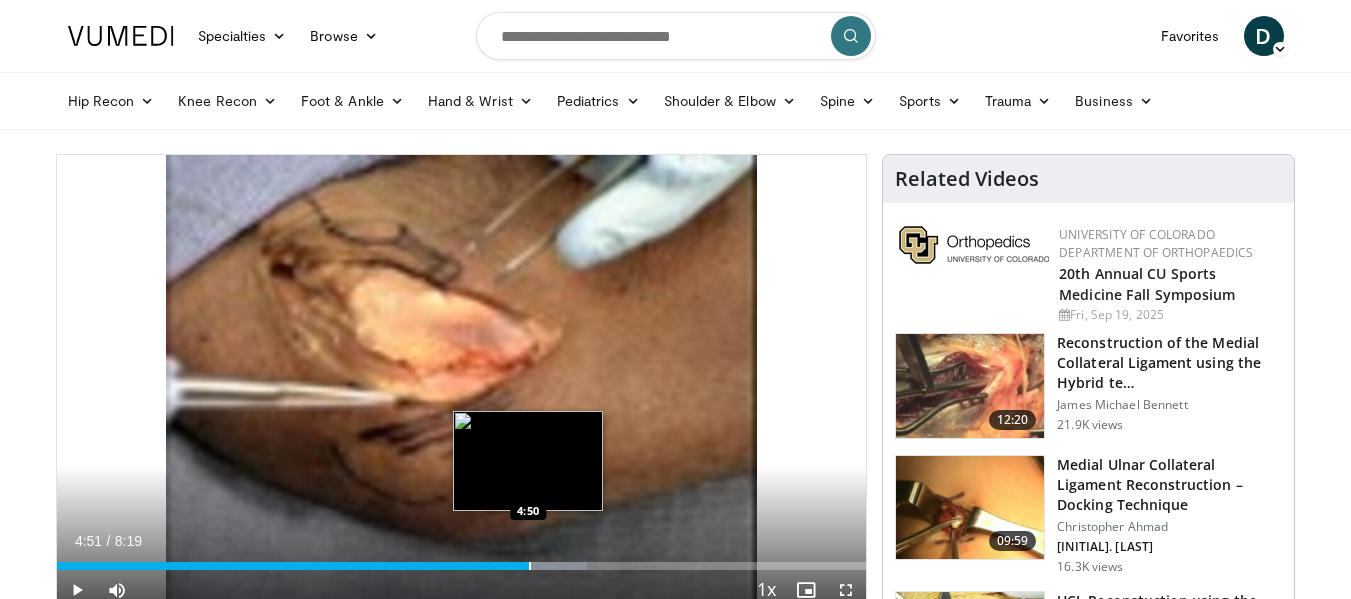 click at bounding box center (530, 566) 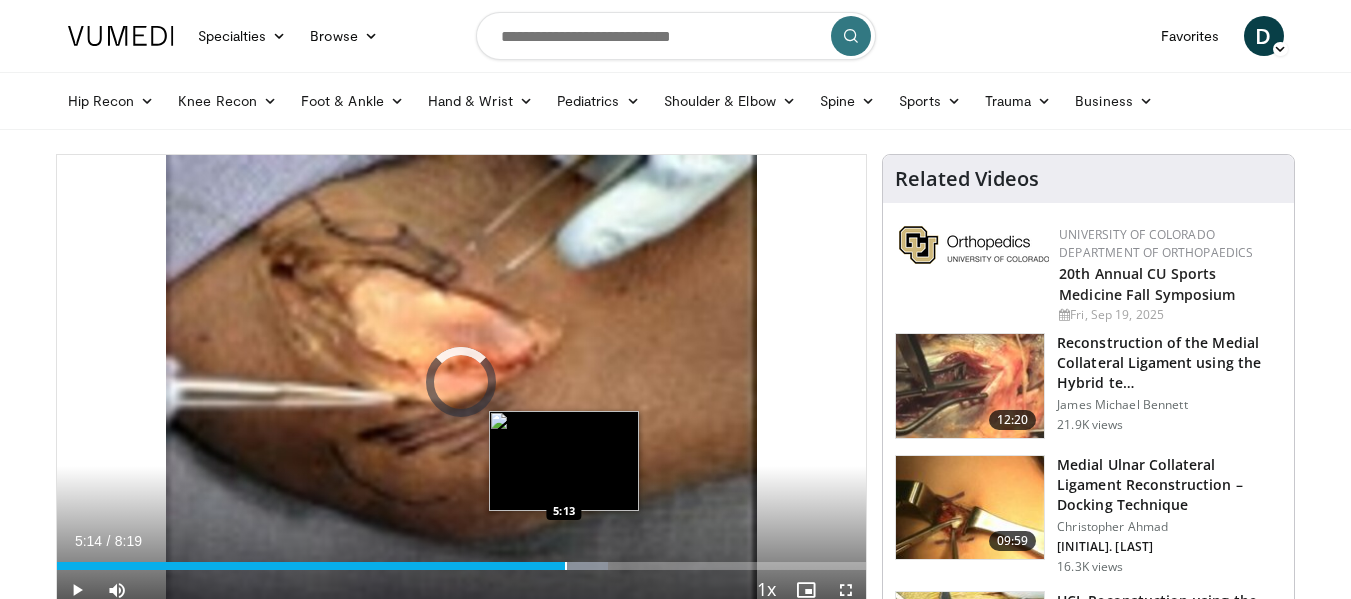 click at bounding box center [566, 566] 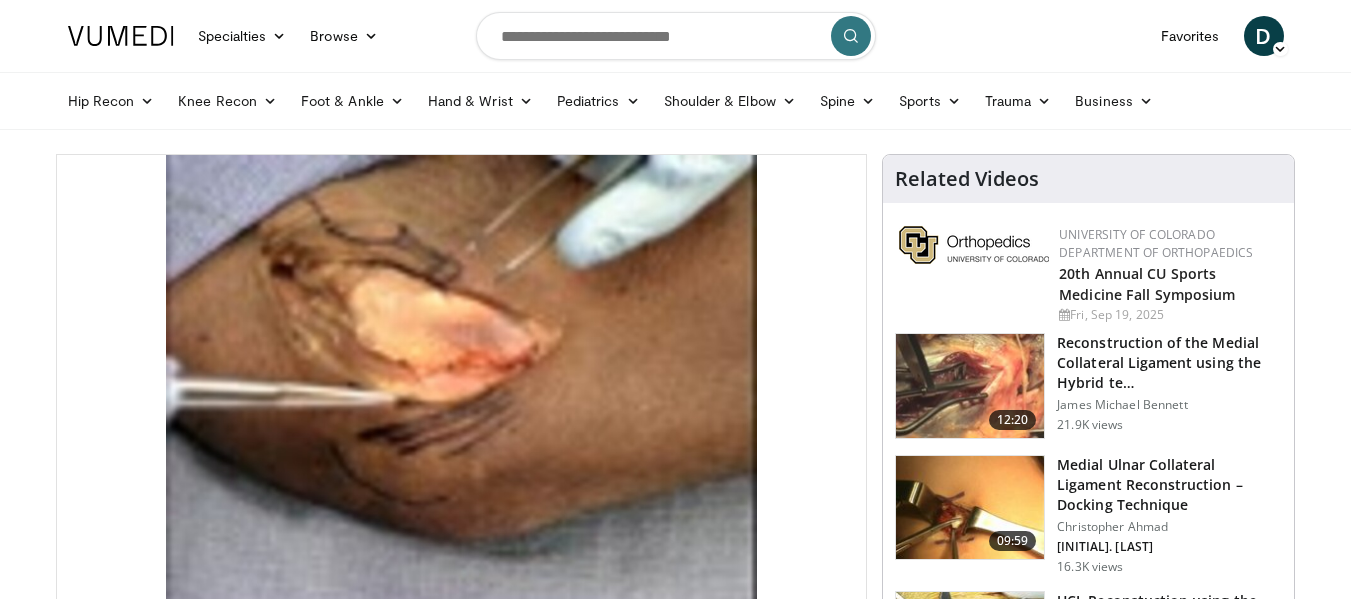 click on "**********" at bounding box center (462, 383) 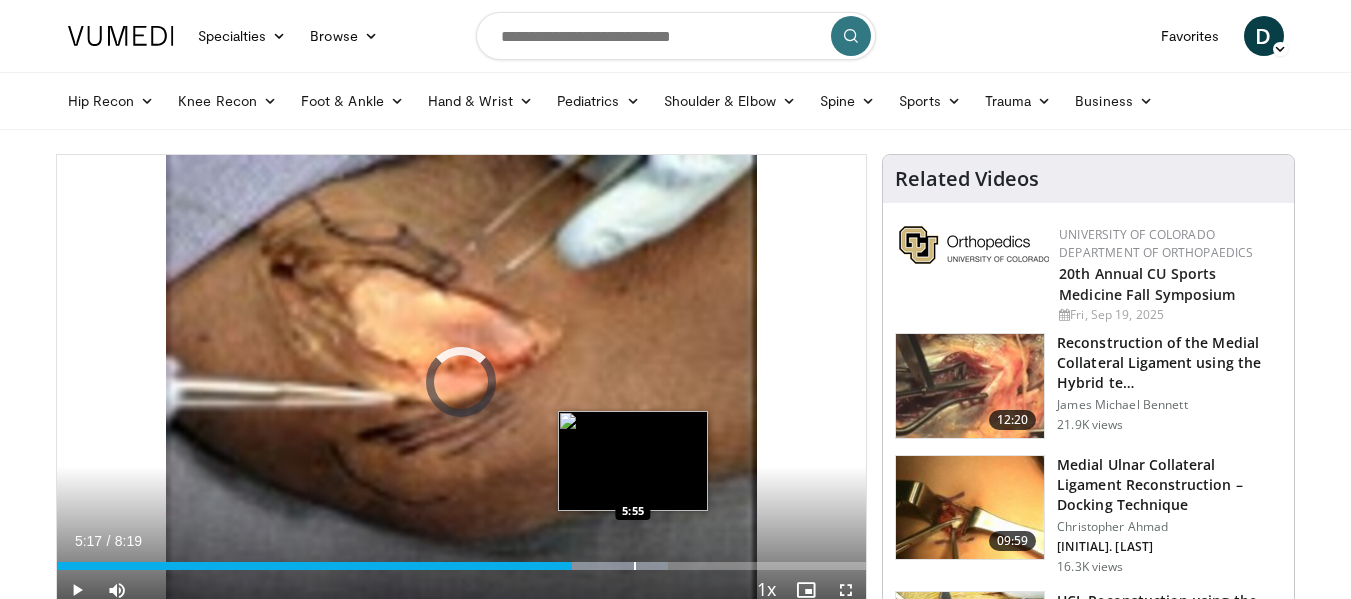 click at bounding box center (635, 566) 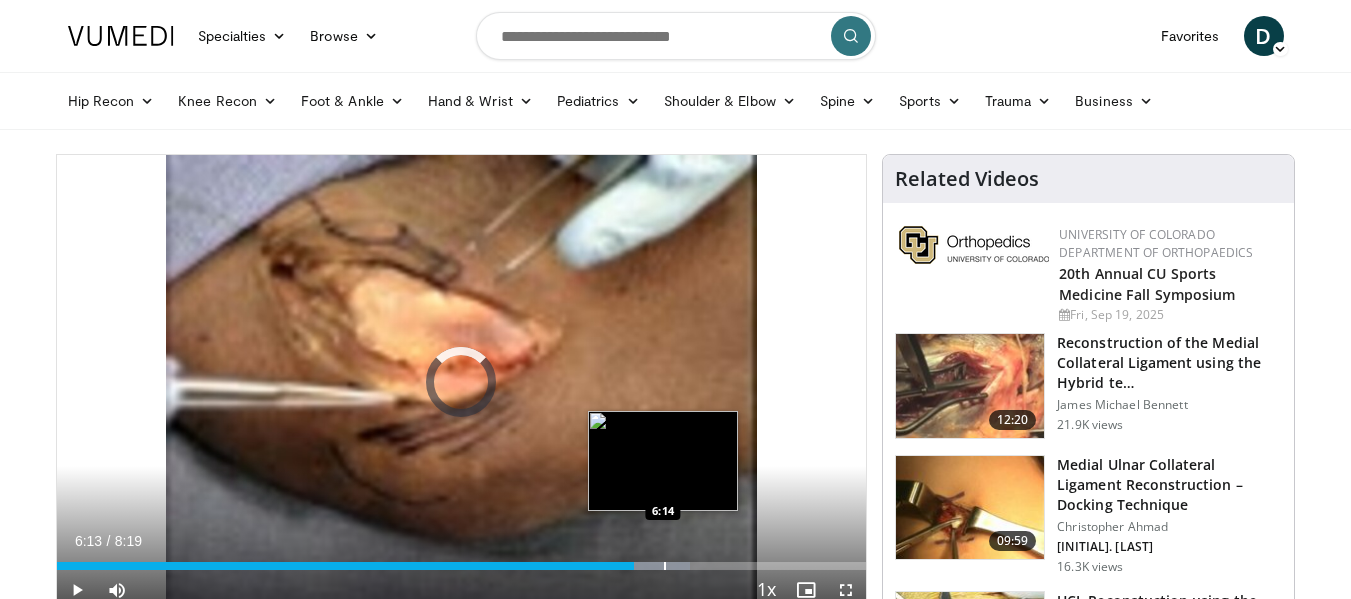 click at bounding box center [665, 566] 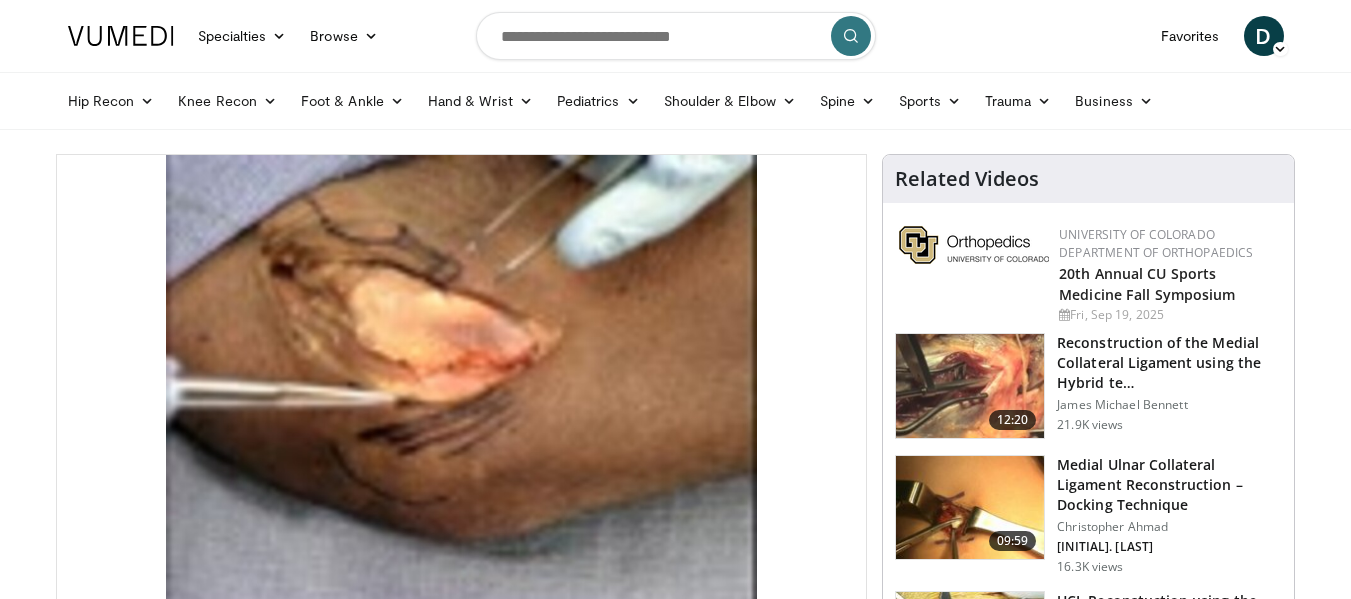 click on "**********" at bounding box center (462, 383) 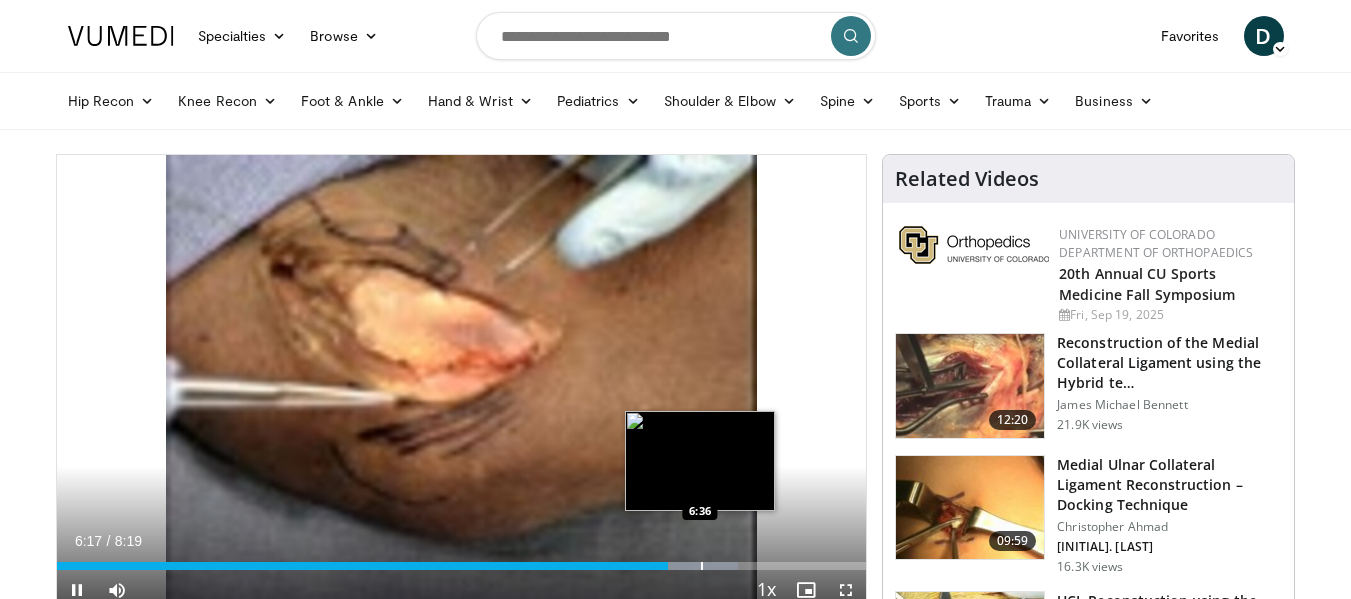click at bounding box center [702, 566] 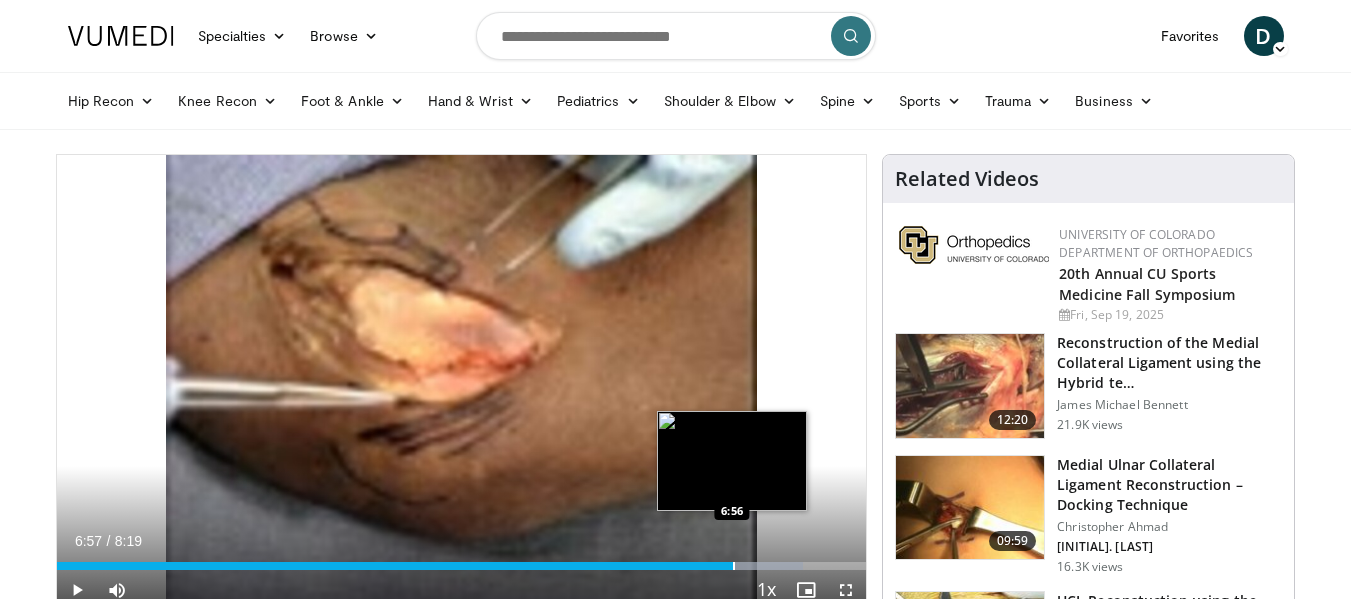 click at bounding box center (734, 566) 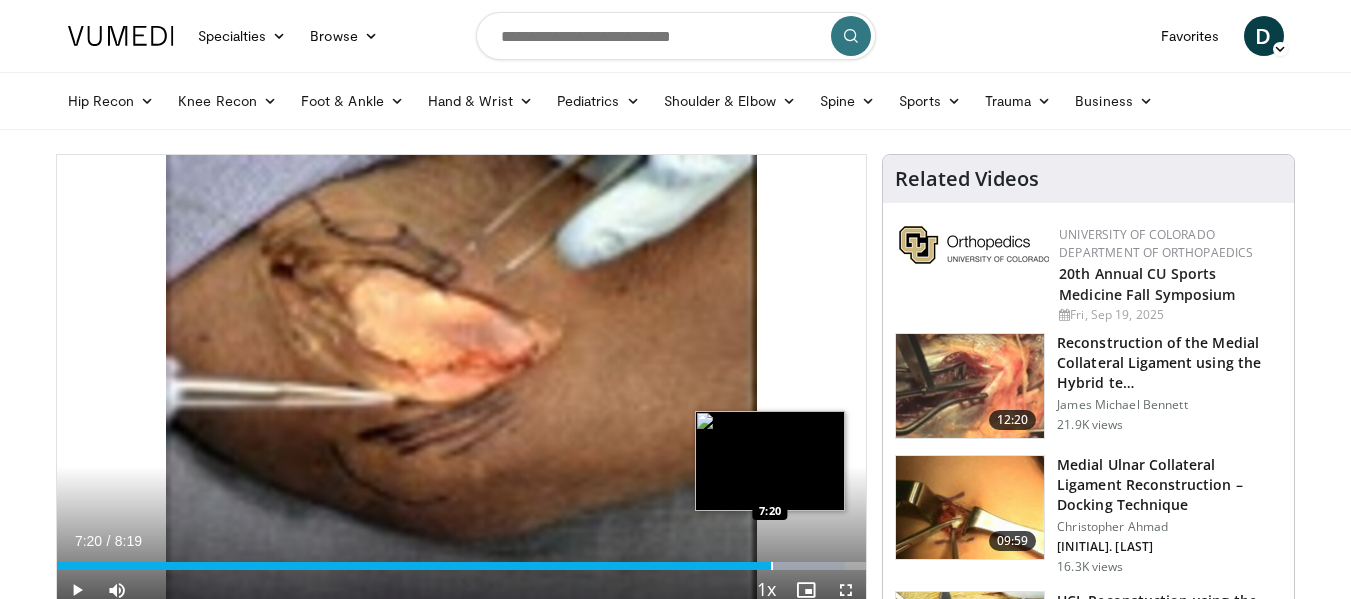 click at bounding box center (772, 566) 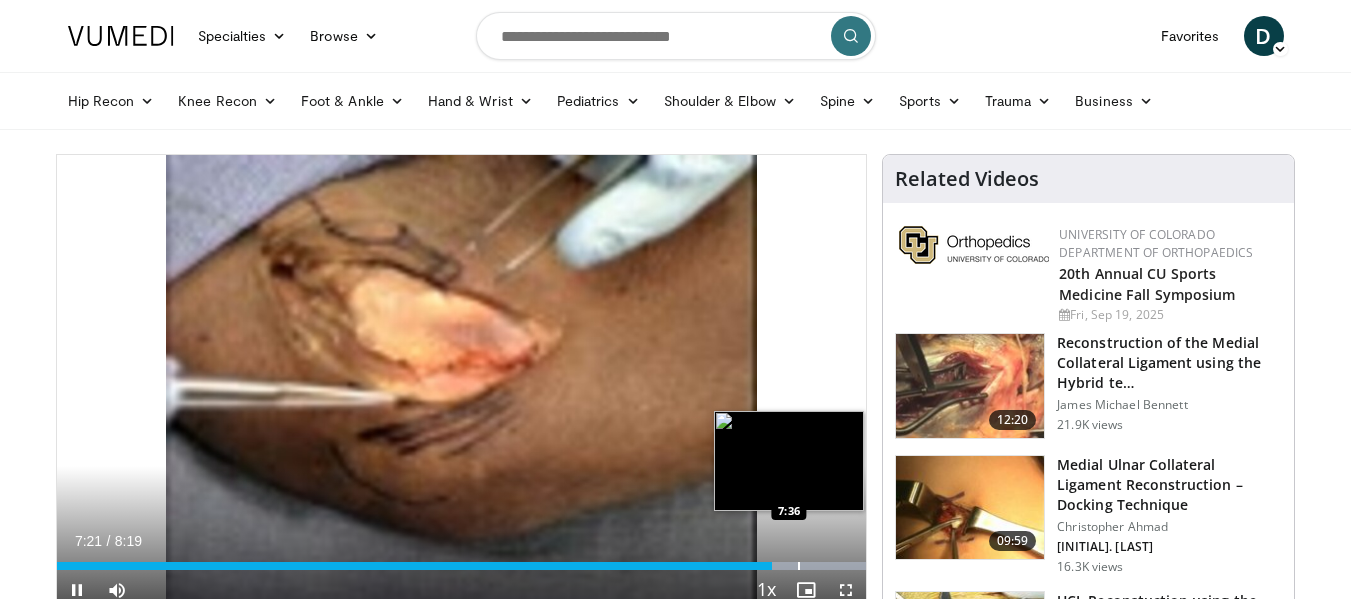 click at bounding box center [799, 566] 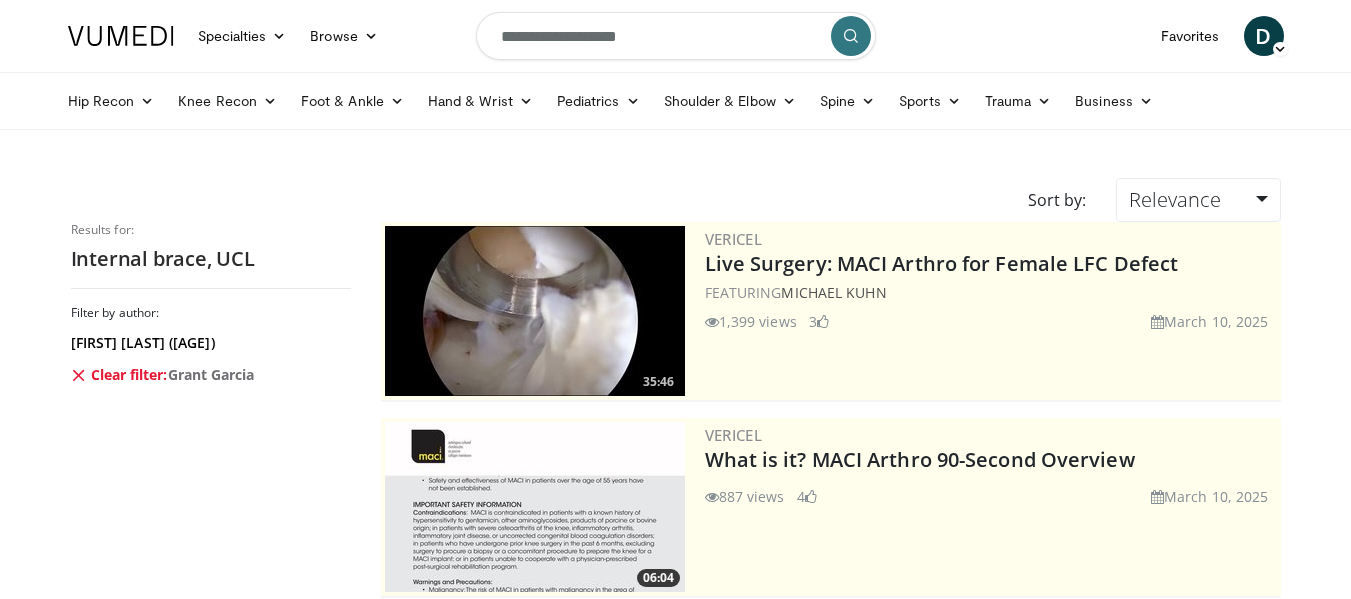 scroll, scrollTop: 0, scrollLeft: 0, axis: both 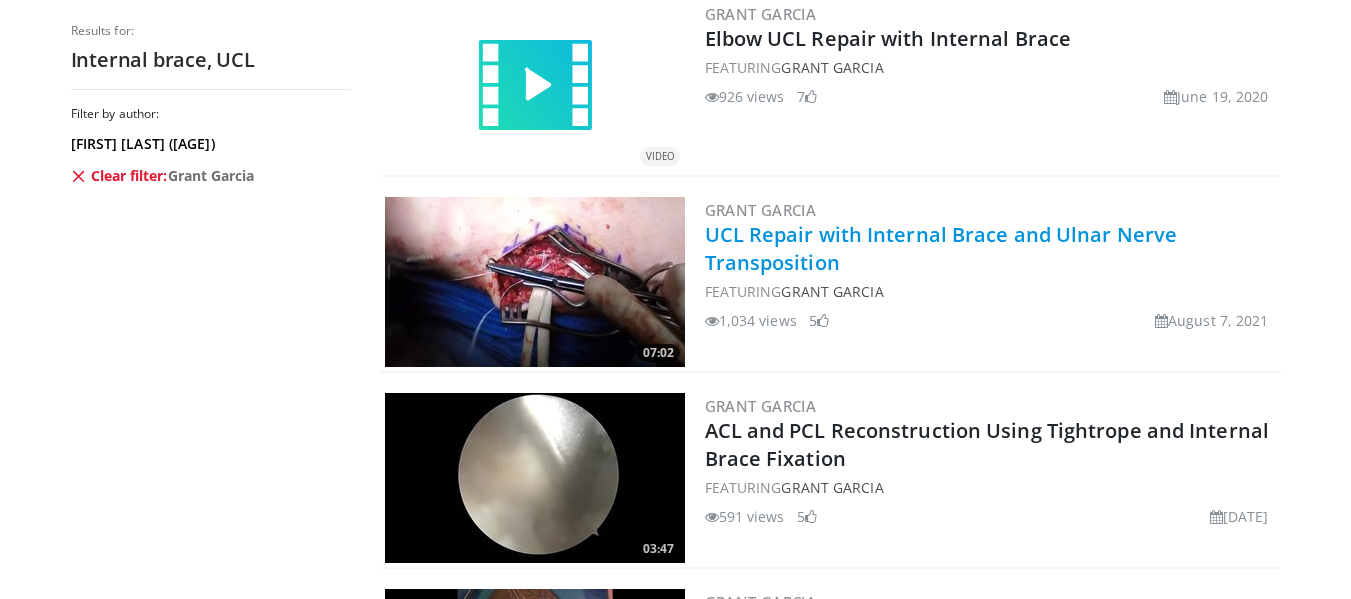 click on "UCL Repair with Internal Brace and Ulnar Nerve Transposition" at bounding box center (941, 248) 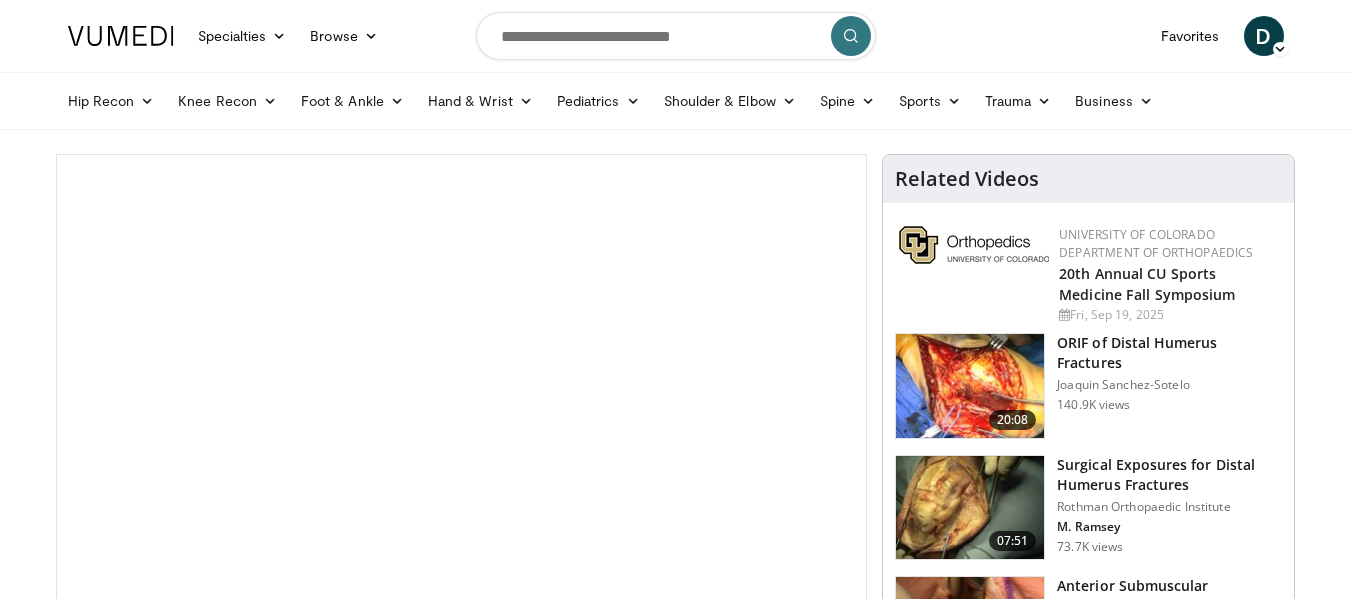 scroll, scrollTop: 0, scrollLeft: 0, axis: both 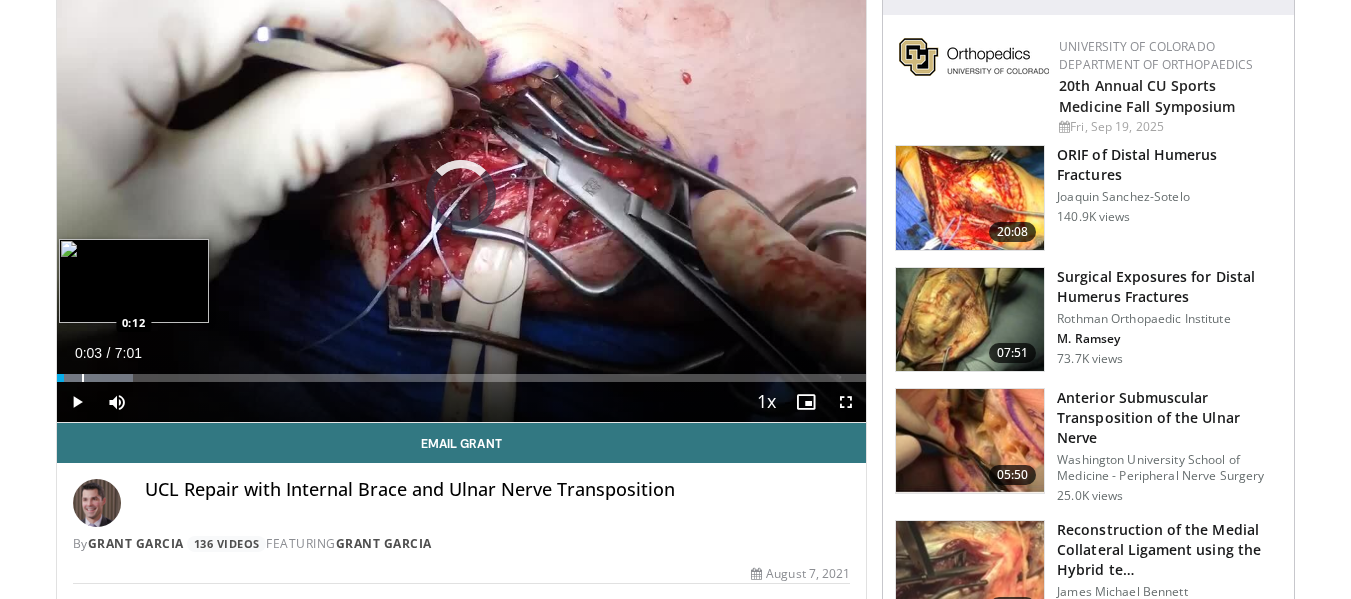 click at bounding box center (83, 378) 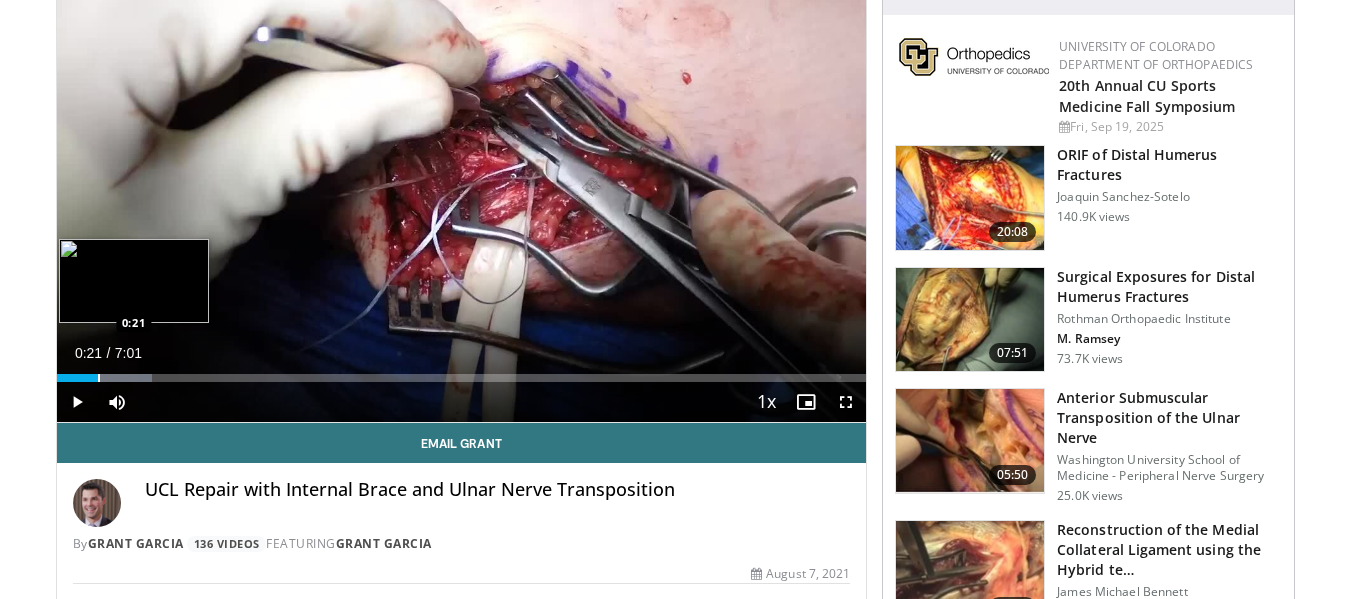 click at bounding box center [99, 378] 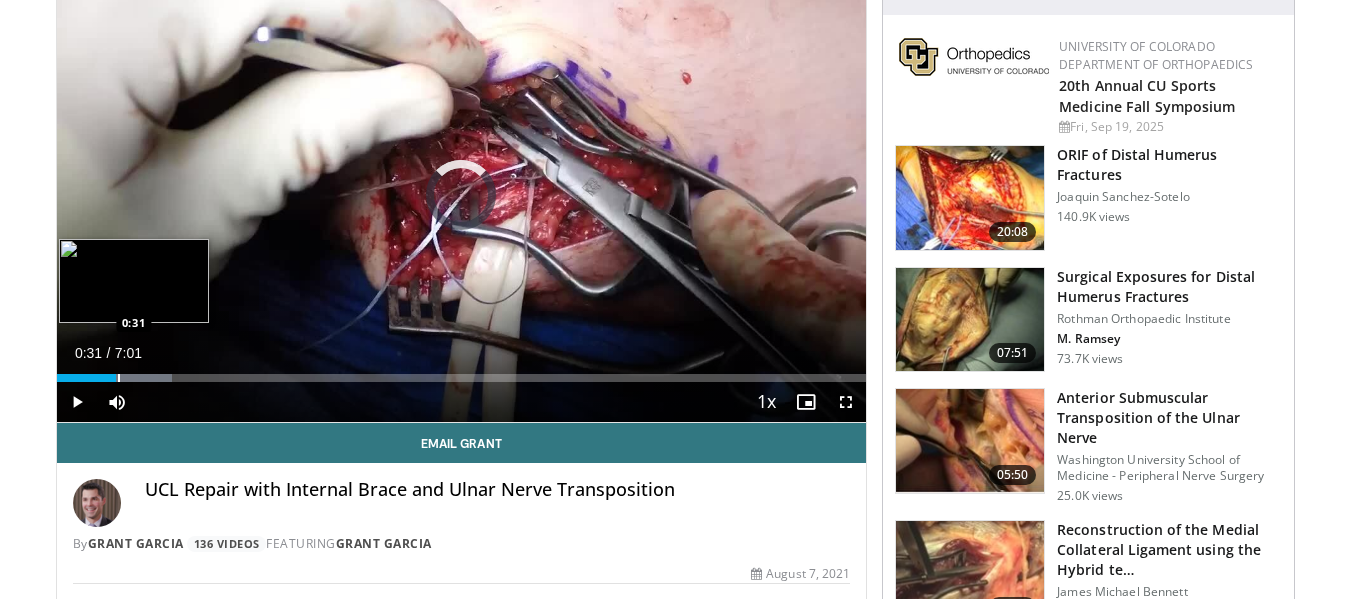 click at bounding box center [119, 378] 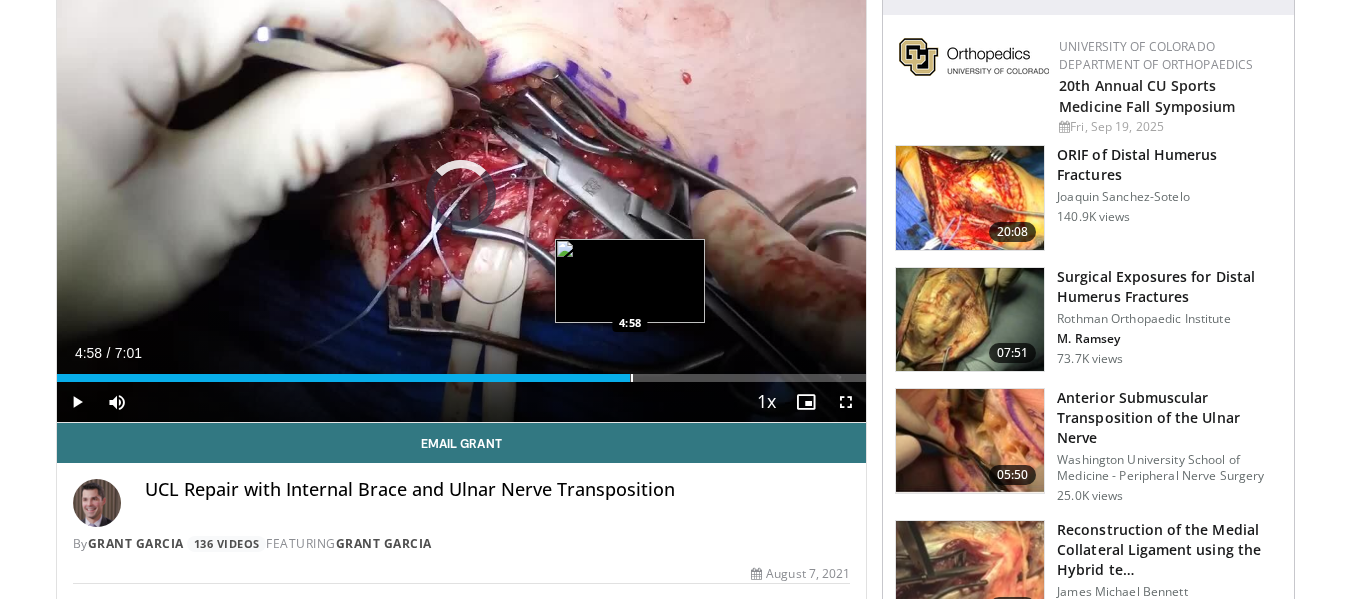 click on "Loaded :  23.53% 0:36 4:58" at bounding box center [462, 372] 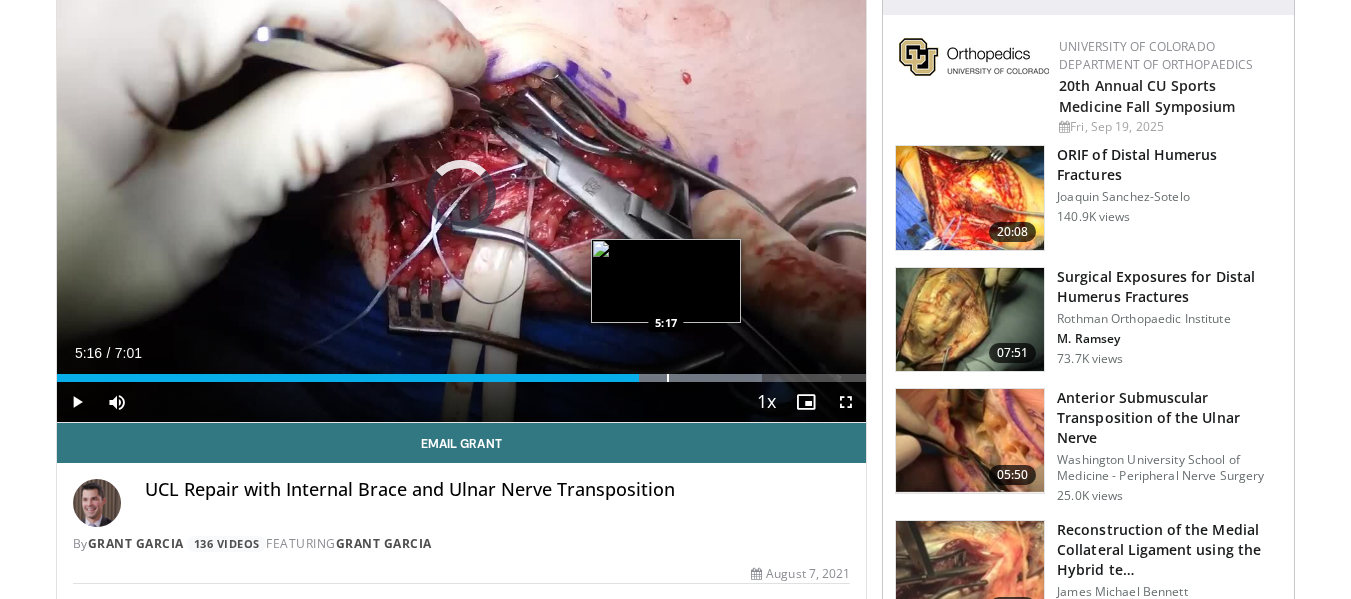 click at bounding box center (668, 378) 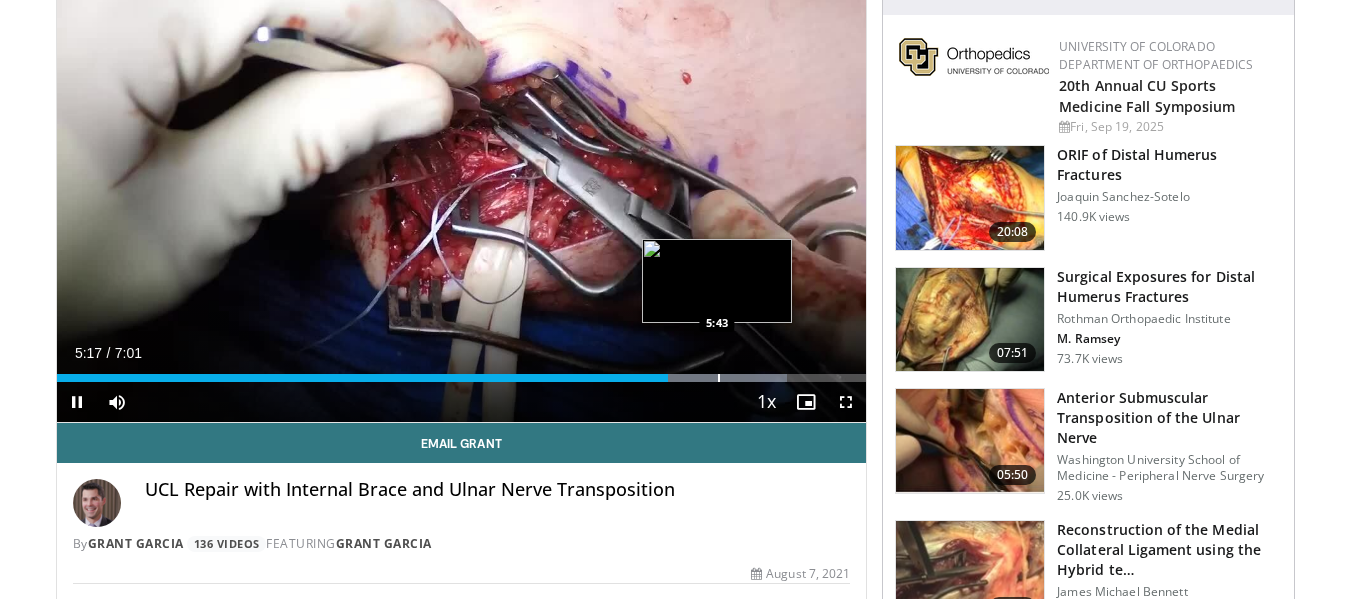 click at bounding box center (719, 378) 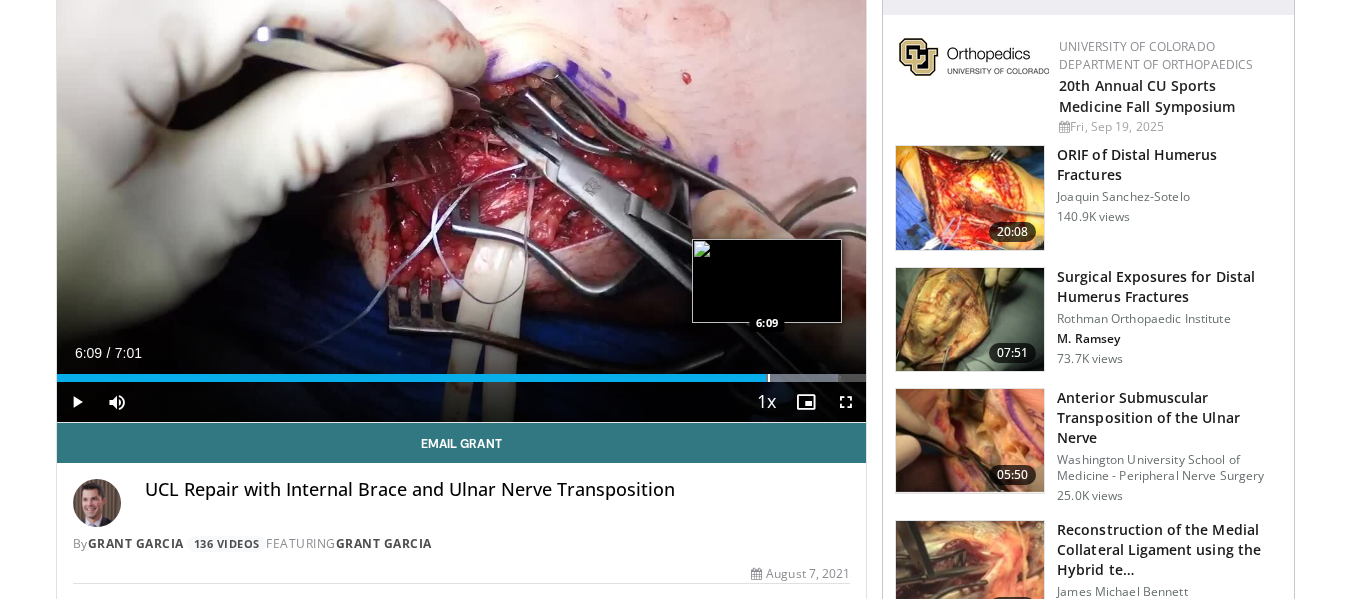 click at bounding box center [769, 378] 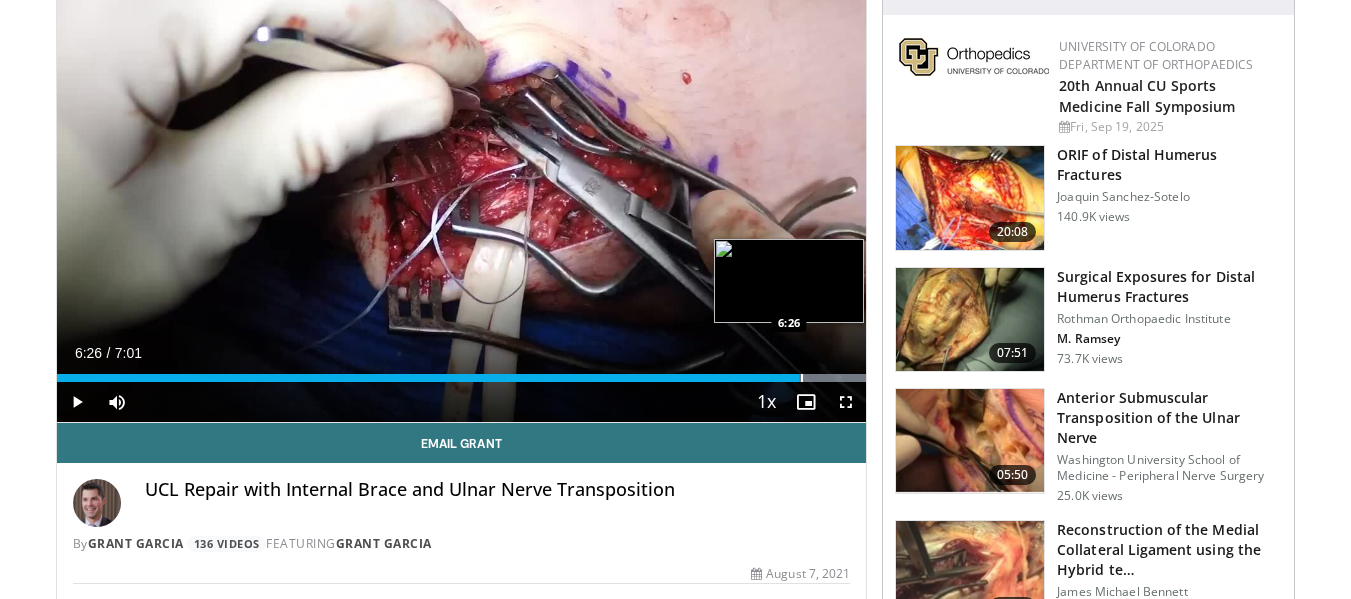 click at bounding box center (802, 378) 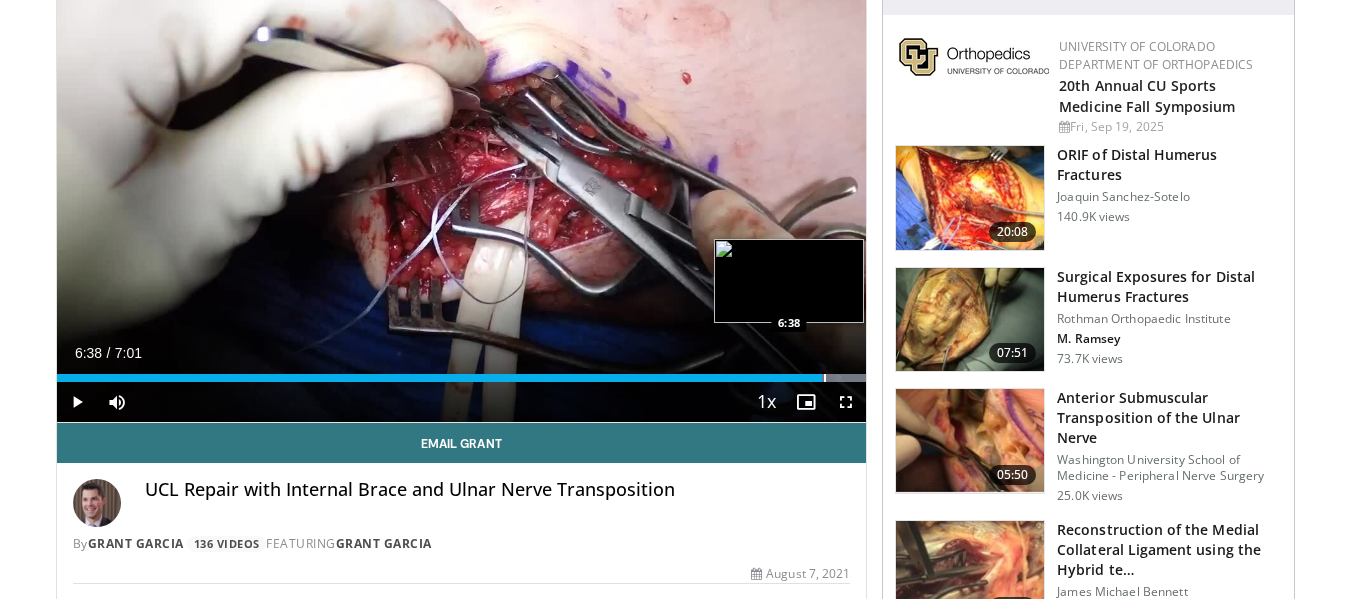 click at bounding box center [825, 378] 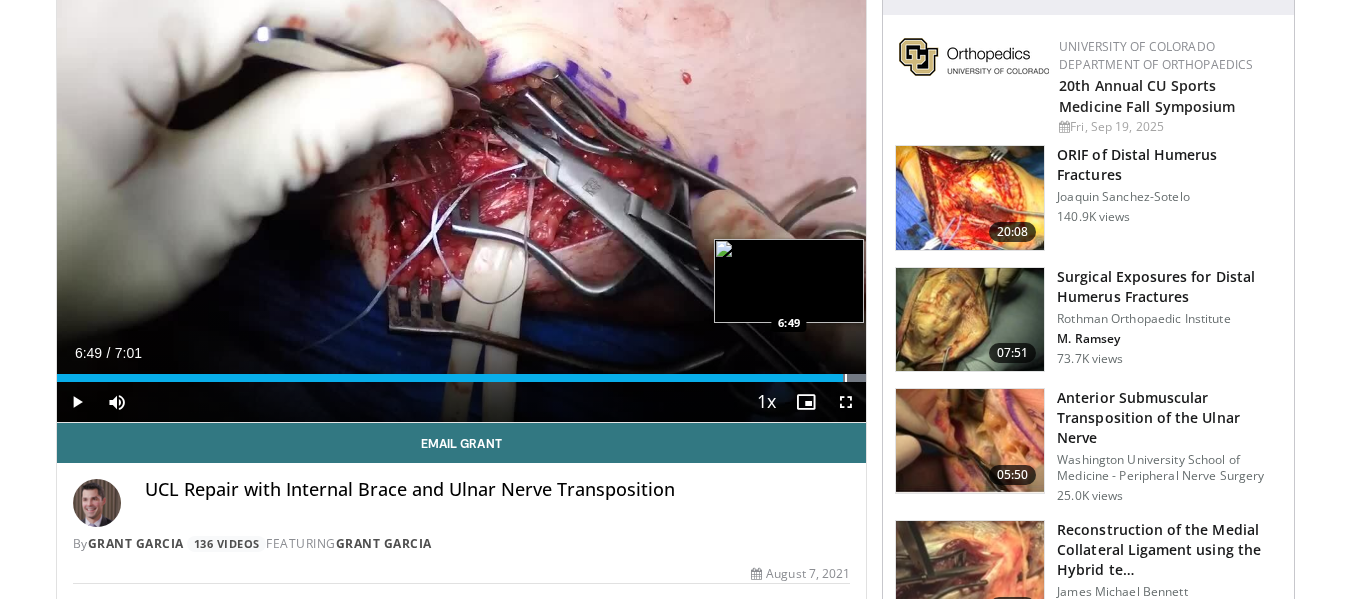 click at bounding box center (846, 378) 